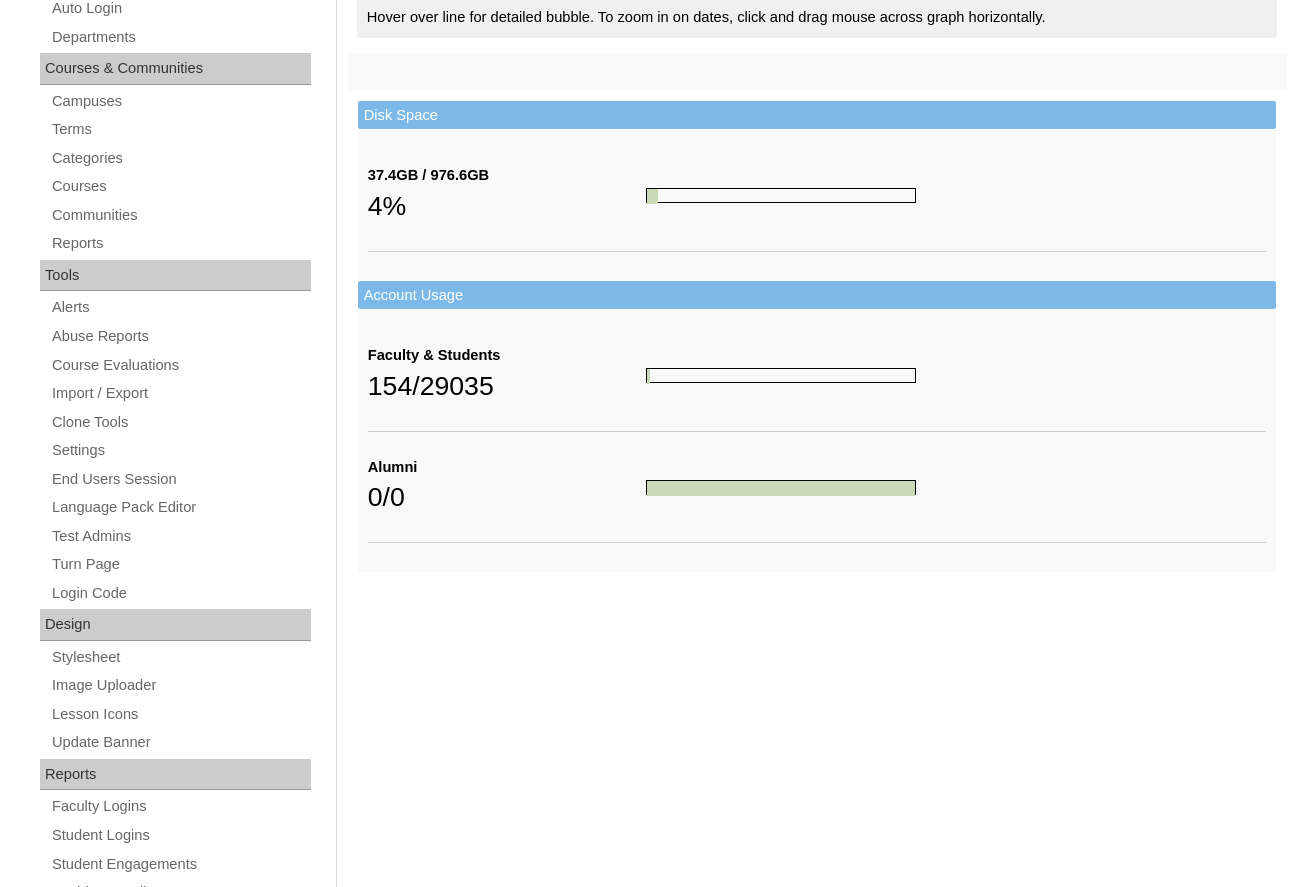 scroll, scrollTop: 500, scrollLeft: 0, axis: vertical 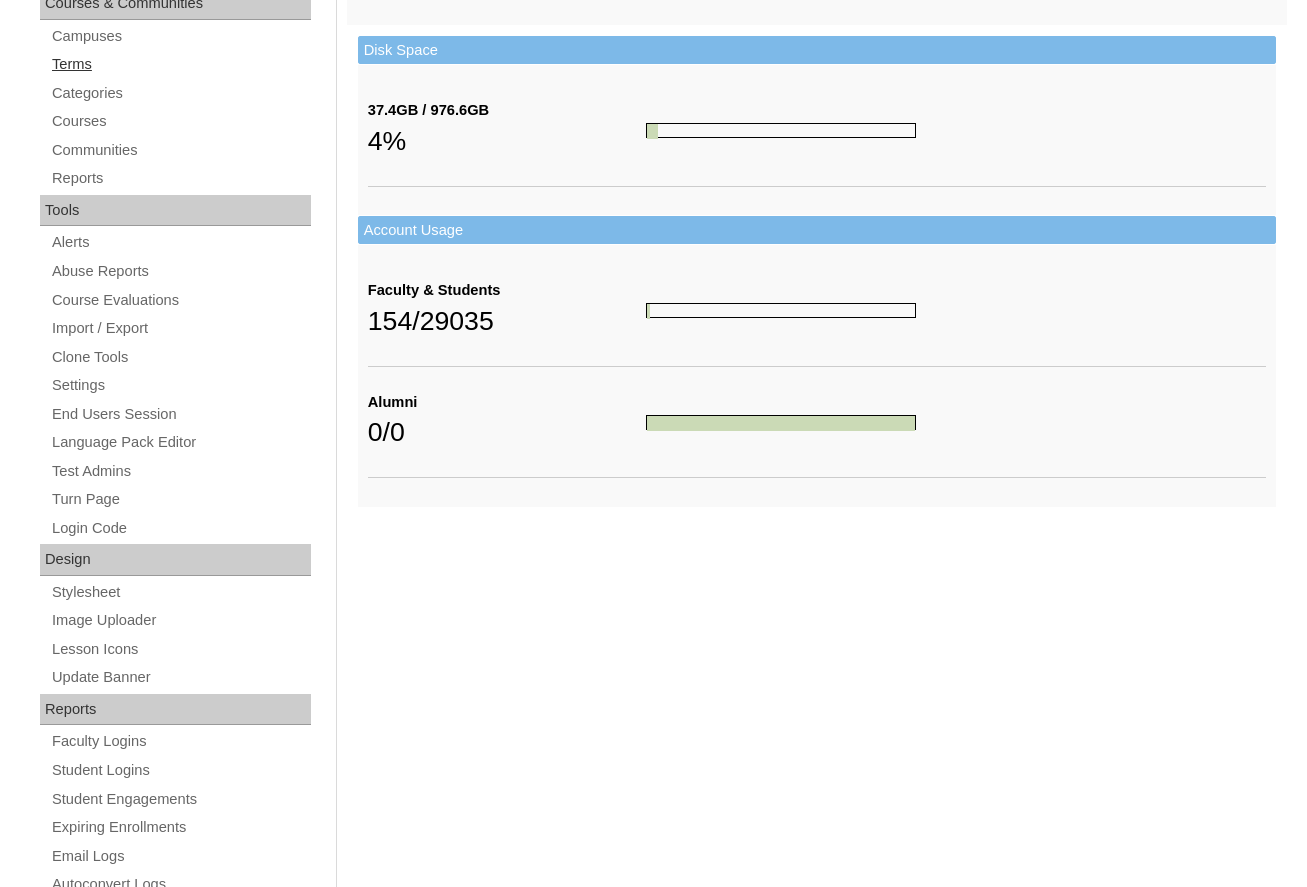 click on "Terms" at bounding box center (180, 64) 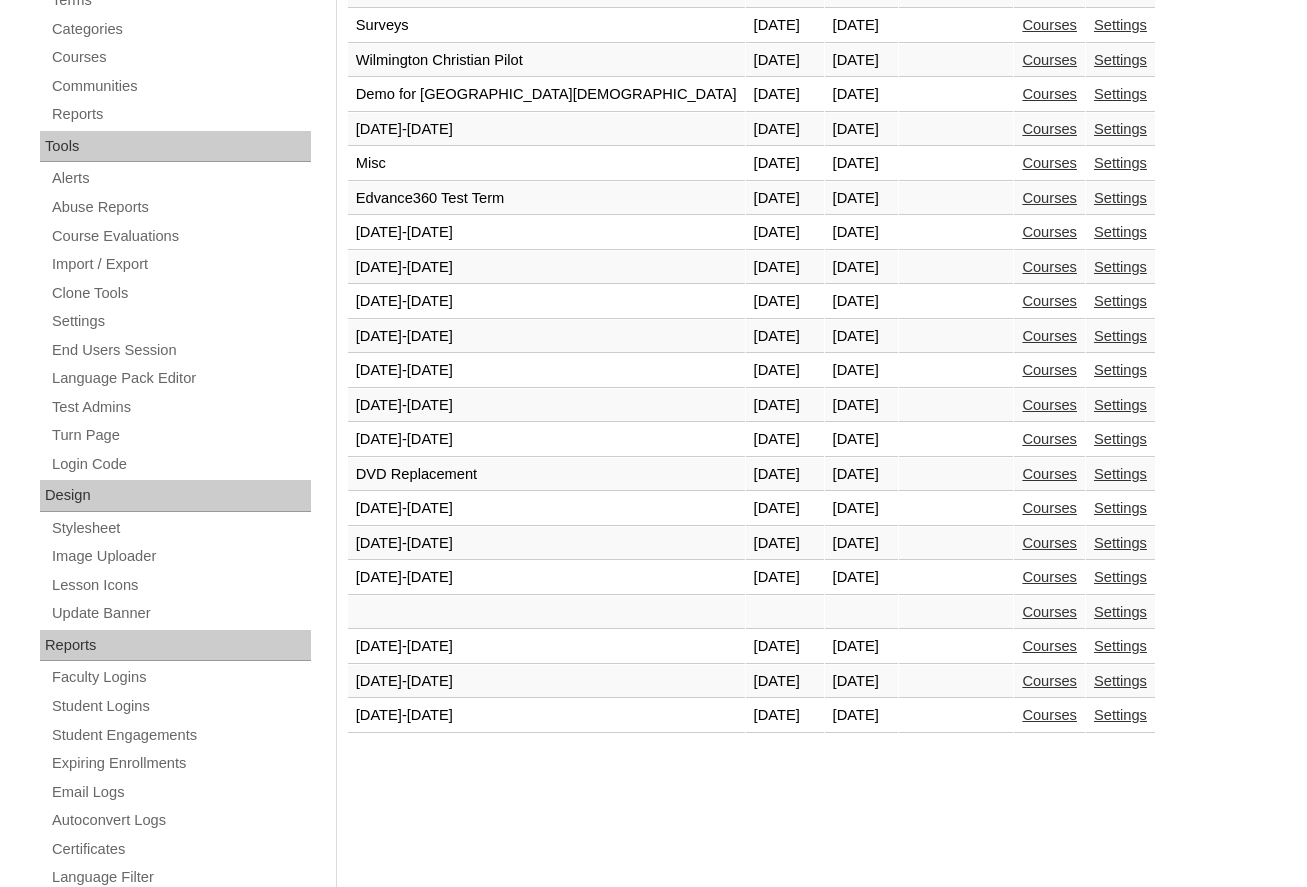 scroll, scrollTop: 600, scrollLeft: 0, axis: vertical 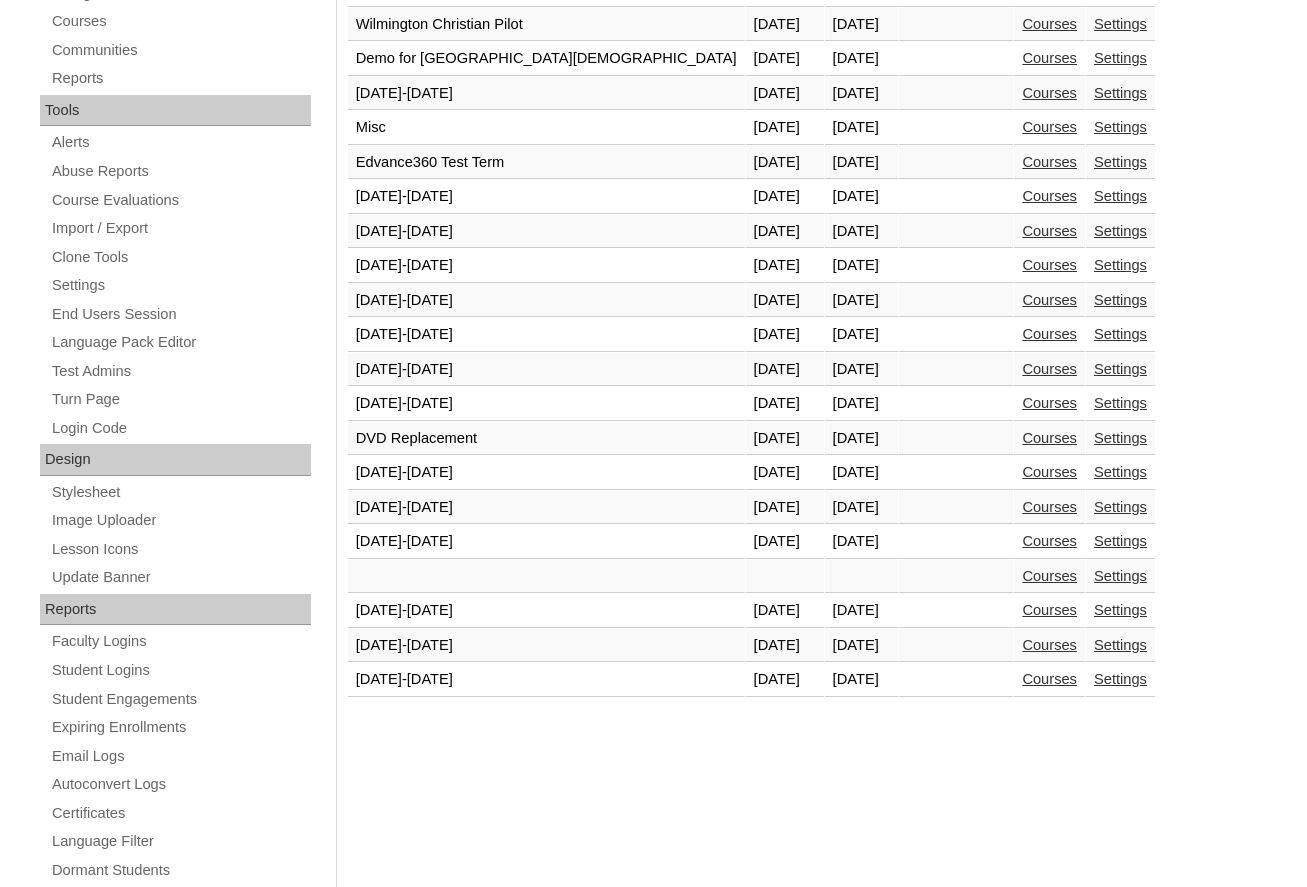 click on "Courses" at bounding box center [1049, 679] 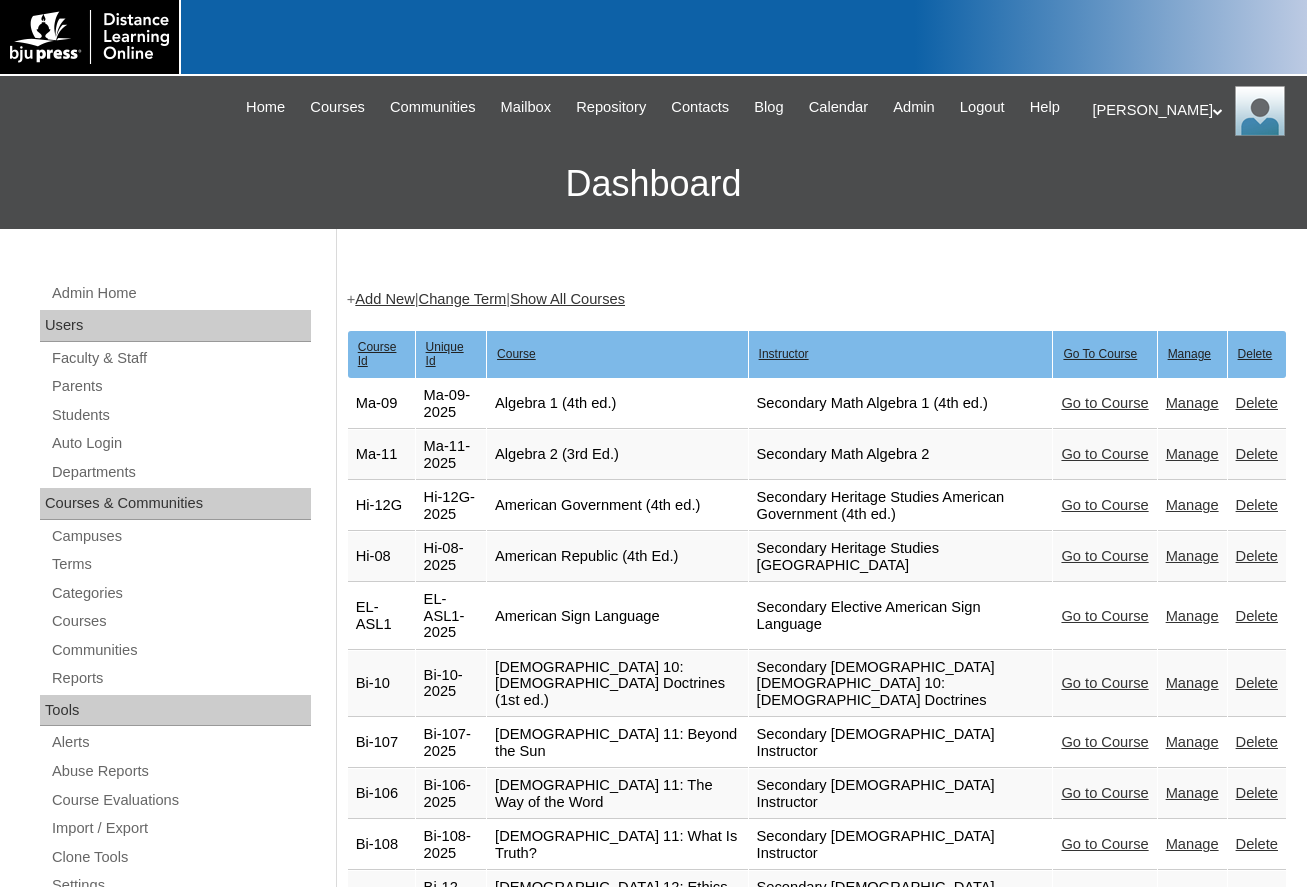 scroll, scrollTop: 0, scrollLeft: 0, axis: both 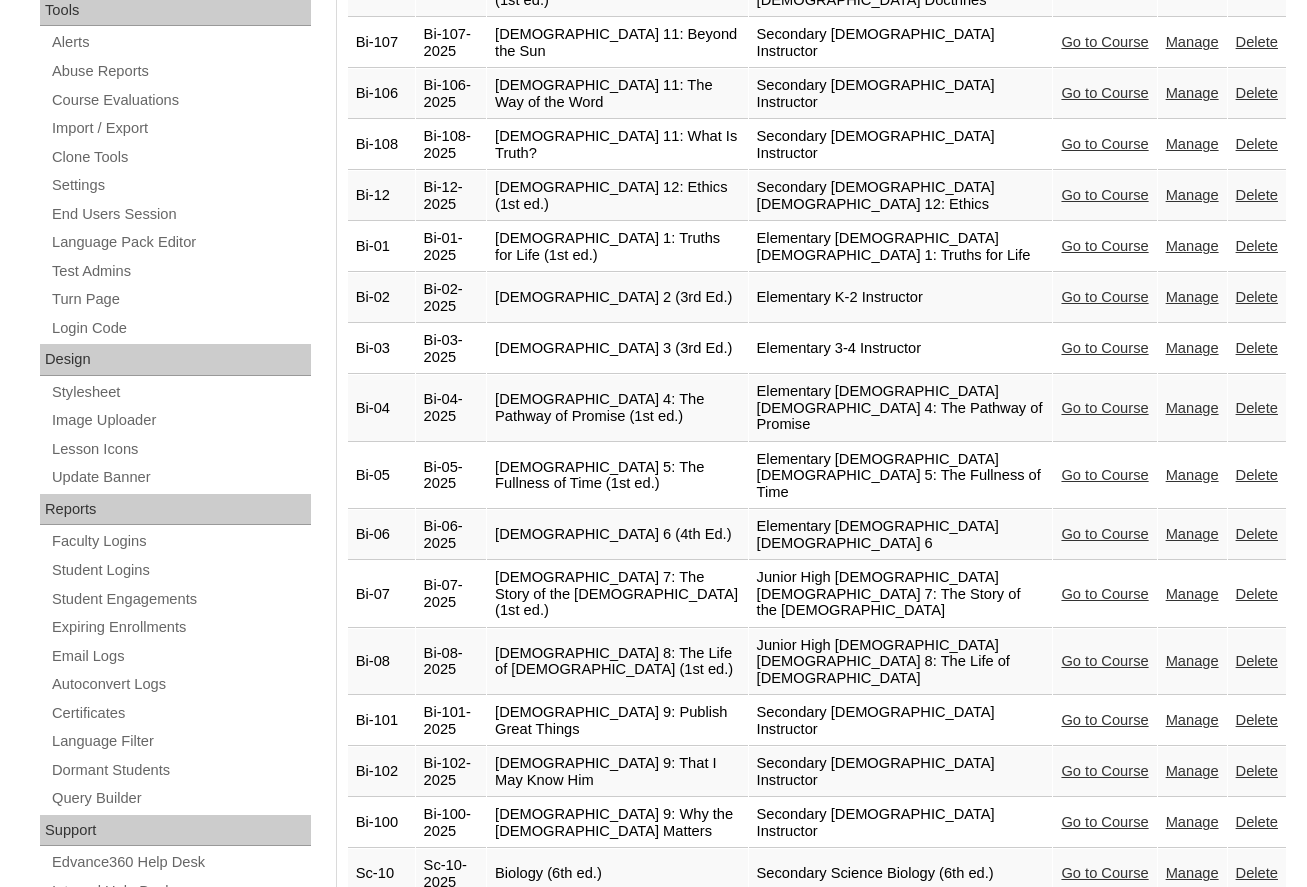click on "Go to Course" at bounding box center (1104, 195) 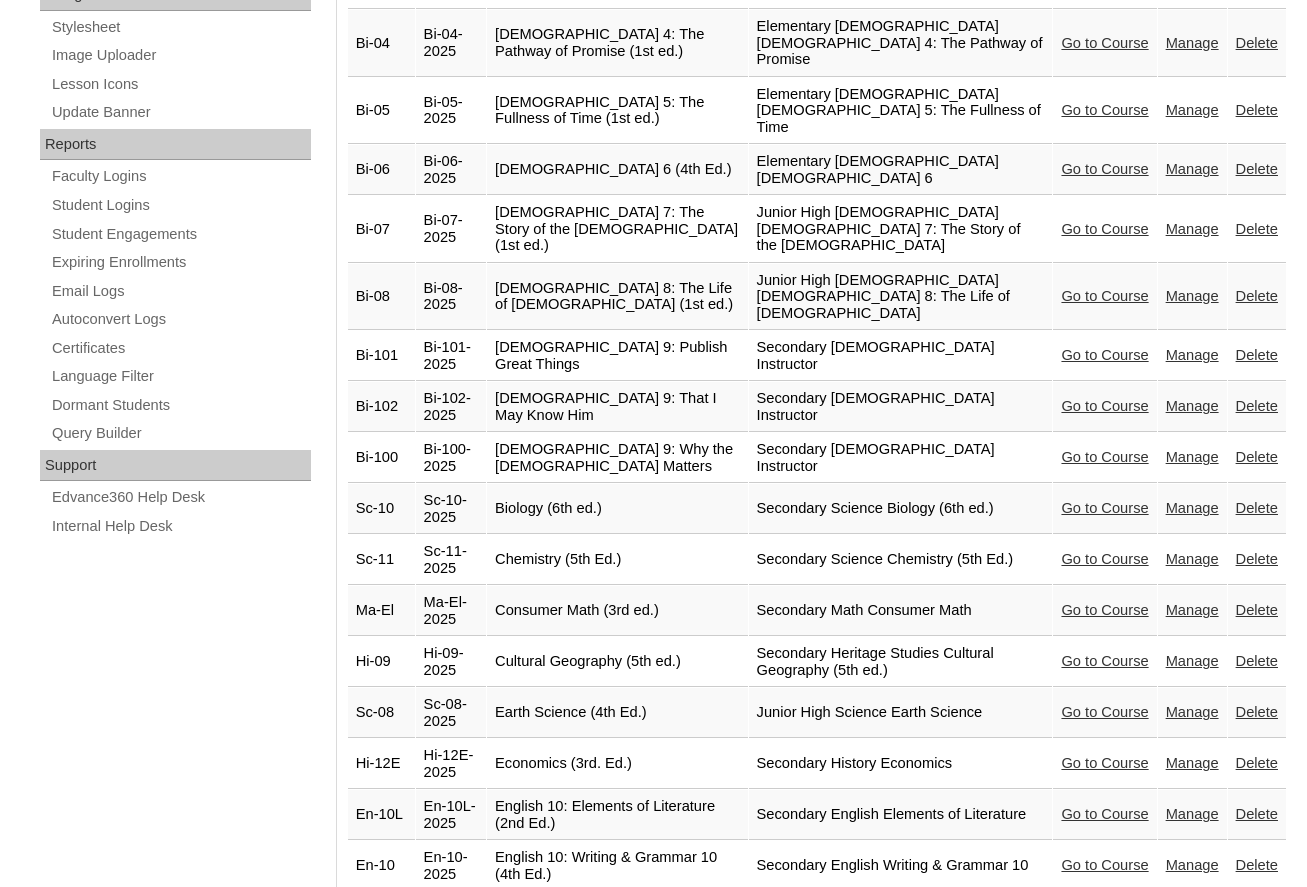 scroll, scrollTop: 1097, scrollLeft: 0, axis: vertical 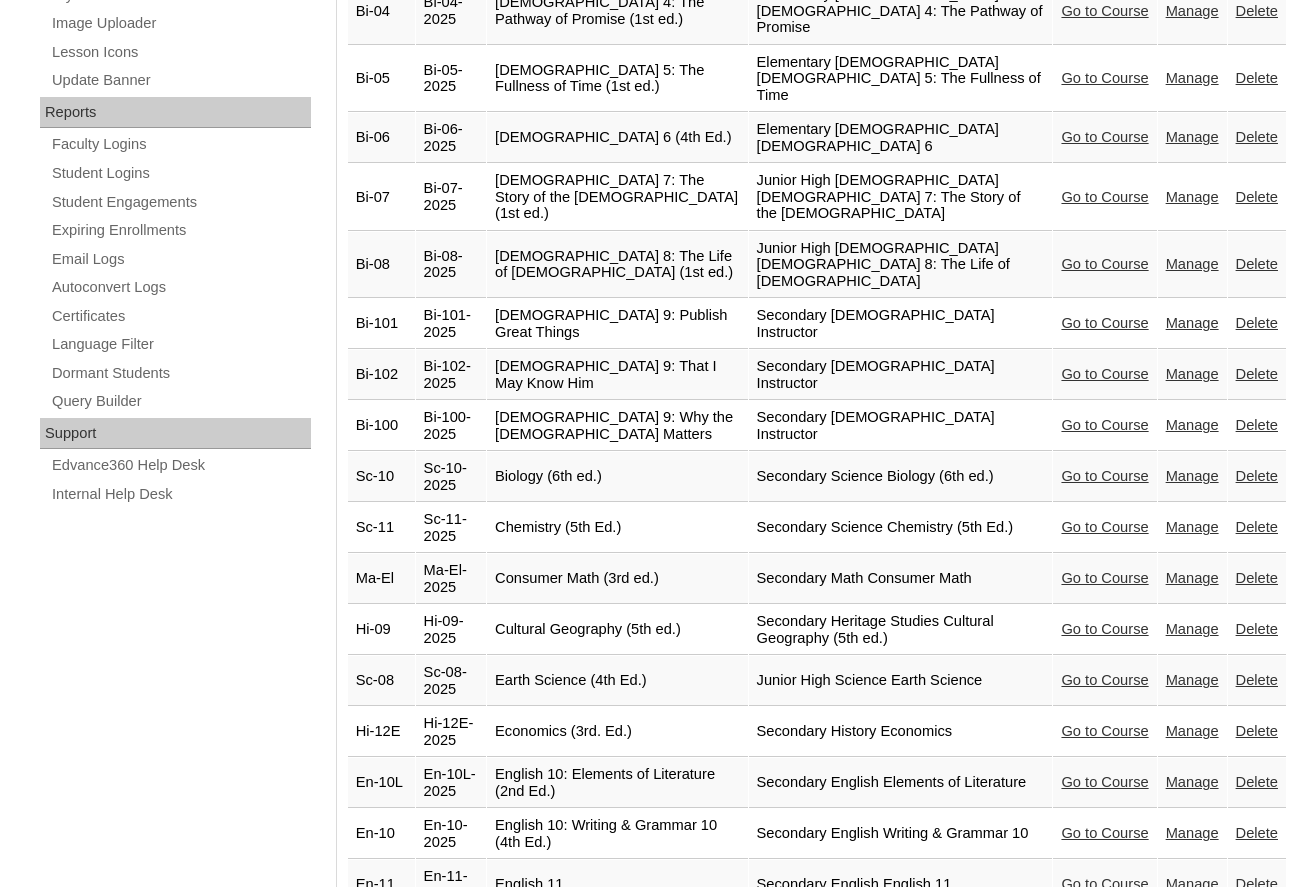 click on "Go to Course" at bounding box center [1104, 197] 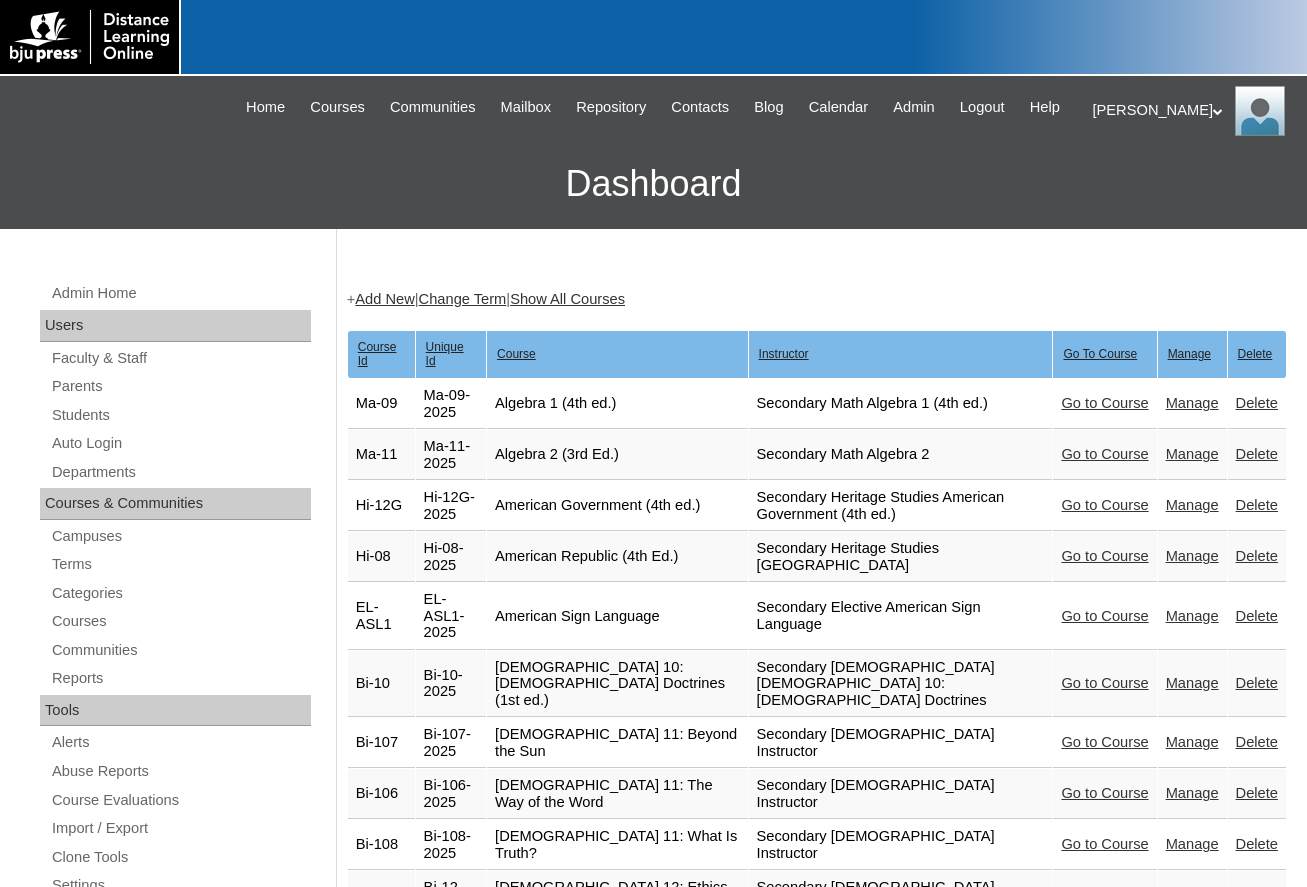 scroll, scrollTop: 1097, scrollLeft: 0, axis: vertical 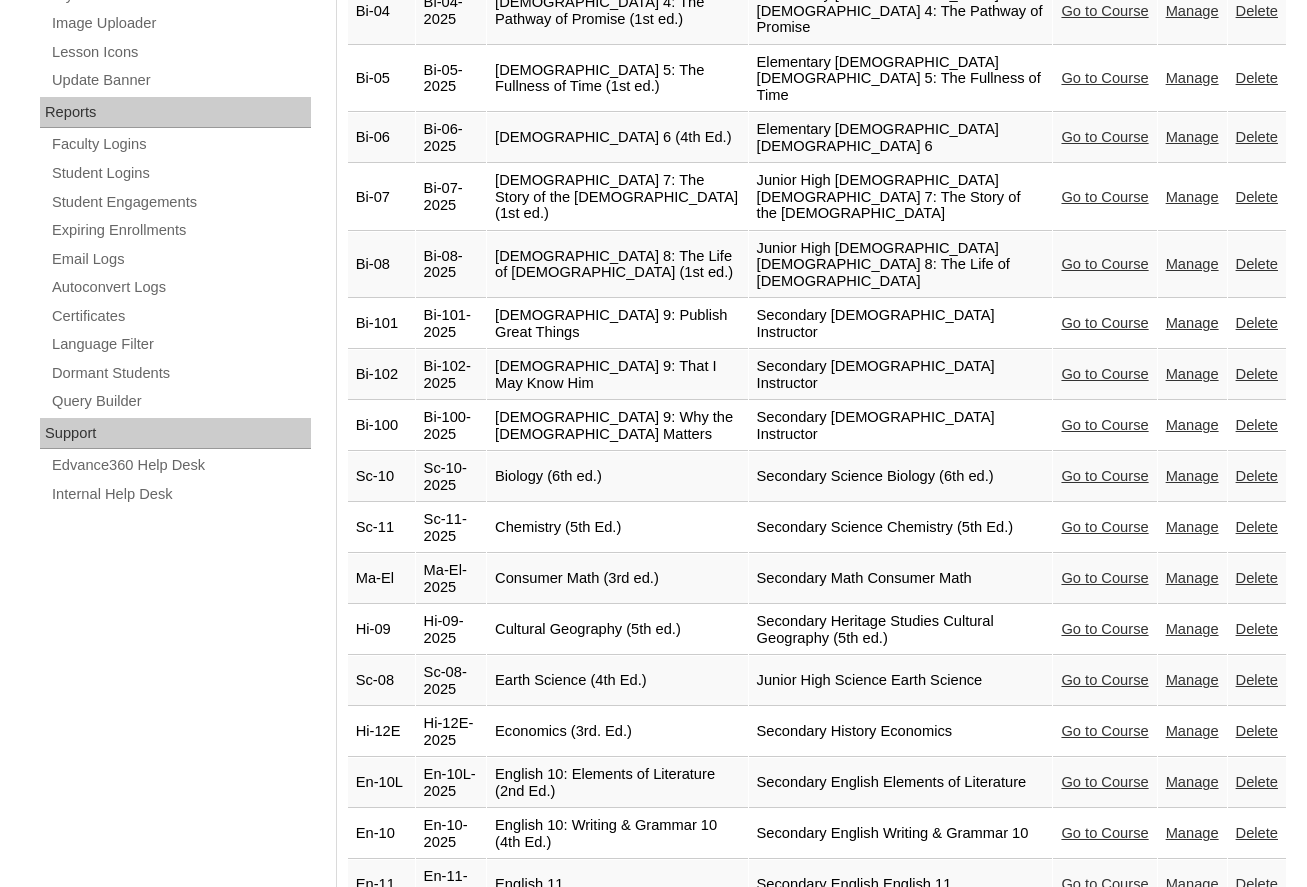 click on "Go to Course" at bounding box center (1104, 264) 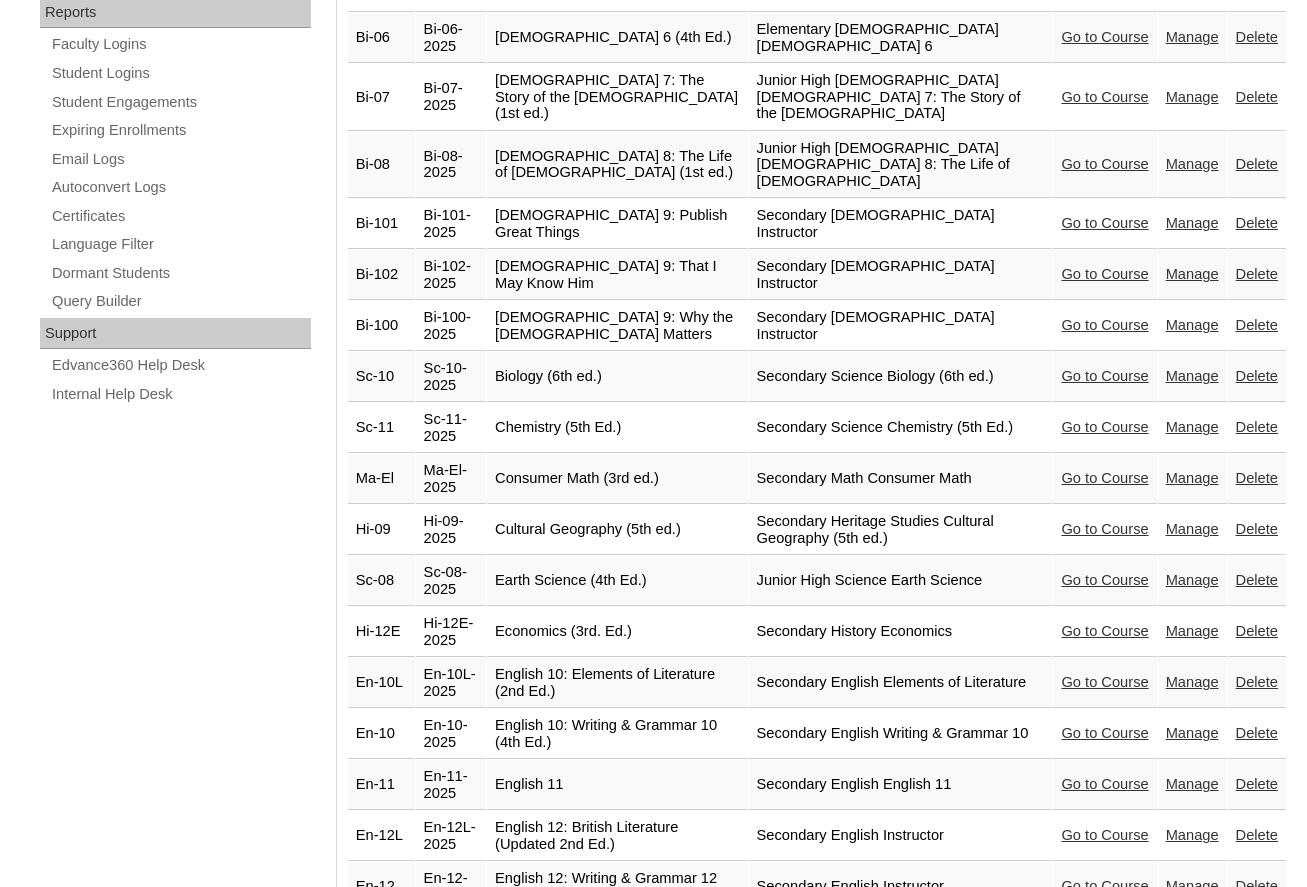scroll, scrollTop: 1297, scrollLeft: 0, axis: vertical 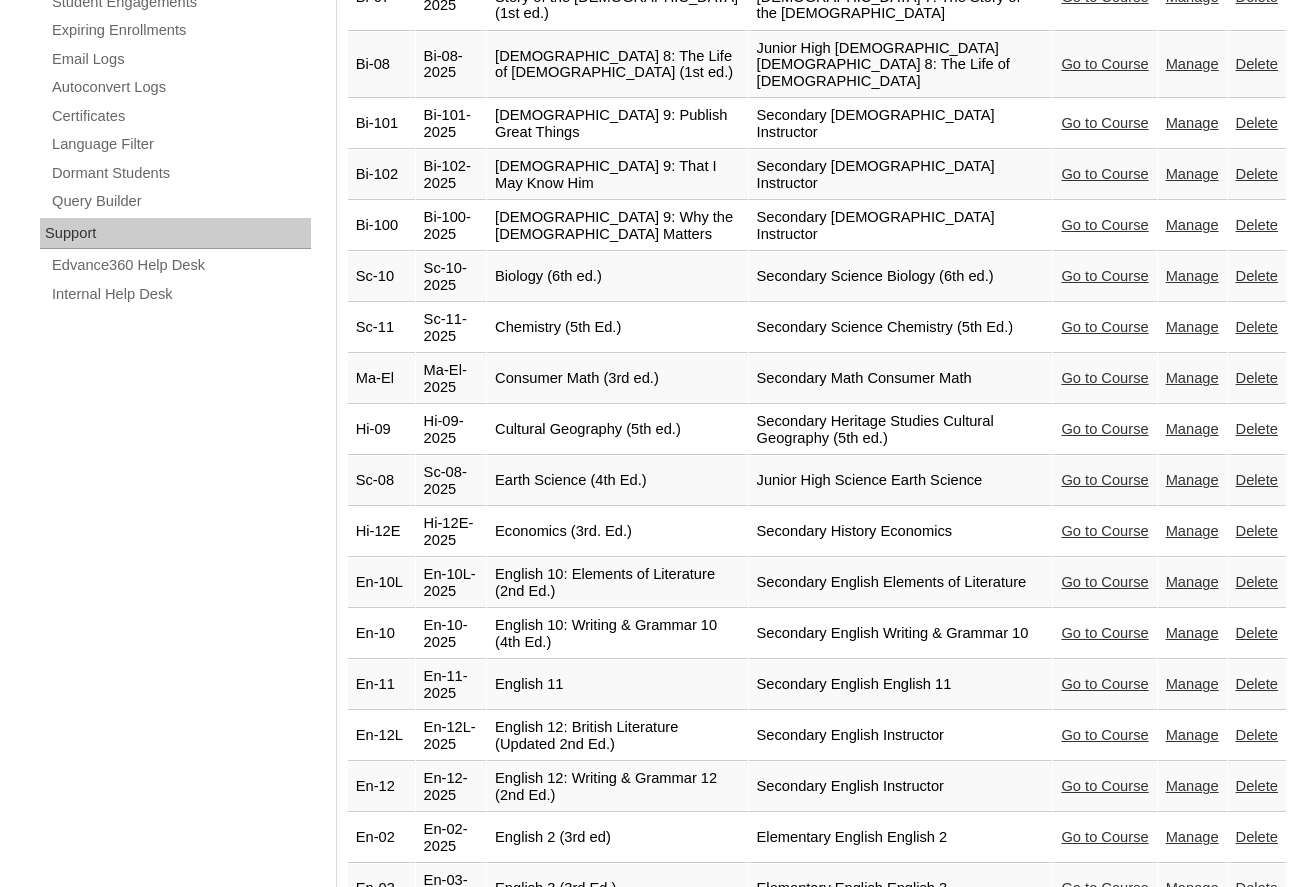 click on "Go to Course" at bounding box center [1104, 276] 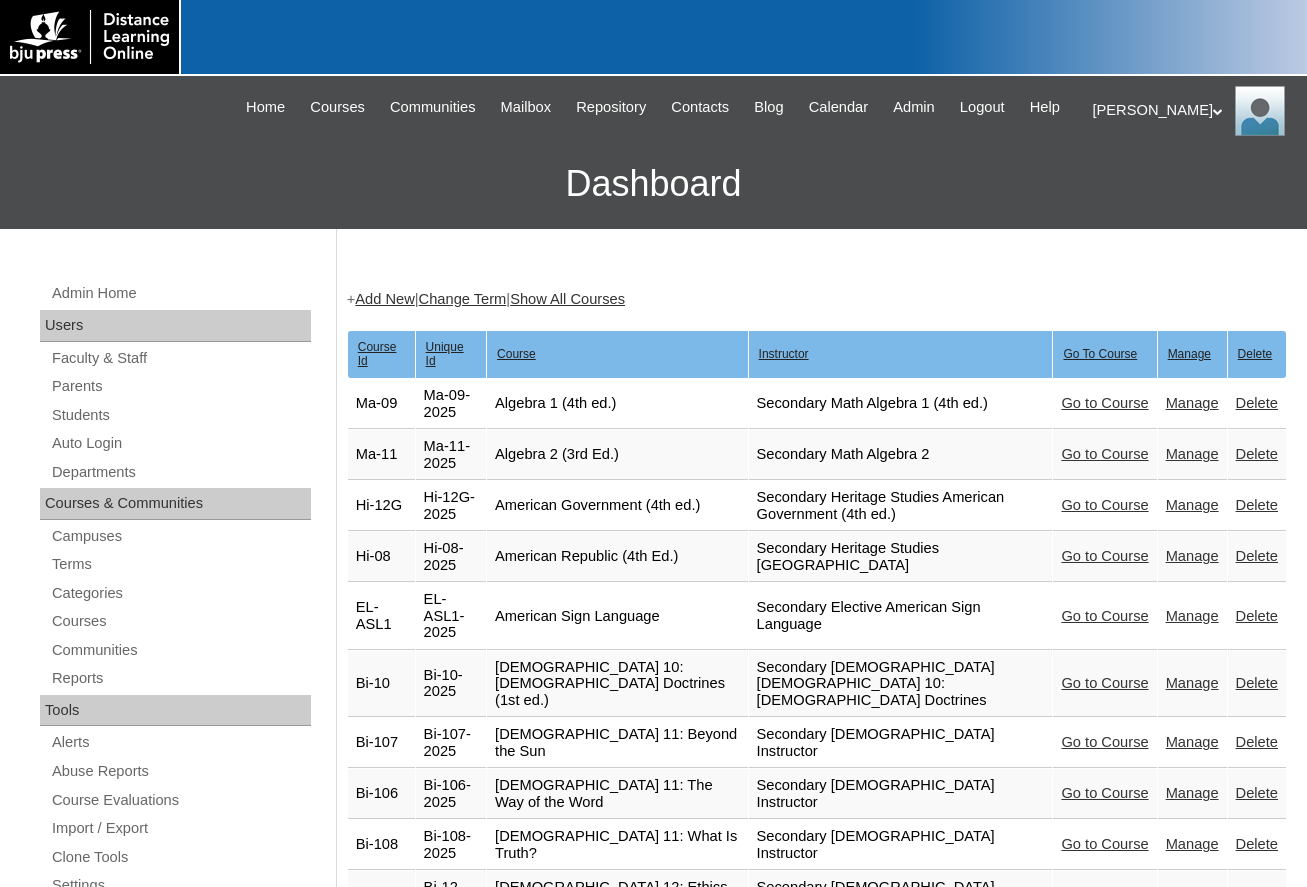 scroll, scrollTop: 1294, scrollLeft: 0, axis: vertical 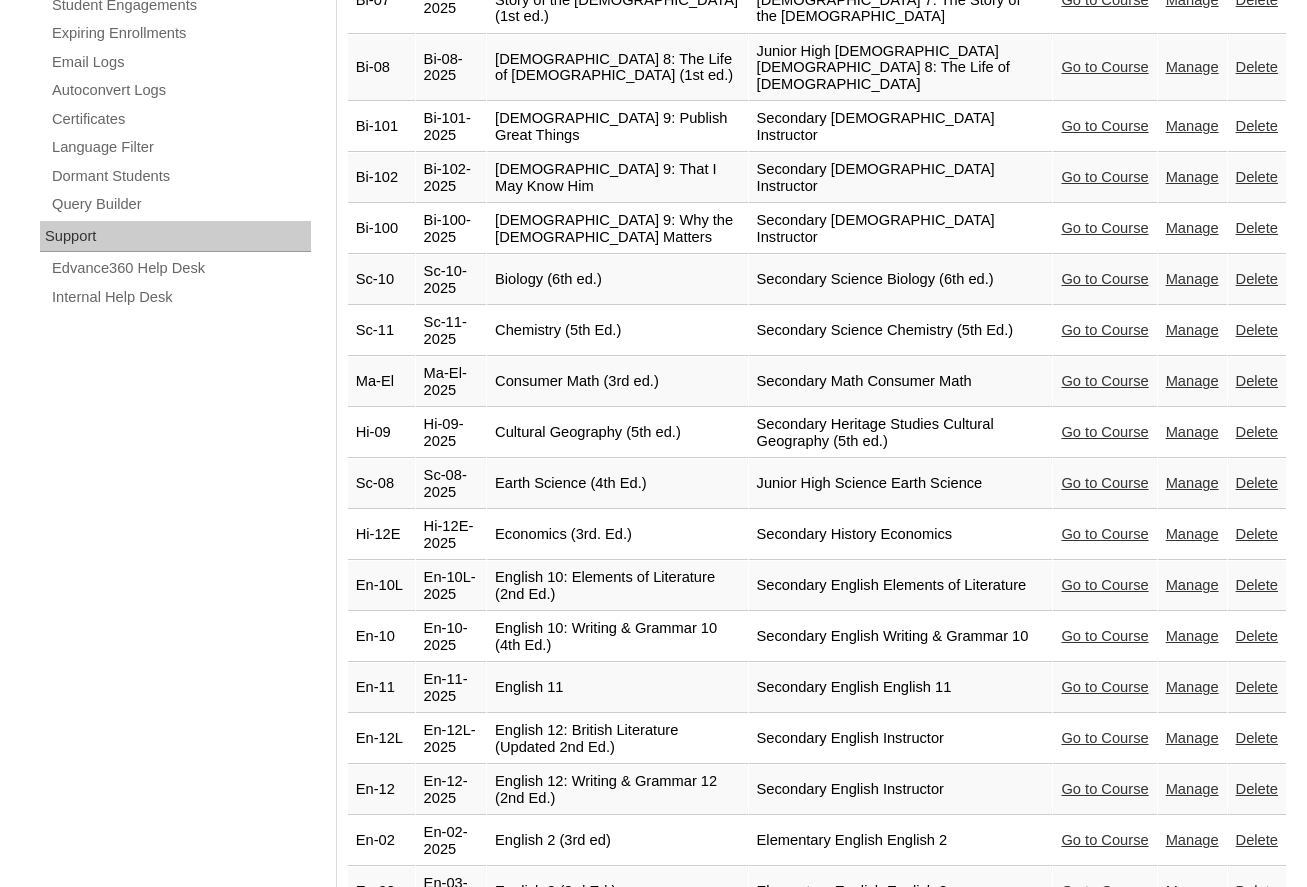 click on "Go to Course" at bounding box center (1104, 330) 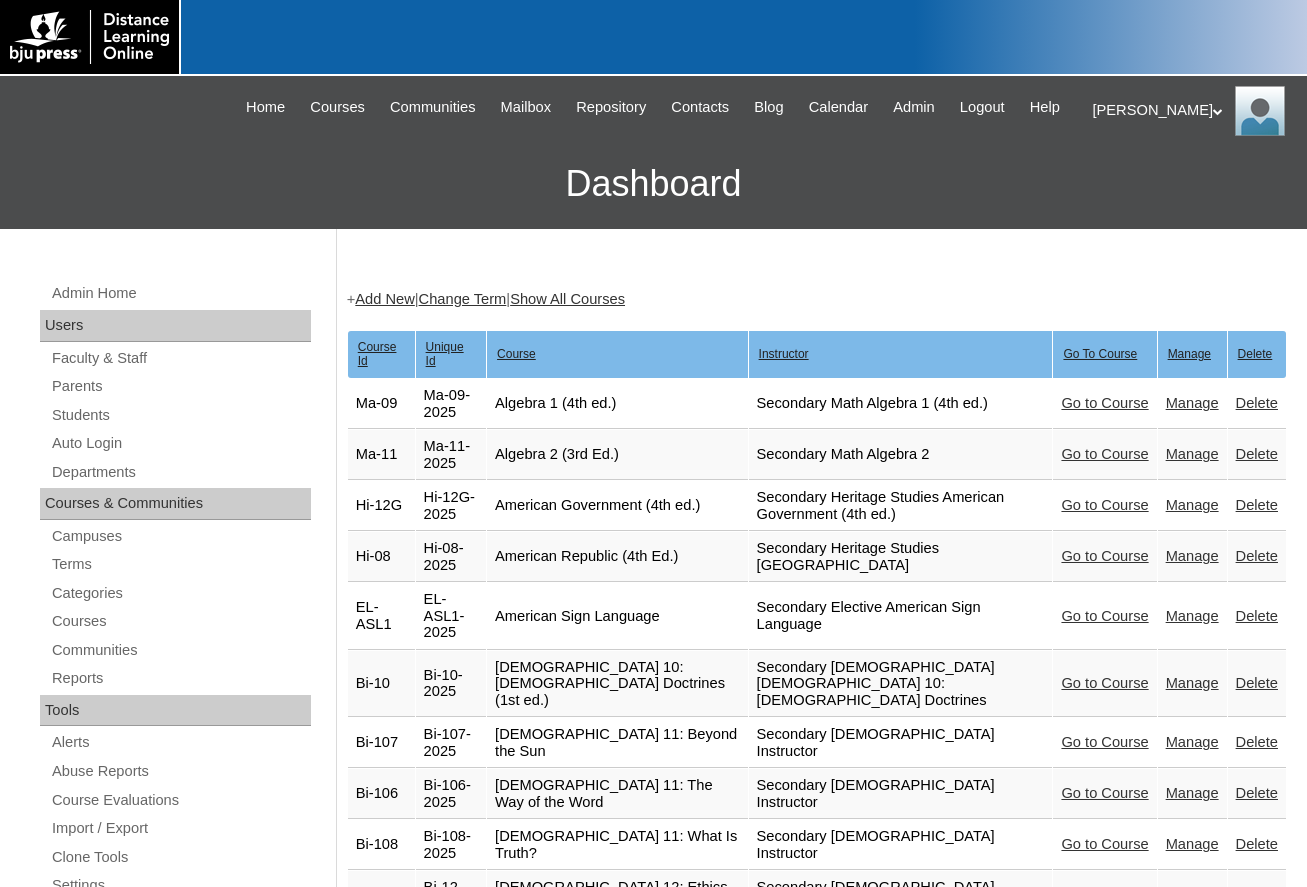 scroll, scrollTop: 1291, scrollLeft: 0, axis: vertical 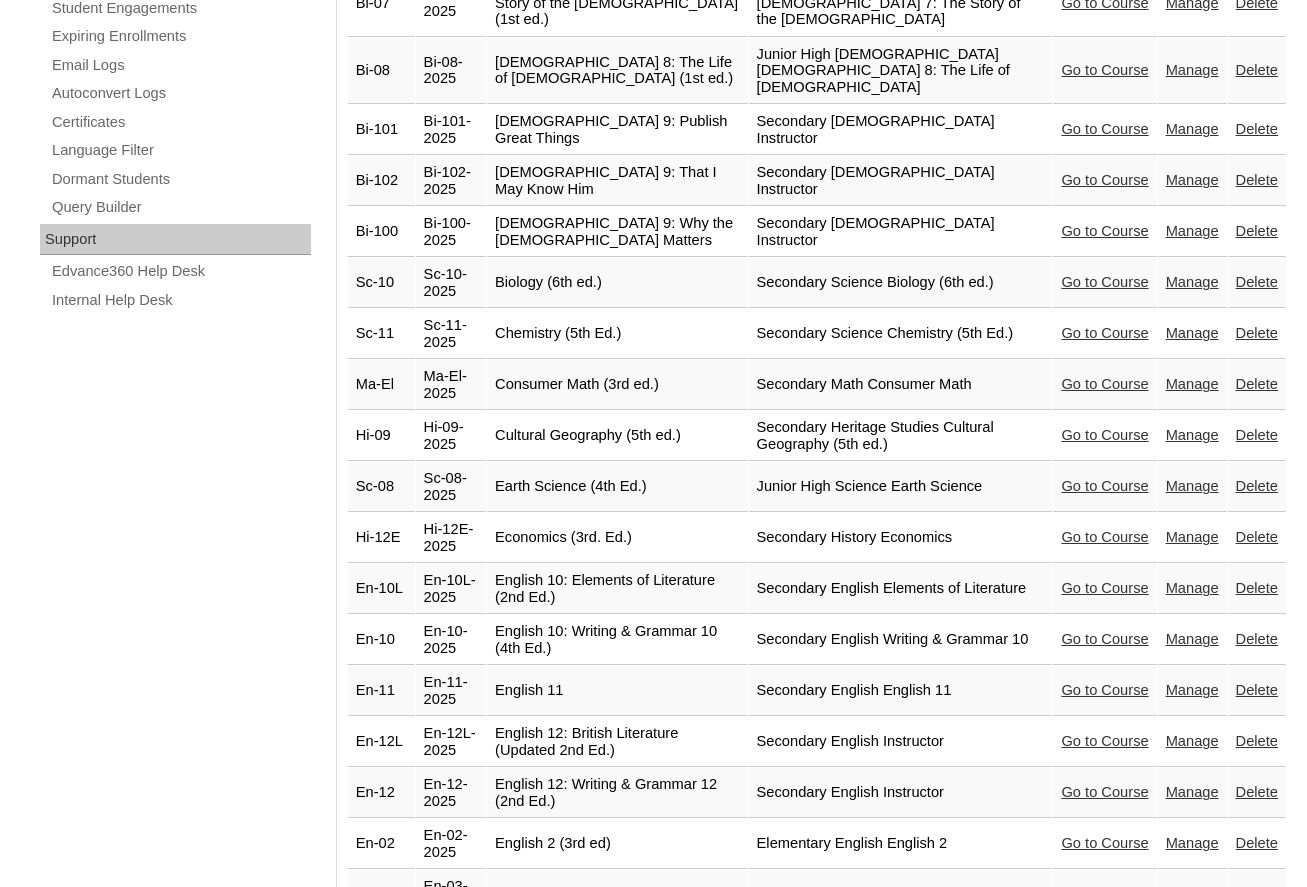 click on "Go to Course" at bounding box center [1104, 384] 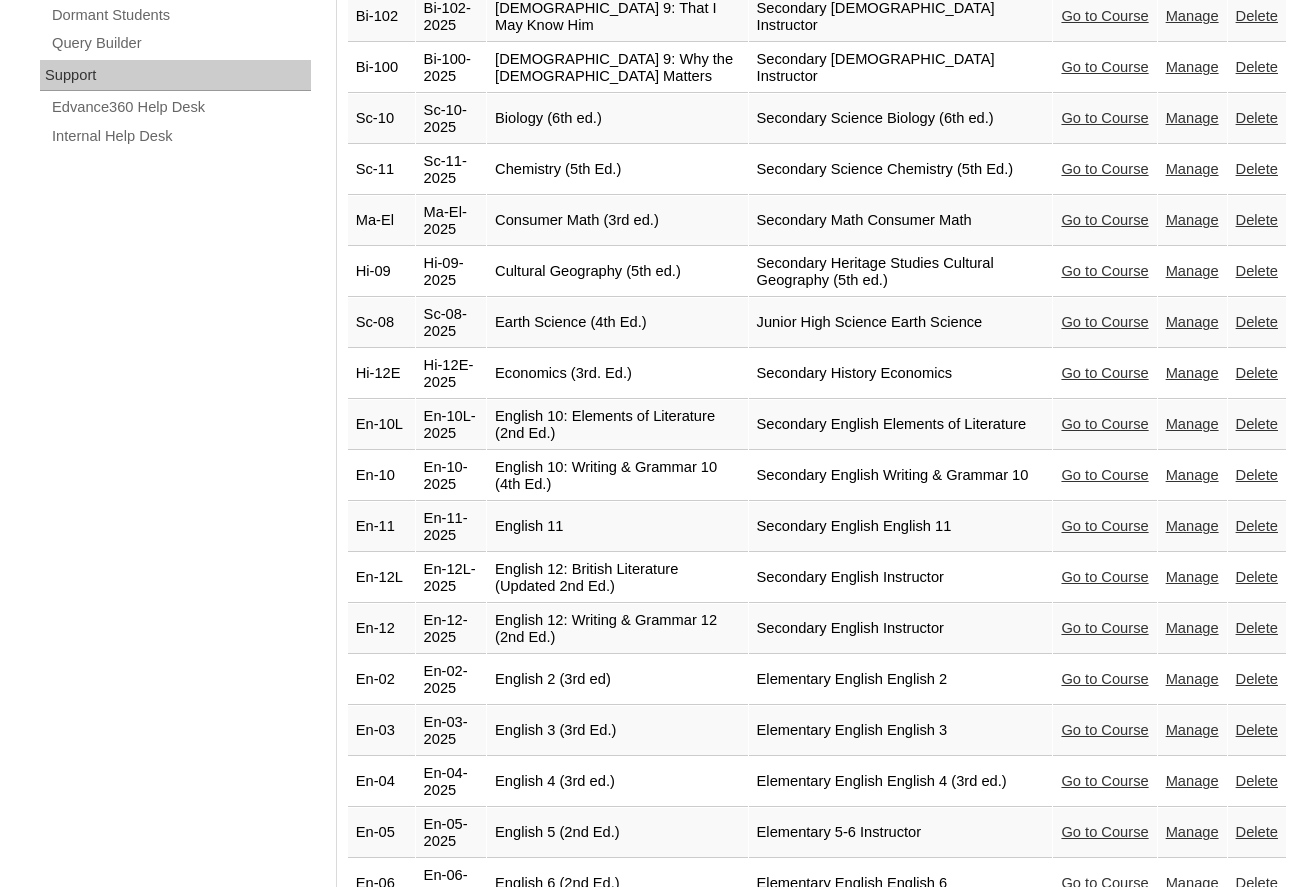 scroll, scrollTop: 1488, scrollLeft: 0, axis: vertical 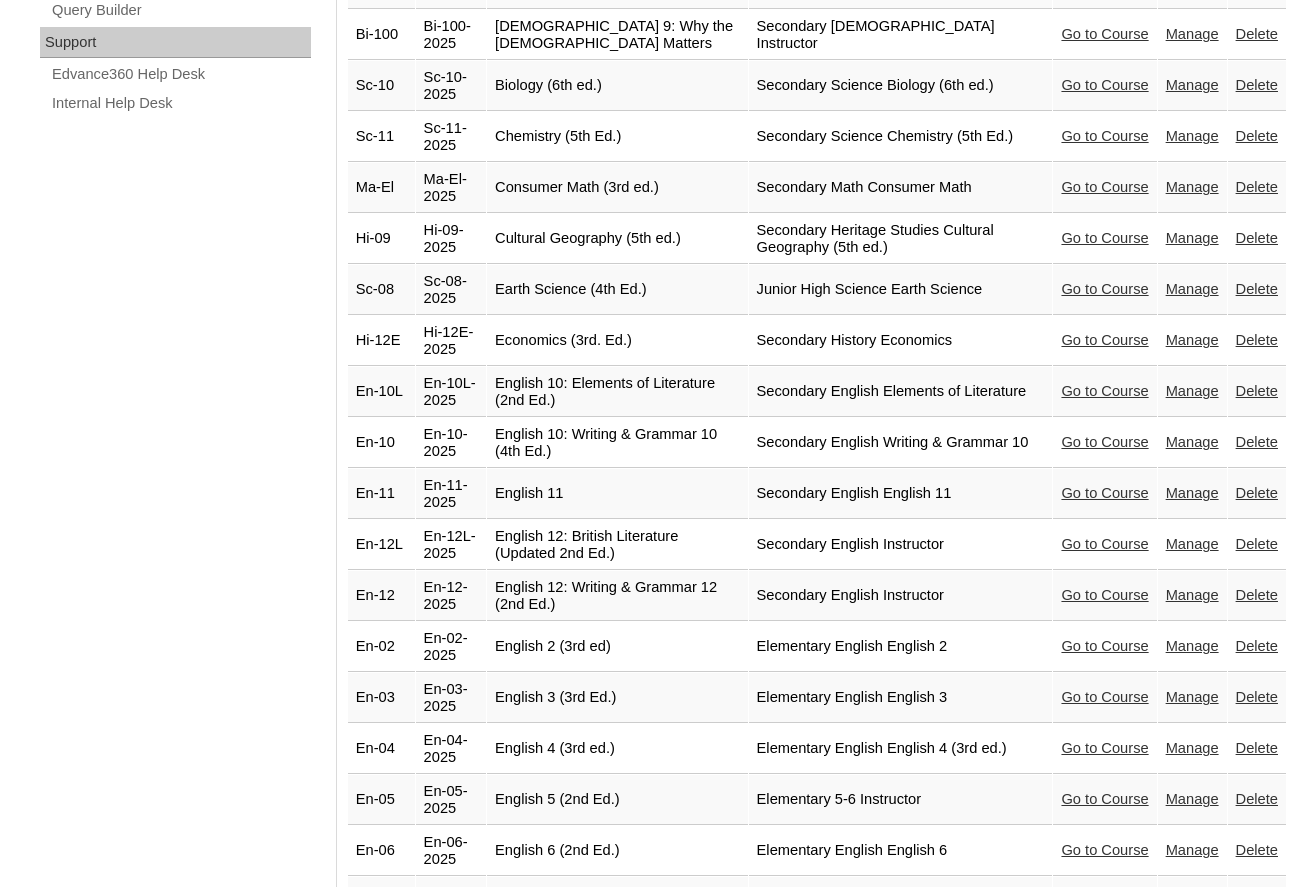 click on "Go to Course" at bounding box center [1104, 238] 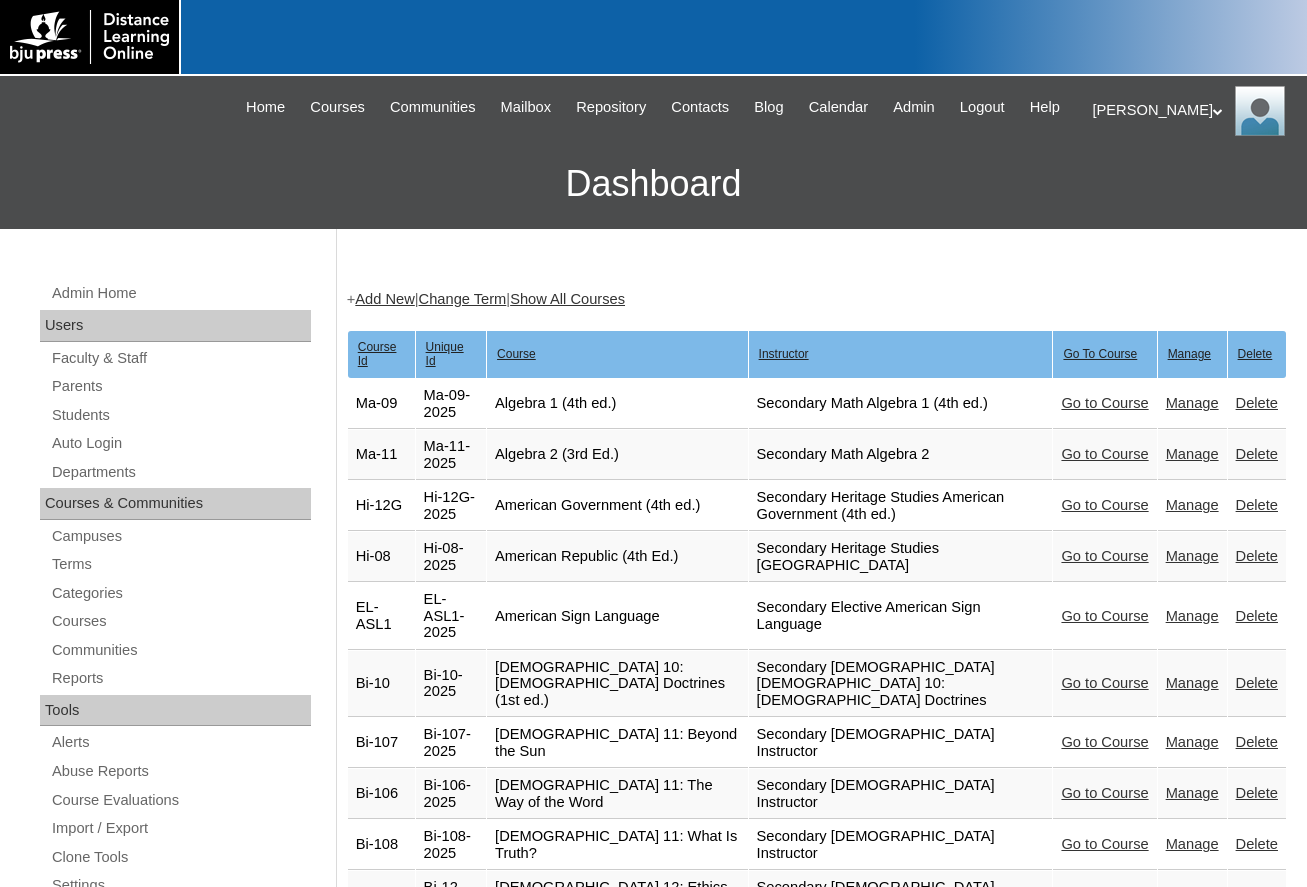 scroll, scrollTop: 1485, scrollLeft: 0, axis: vertical 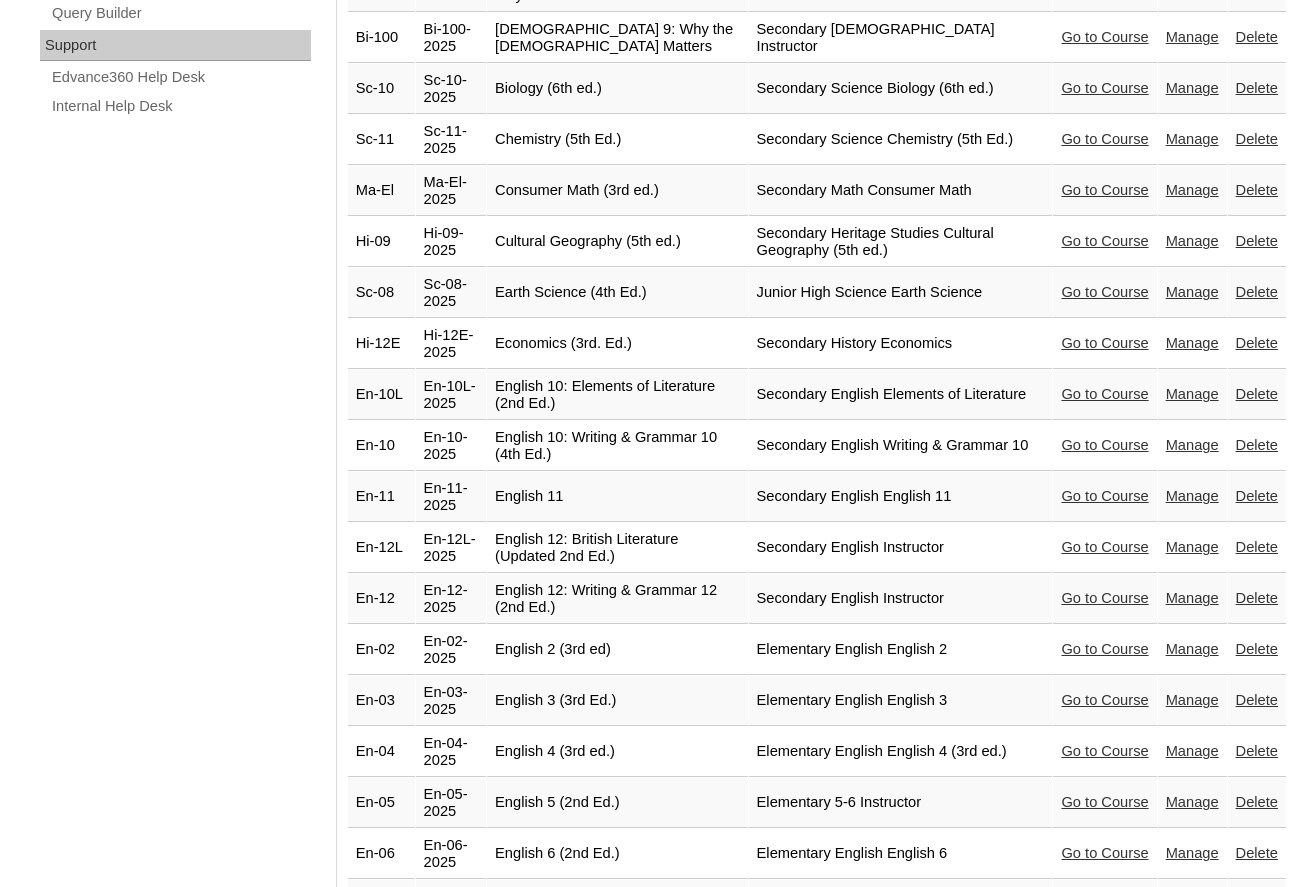 click on "Go to Course" at bounding box center (1104, 293) 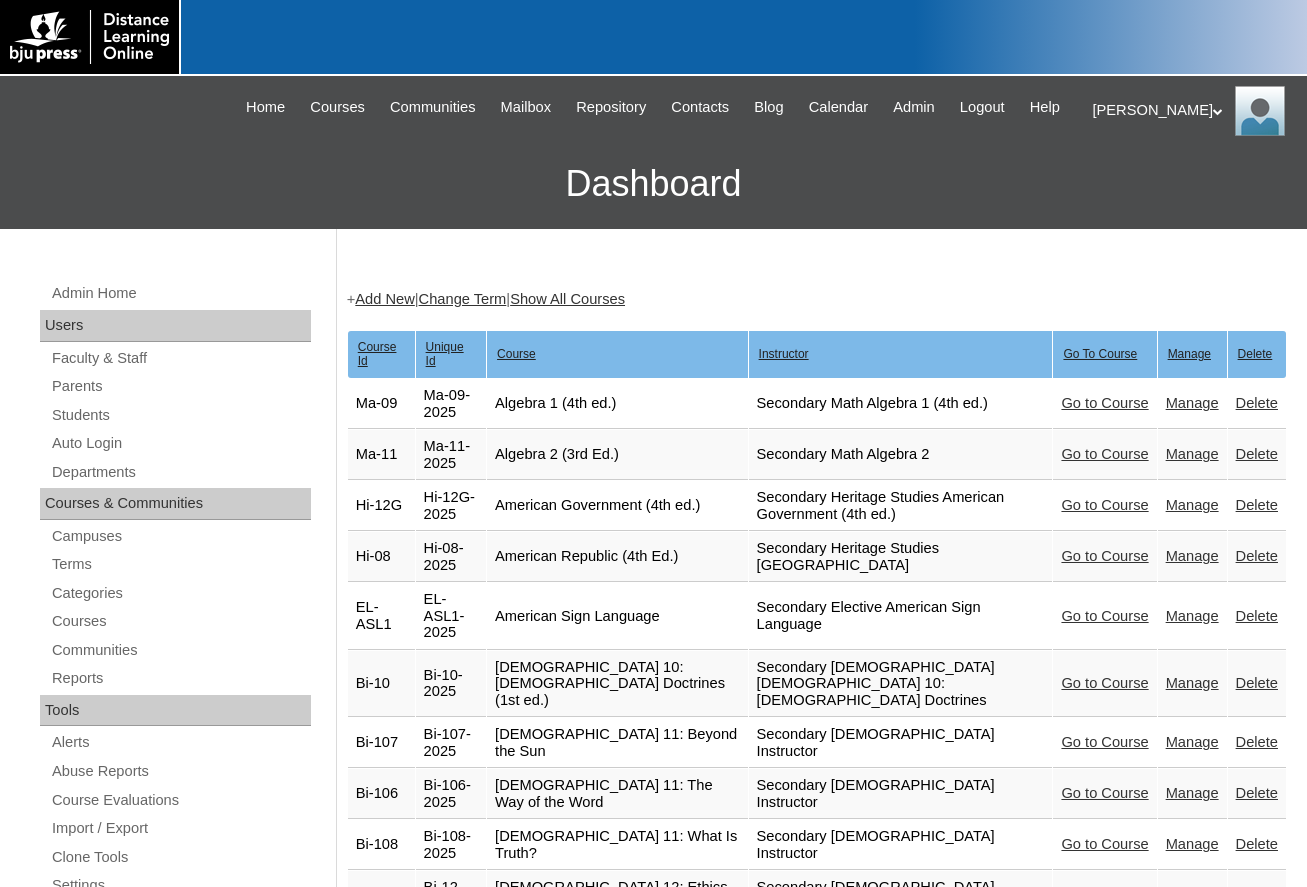 scroll, scrollTop: 1482, scrollLeft: 0, axis: vertical 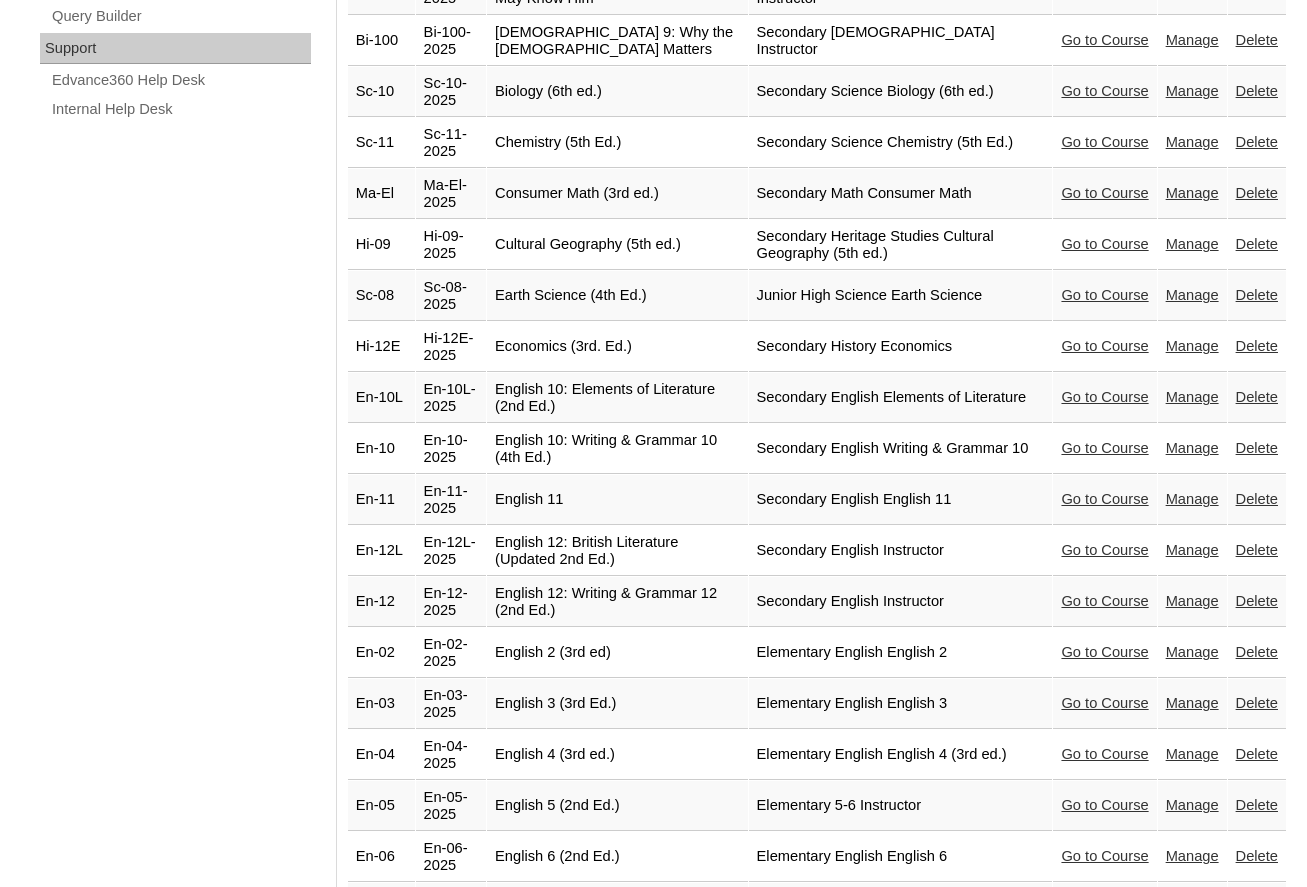 click on "Go to Course" at bounding box center (1104, 346) 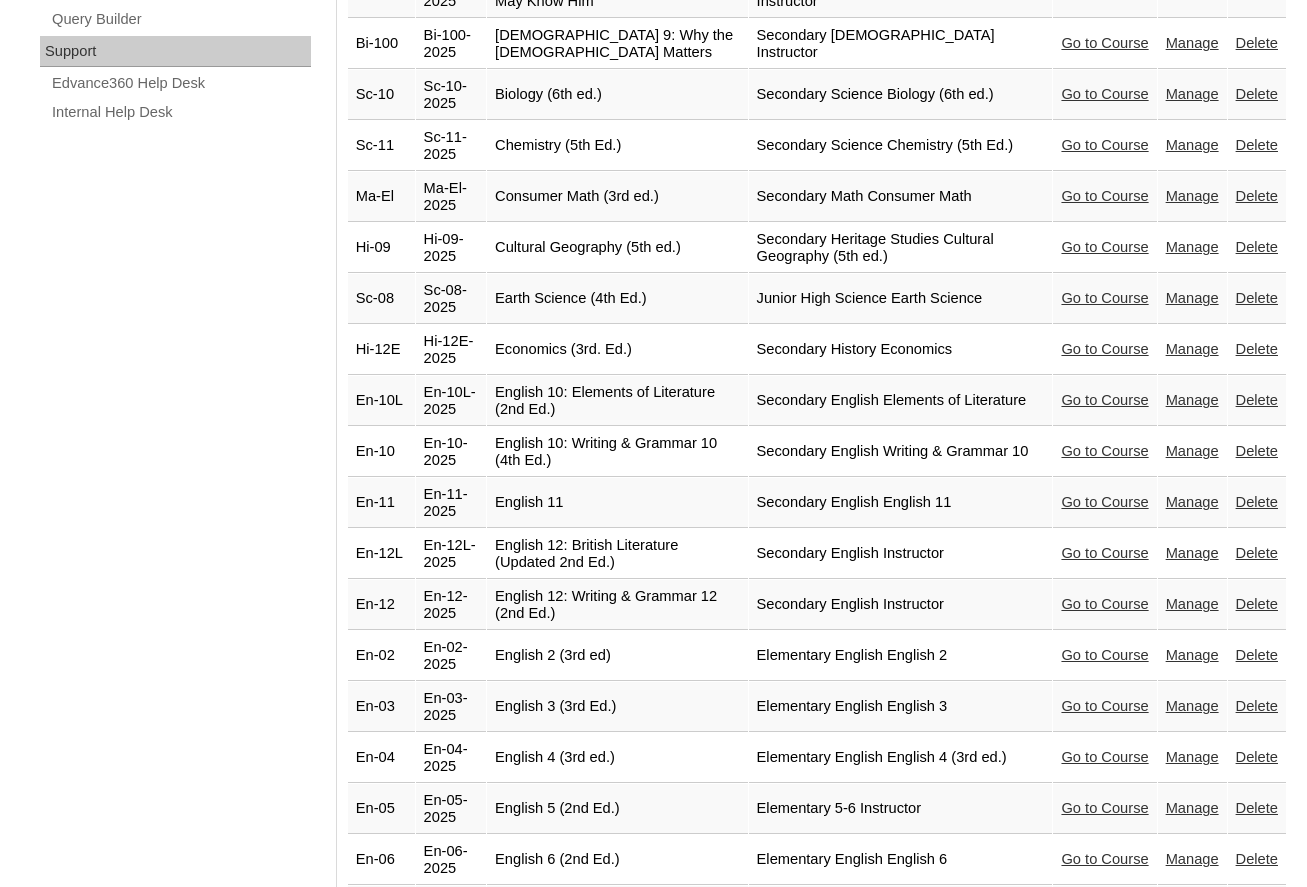 scroll, scrollTop: 1579, scrollLeft: 0, axis: vertical 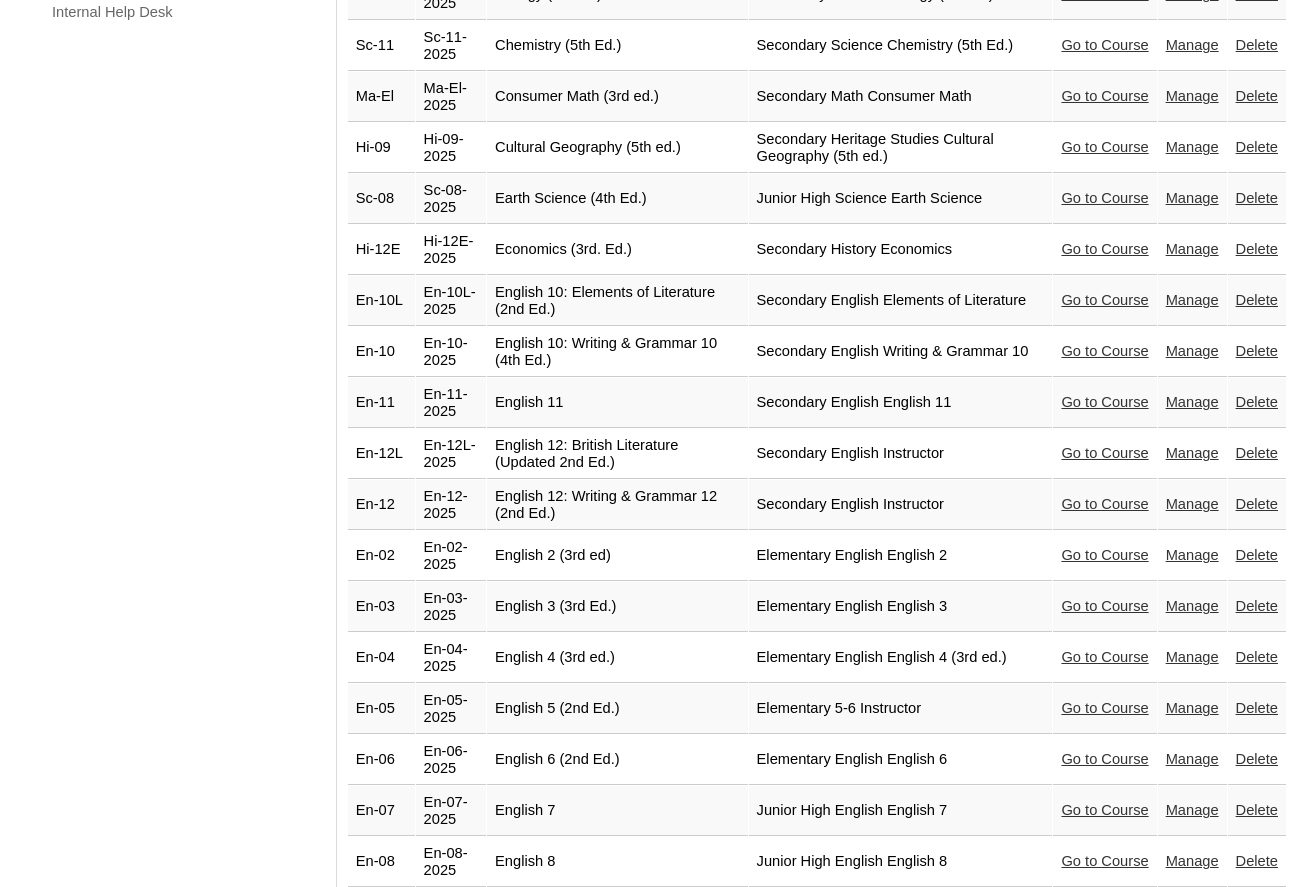 click on "Go to Course" at bounding box center [1104, 300] 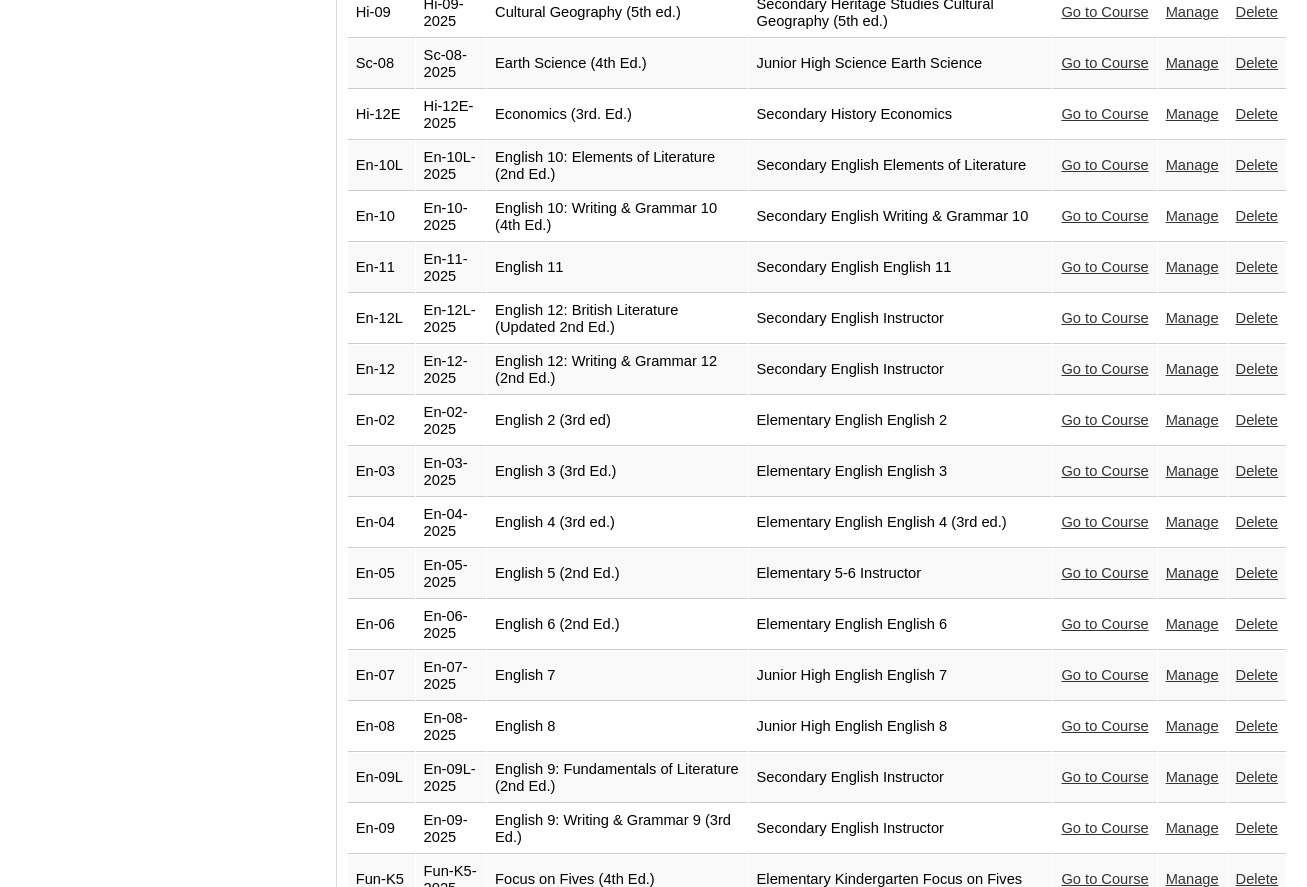 scroll, scrollTop: 1776, scrollLeft: 0, axis: vertical 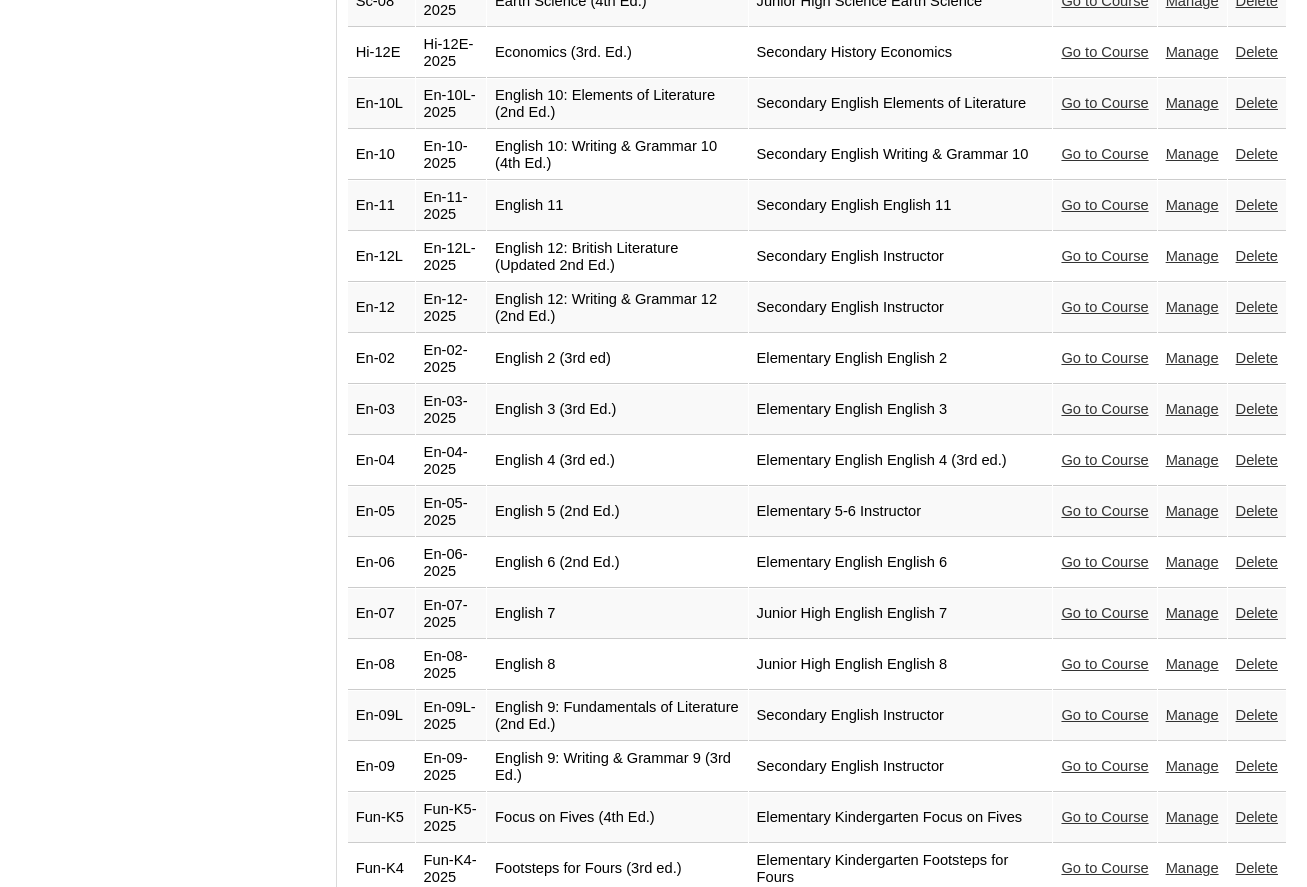 click on "Go to Course" at bounding box center (1104, 205) 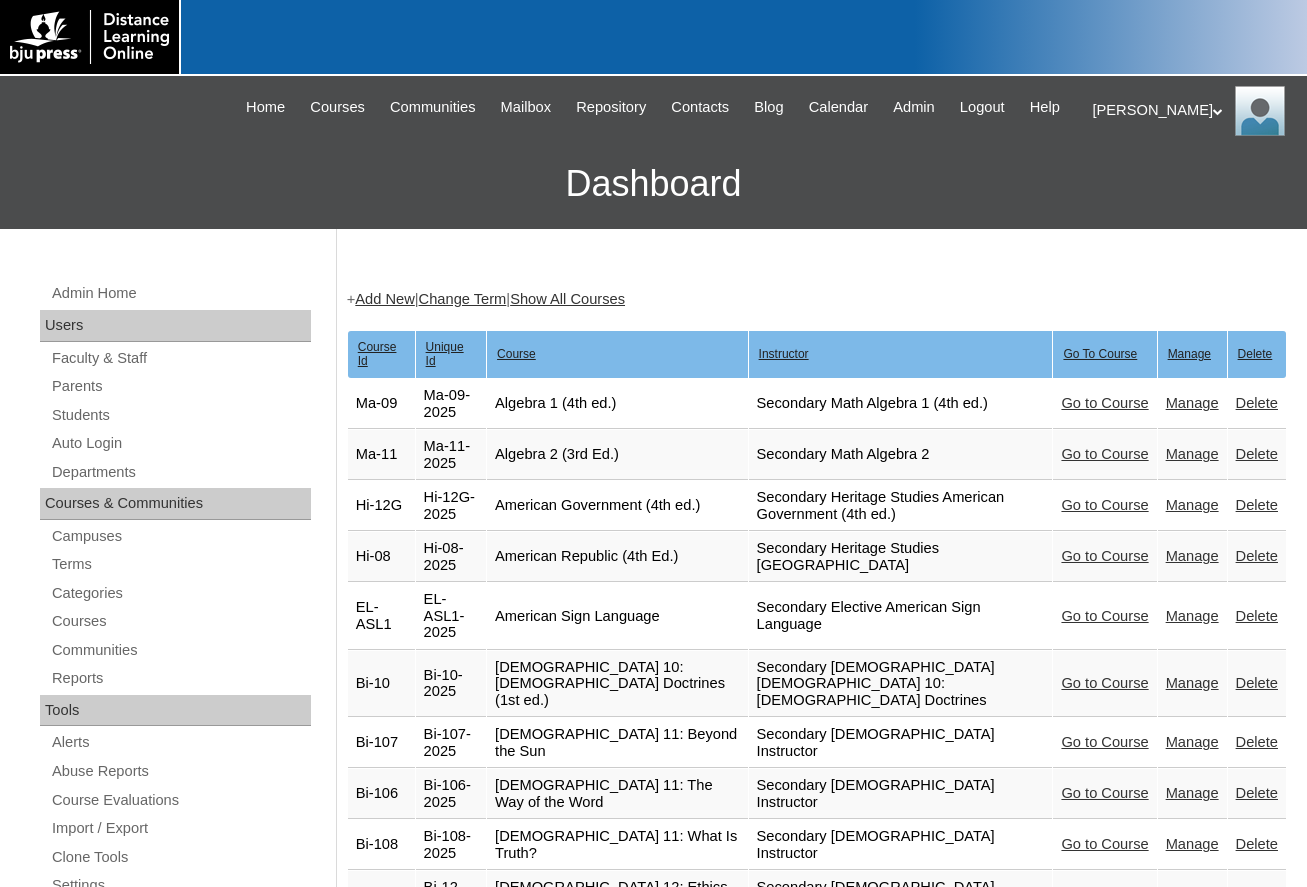 scroll, scrollTop: 1776, scrollLeft: 0, axis: vertical 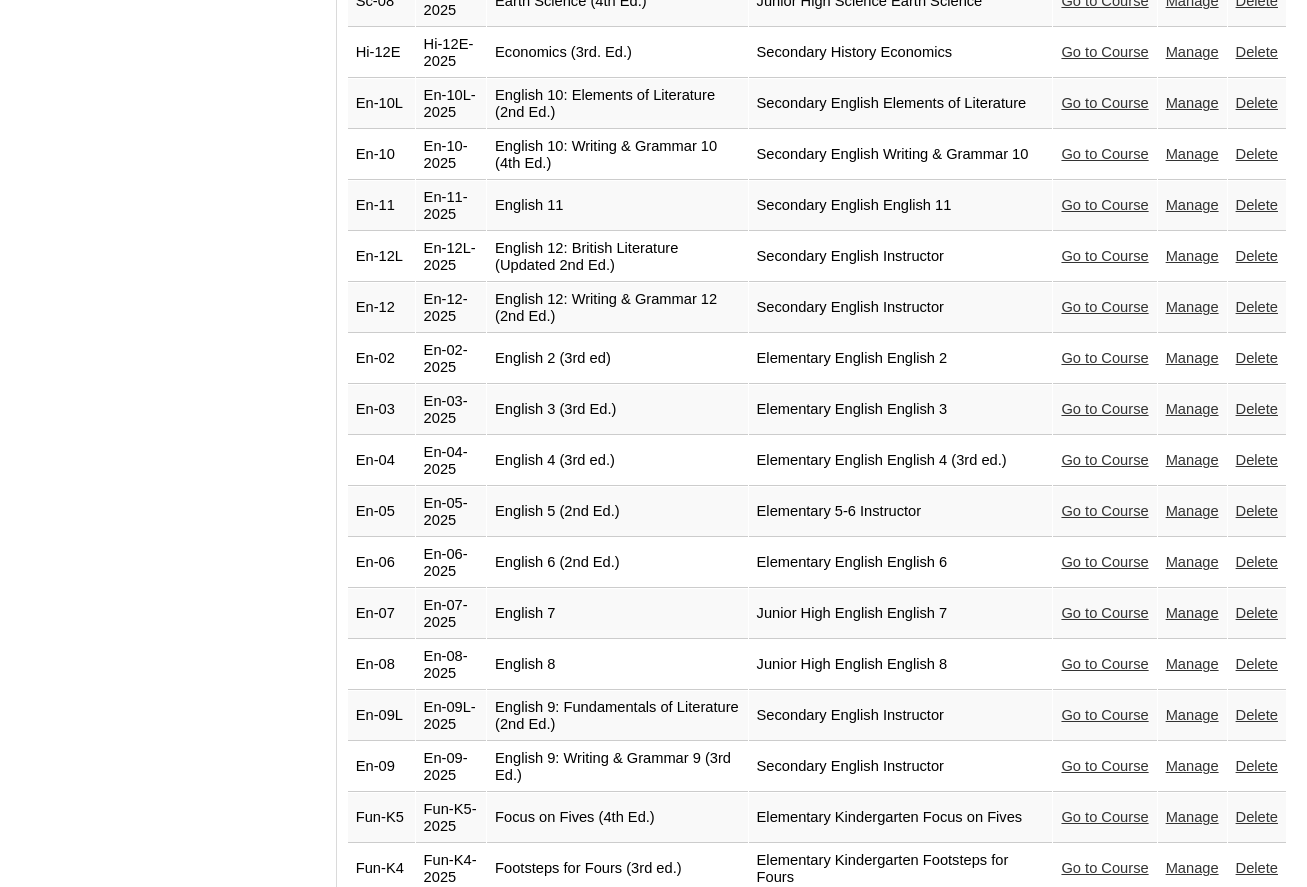 click on "Go to Course" at bounding box center [1104, 256] 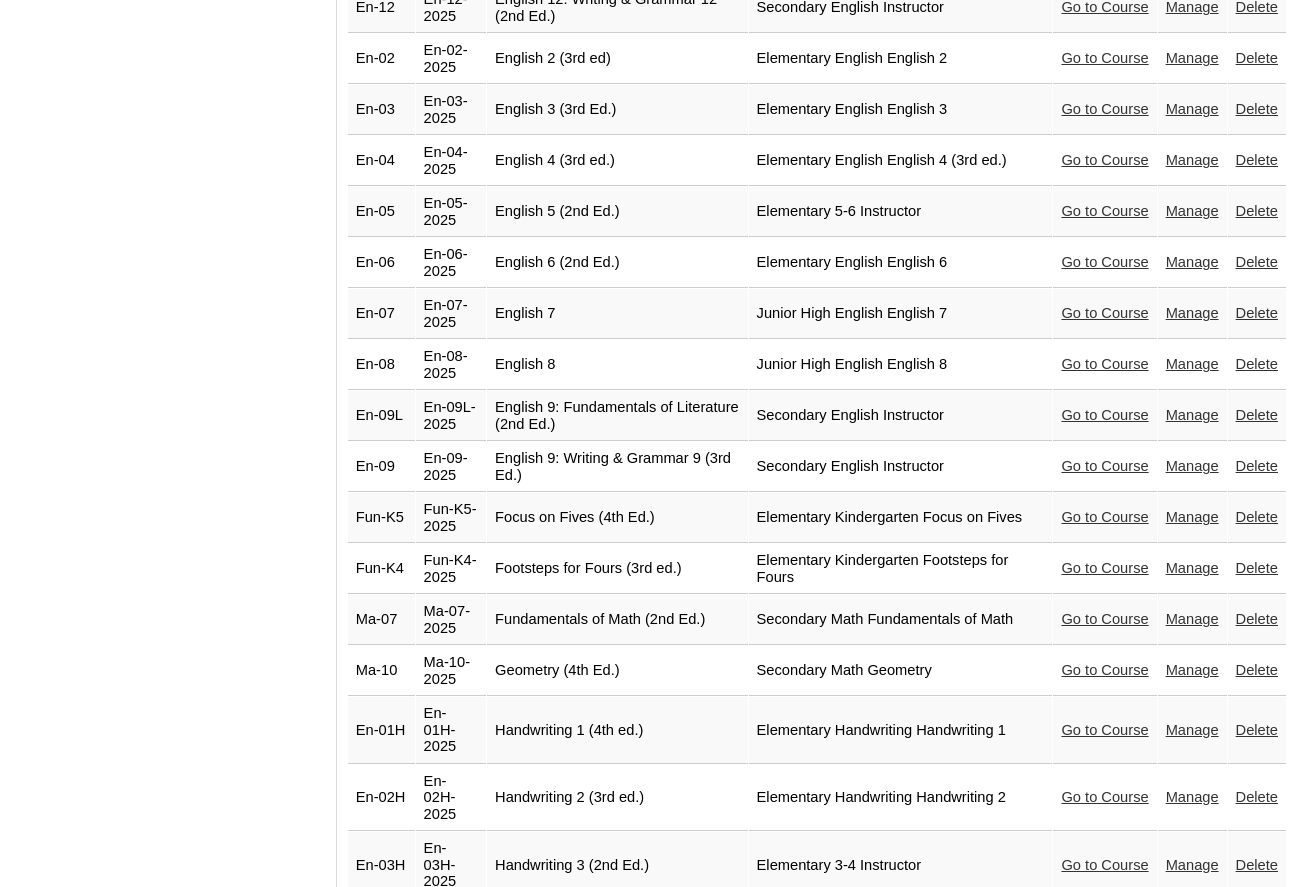 scroll, scrollTop: 2176, scrollLeft: 0, axis: vertical 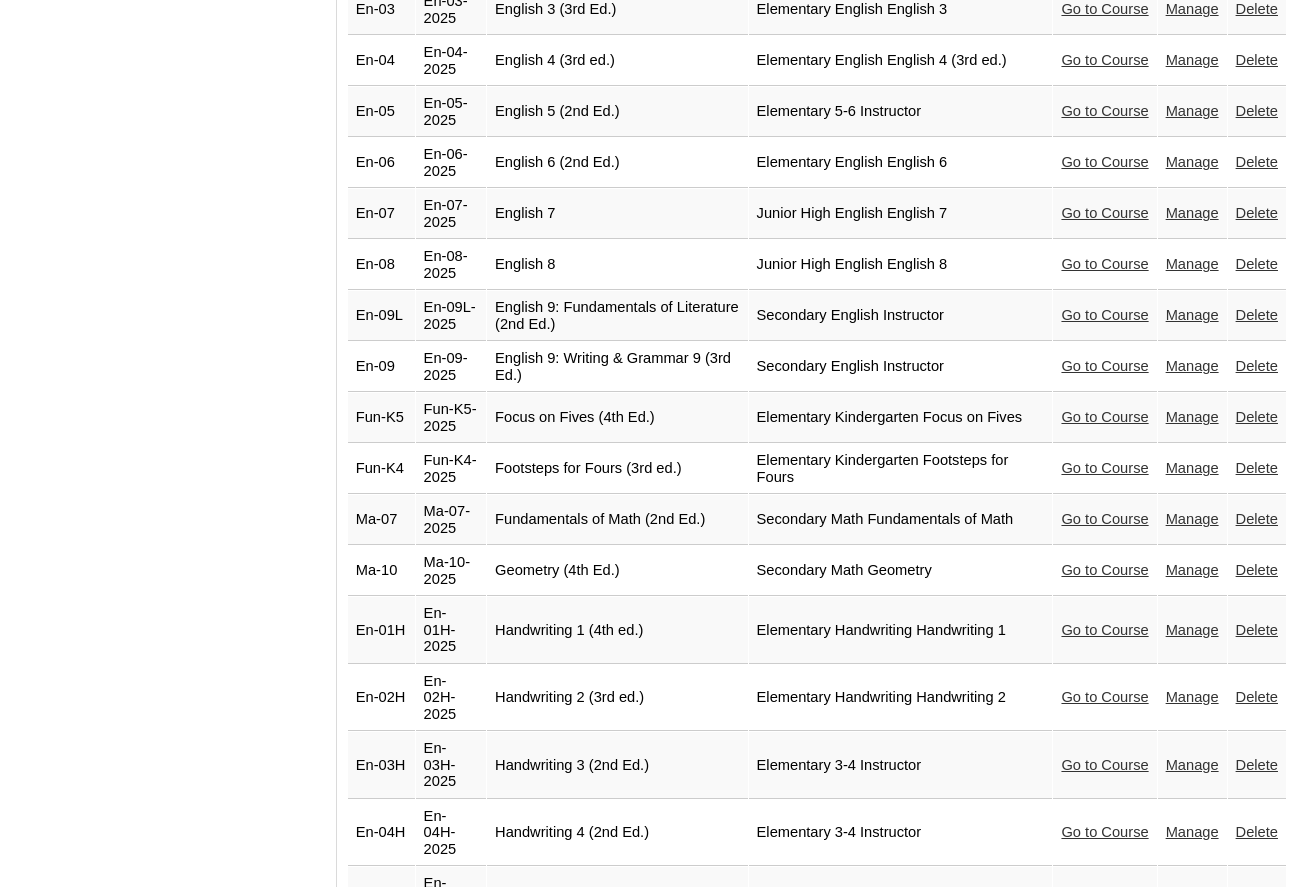 click on "Go to Course" at bounding box center [1104, 213] 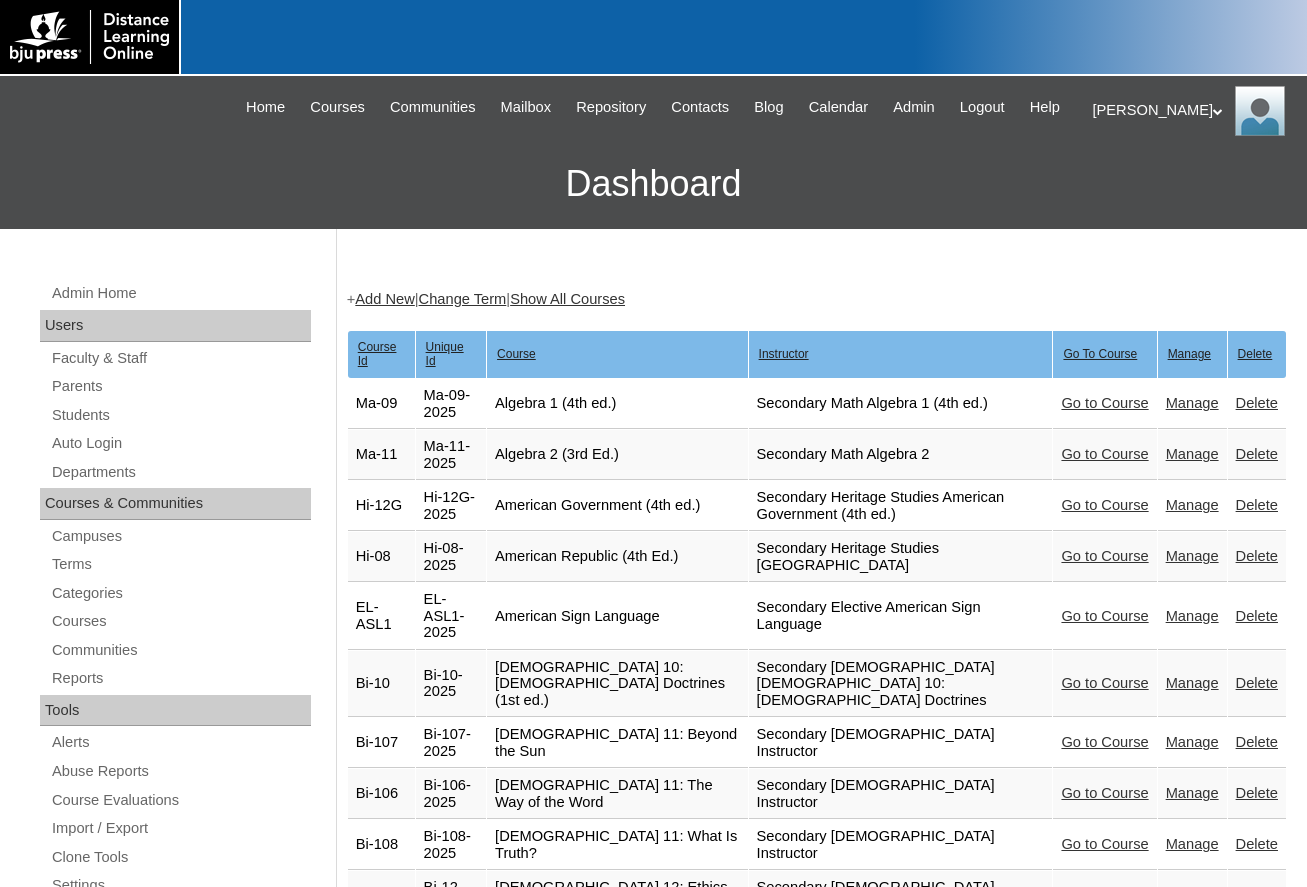 scroll, scrollTop: 2176, scrollLeft: 0, axis: vertical 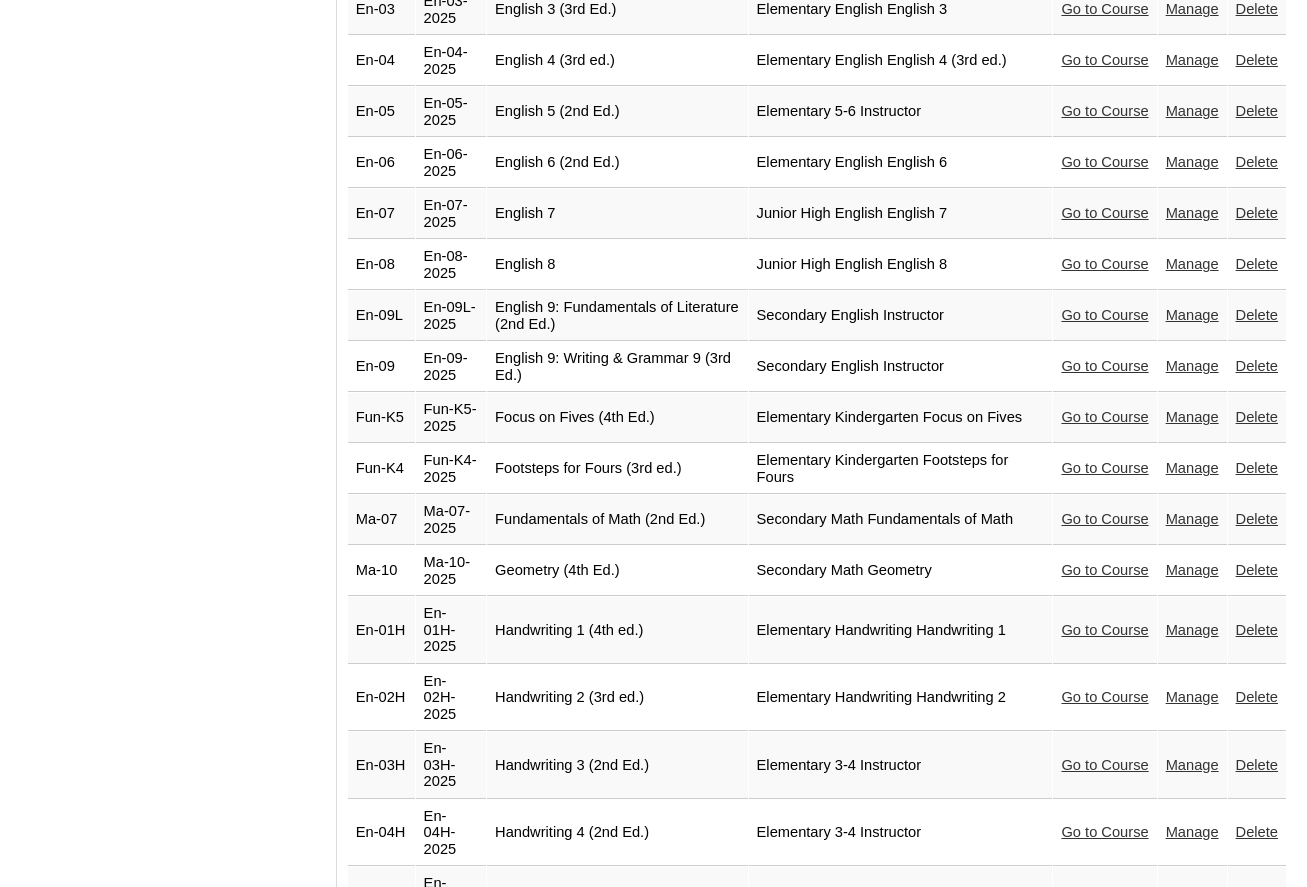 click on "Go to Course" at bounding box center (1104, 264) 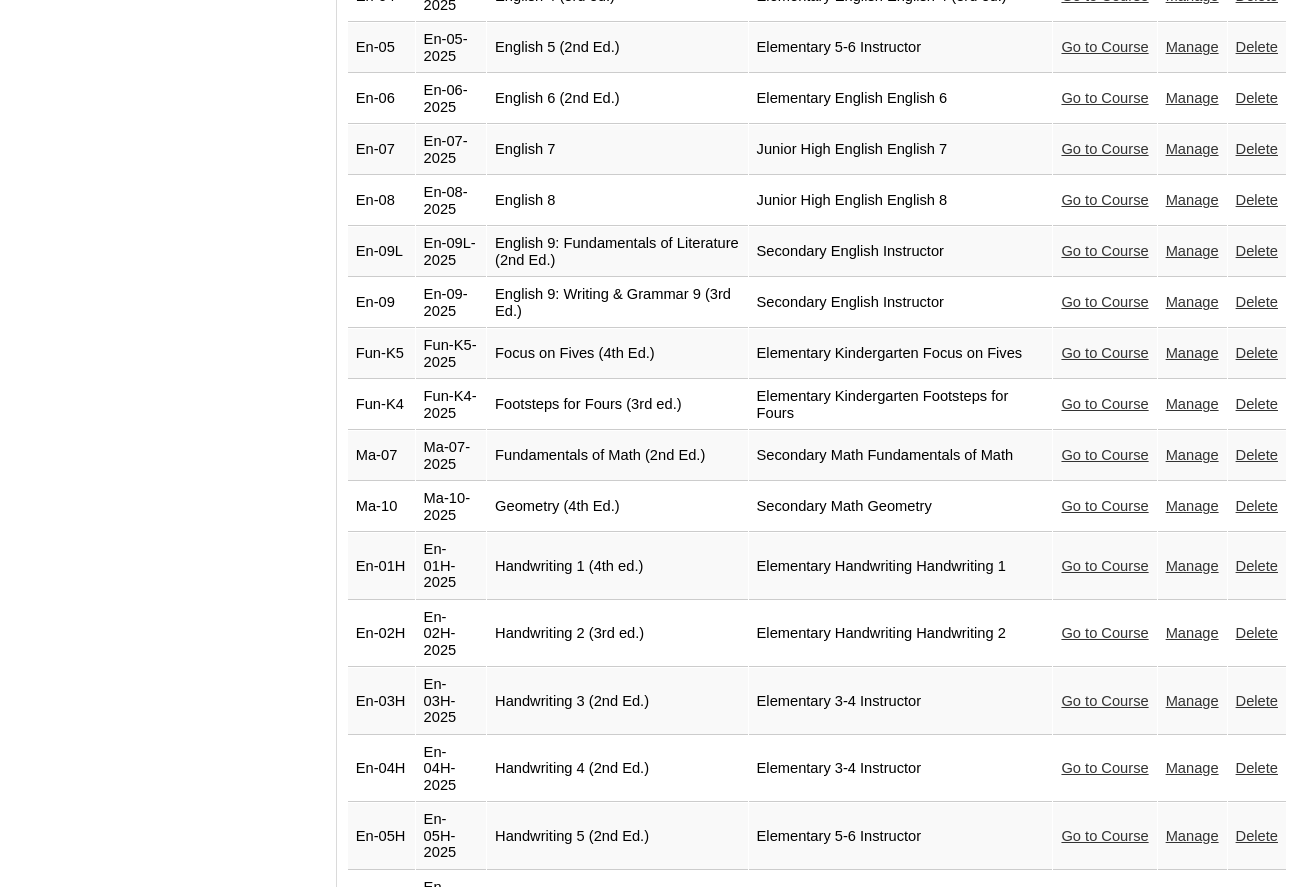 scroll, scrollTop: 2276, scrollLeft: 0, axis: vertical 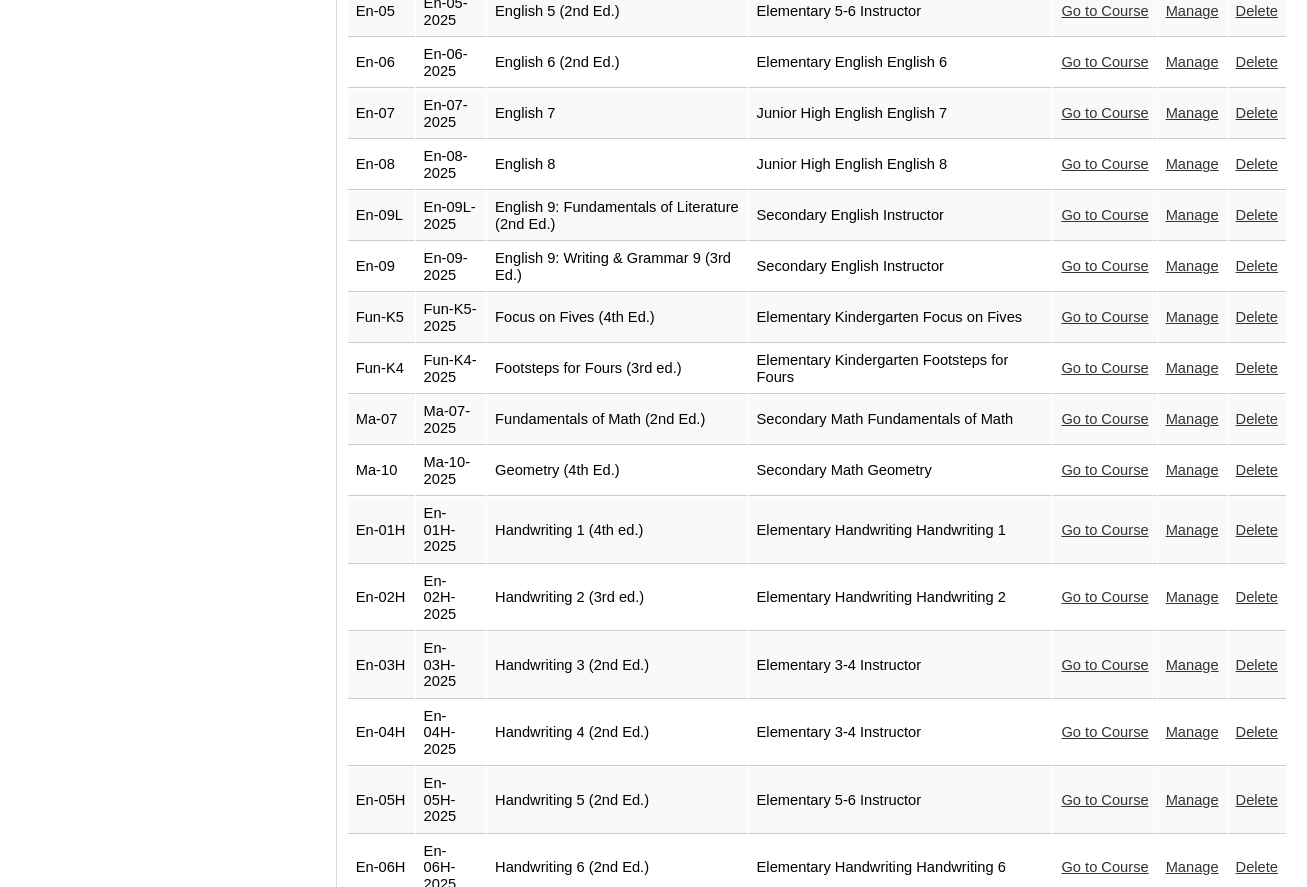 click on "Go to Course" at bounding box center (1104, 215) 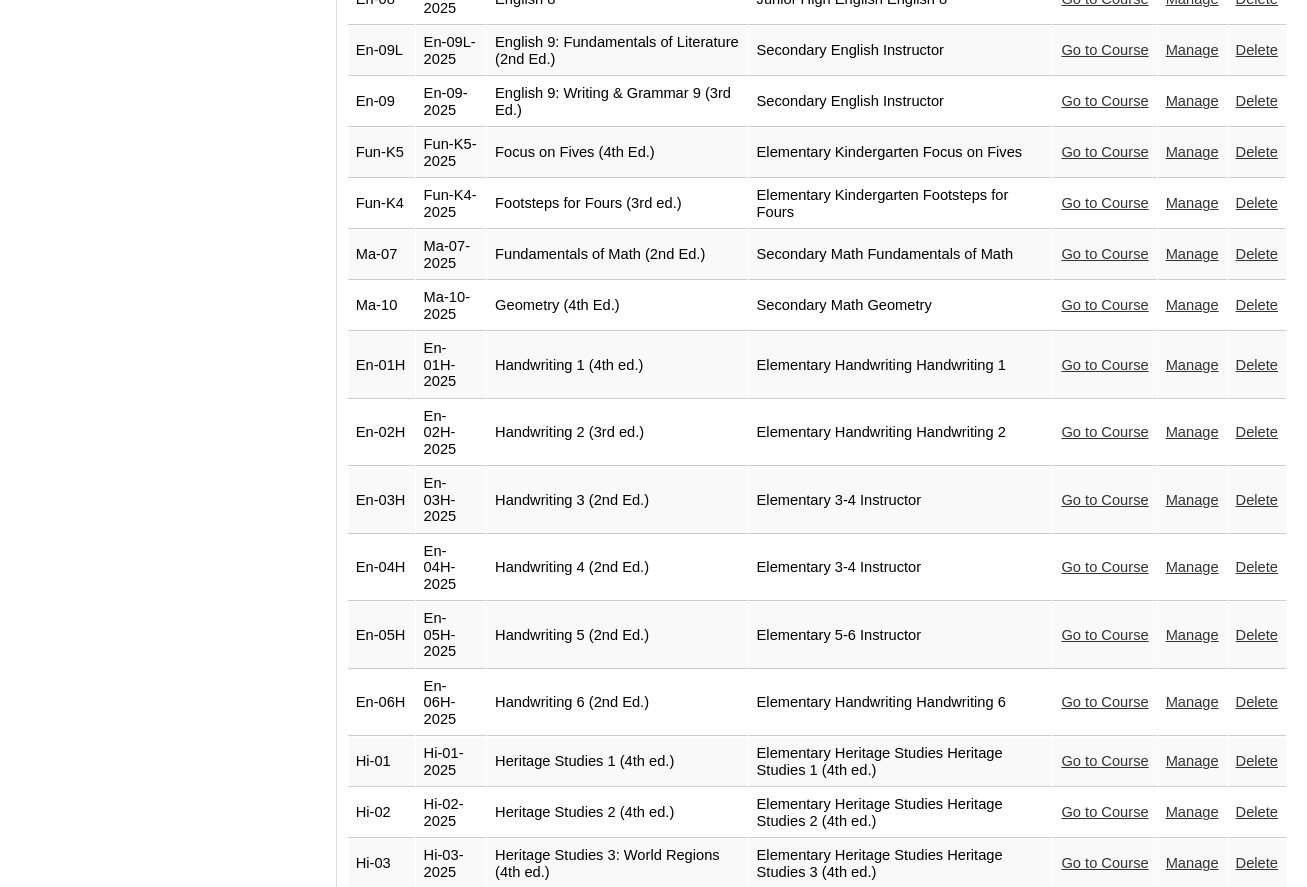 scroll, scrollTop: 2476, scrollLeft: 0, axis: vertical 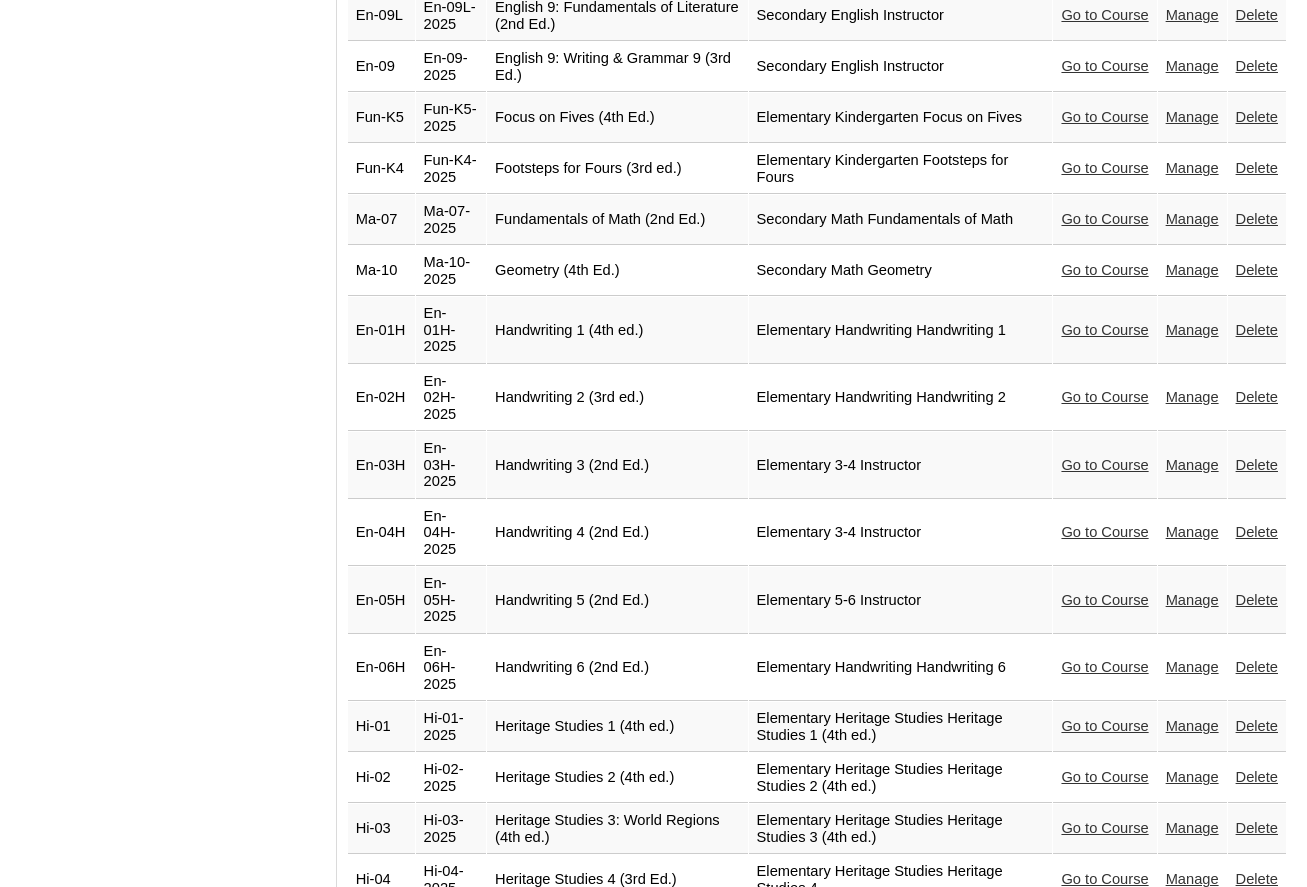 click on "Go to Course" at bounding box center (1104, 219) 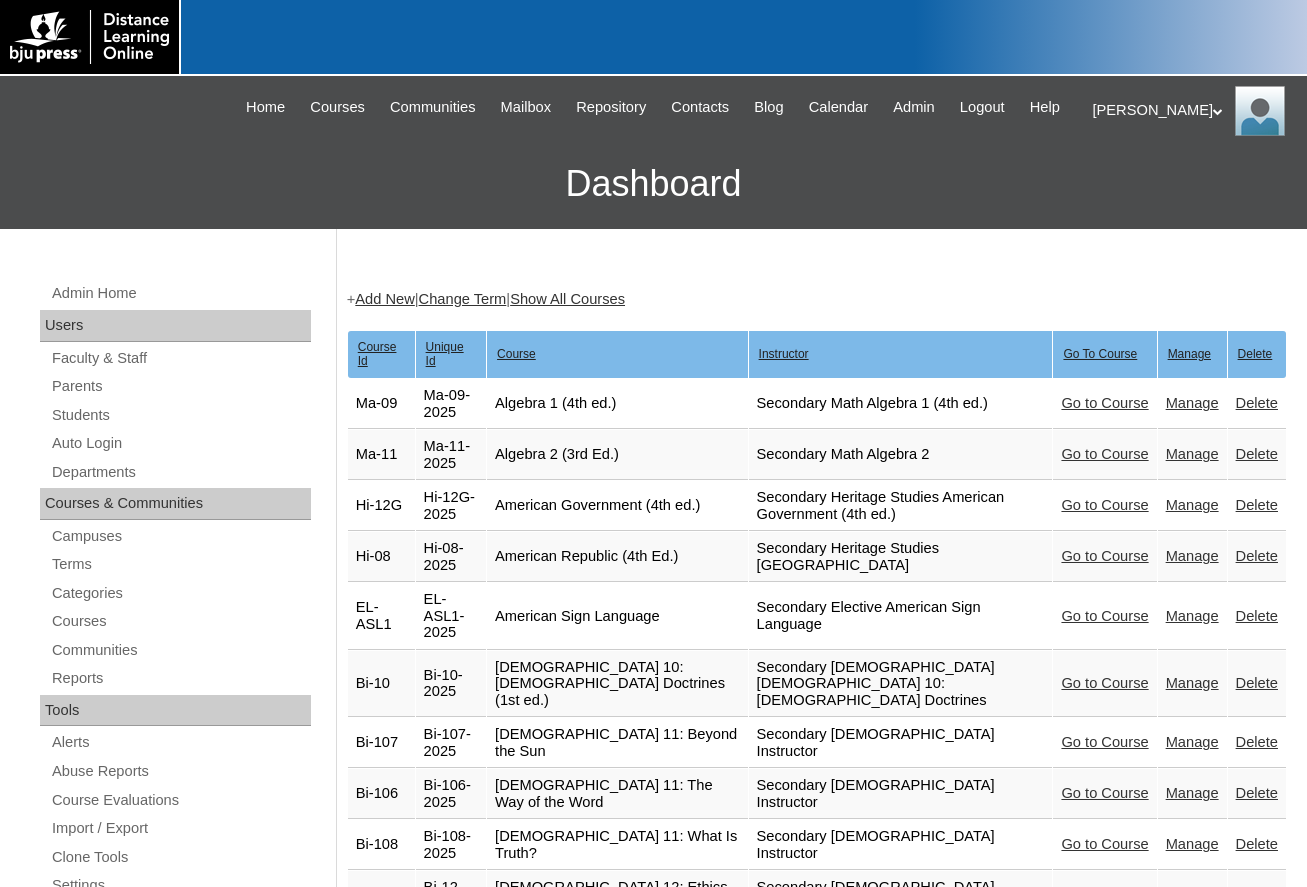 scroll, scrollTop: 2476, scrollLeft: 0, axis: vertical 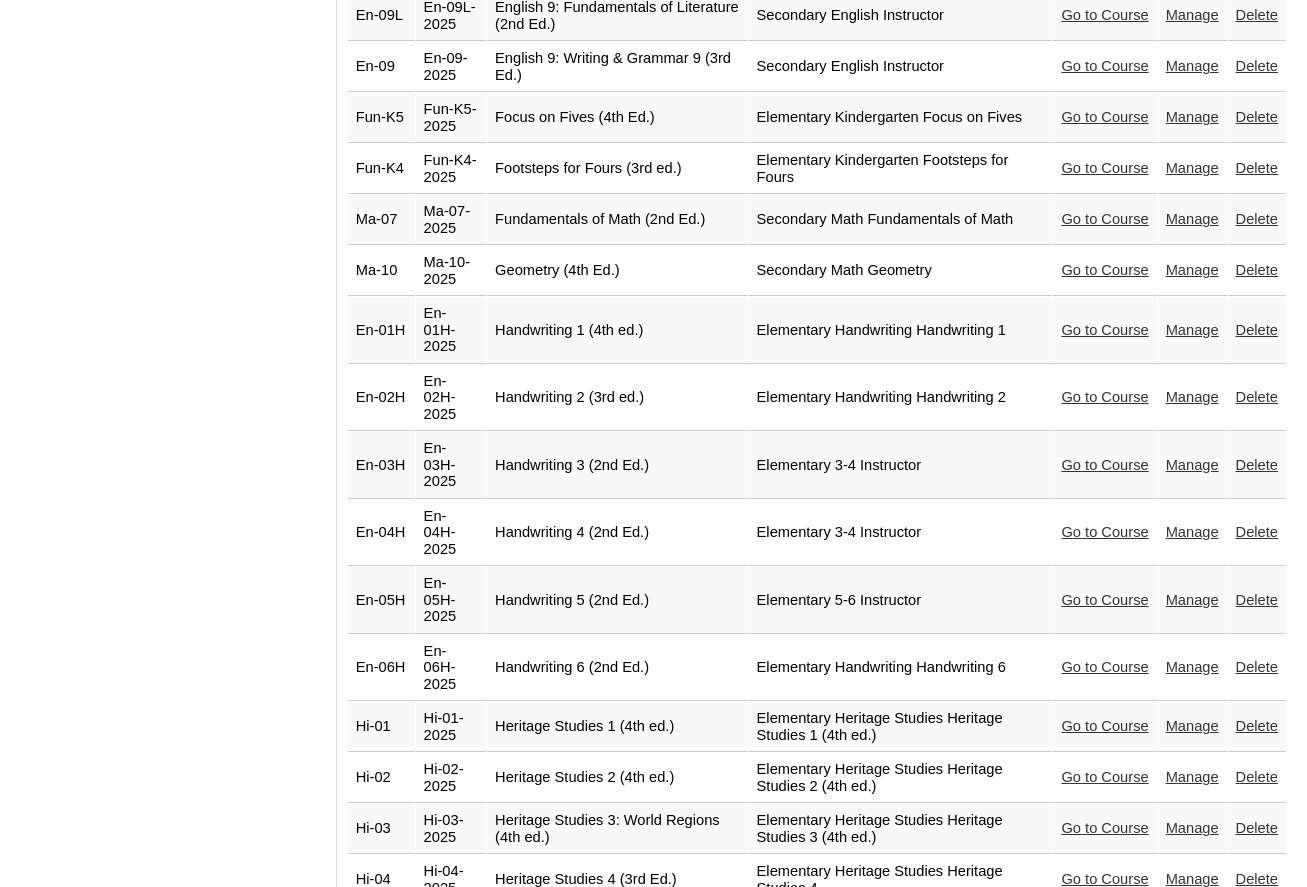 click on "Go to Course" at bounding box center (1104, 270) 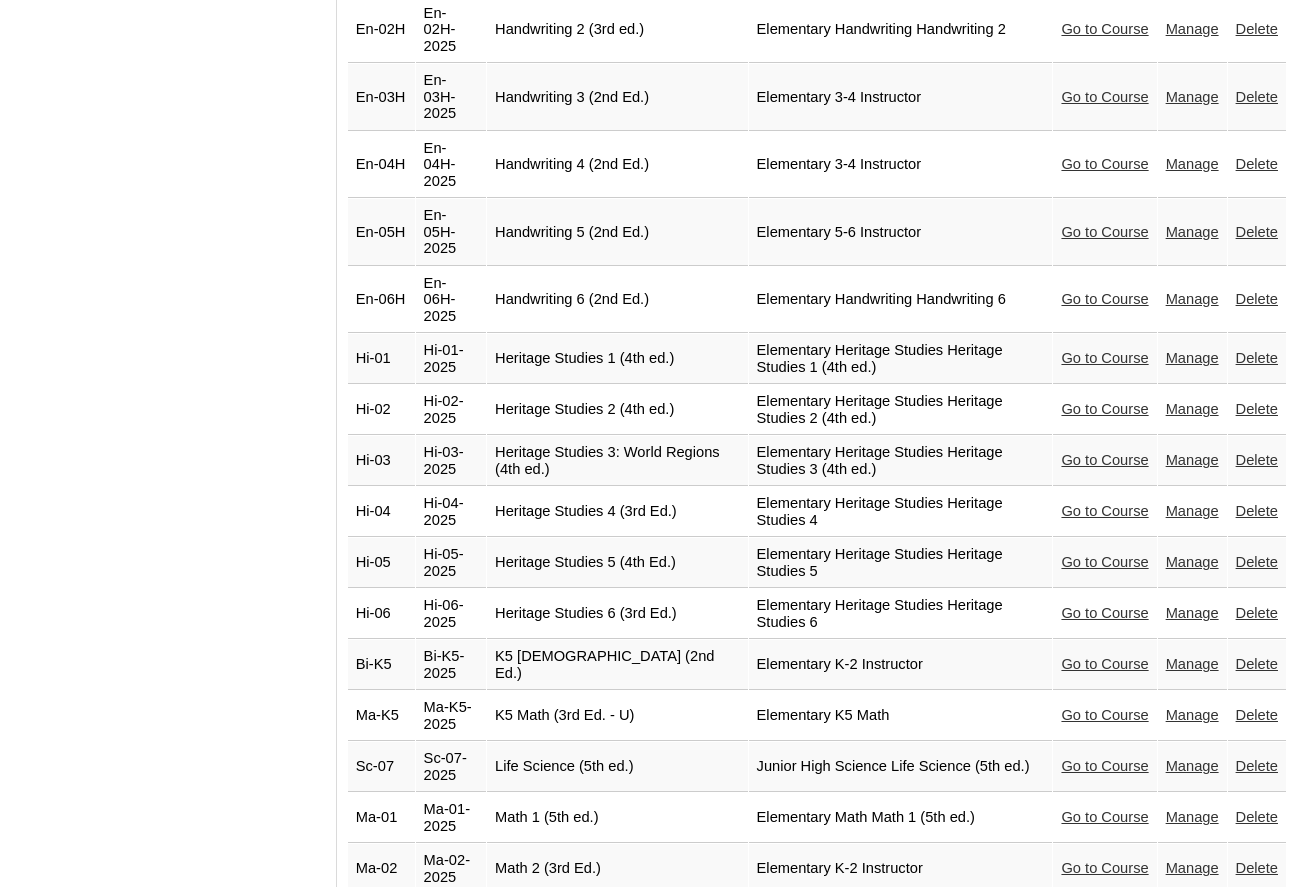 scroll, scrollTop: 2876, scrollLeft: 0, axis: vertical 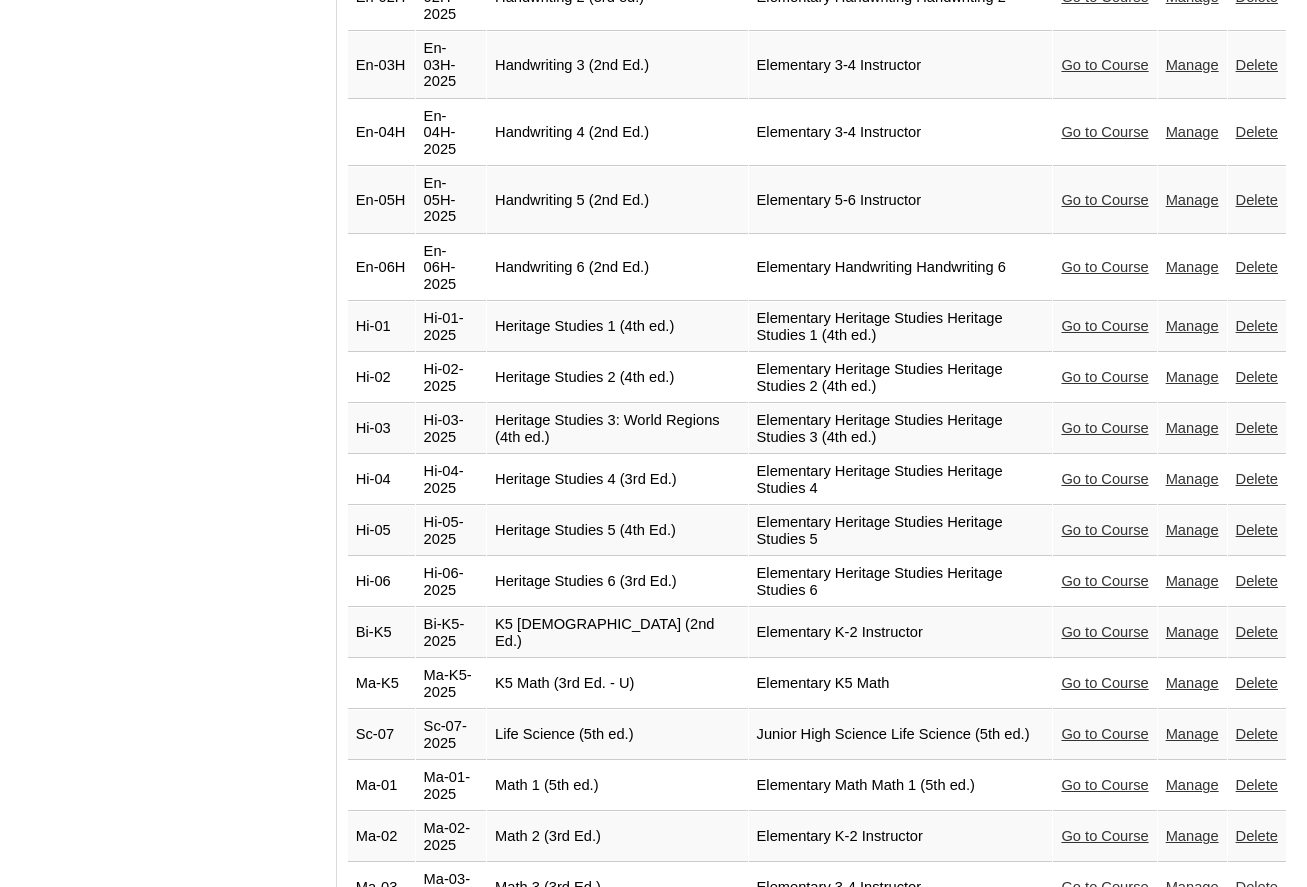 click on "Go to Course" at bounding box center [1104, 326] 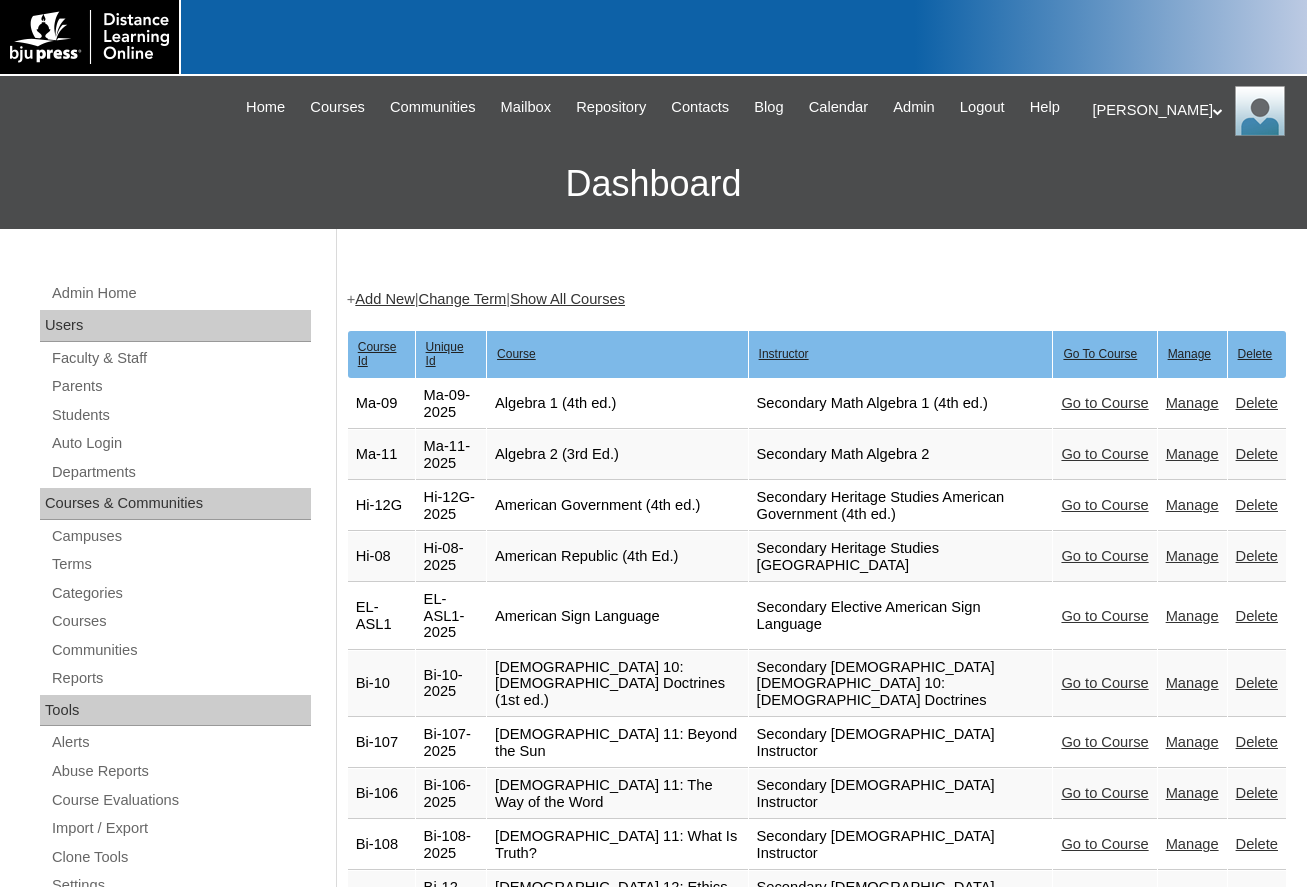 scroll, scrollTop: 2876, scrollLeft: 0, axis: vertical 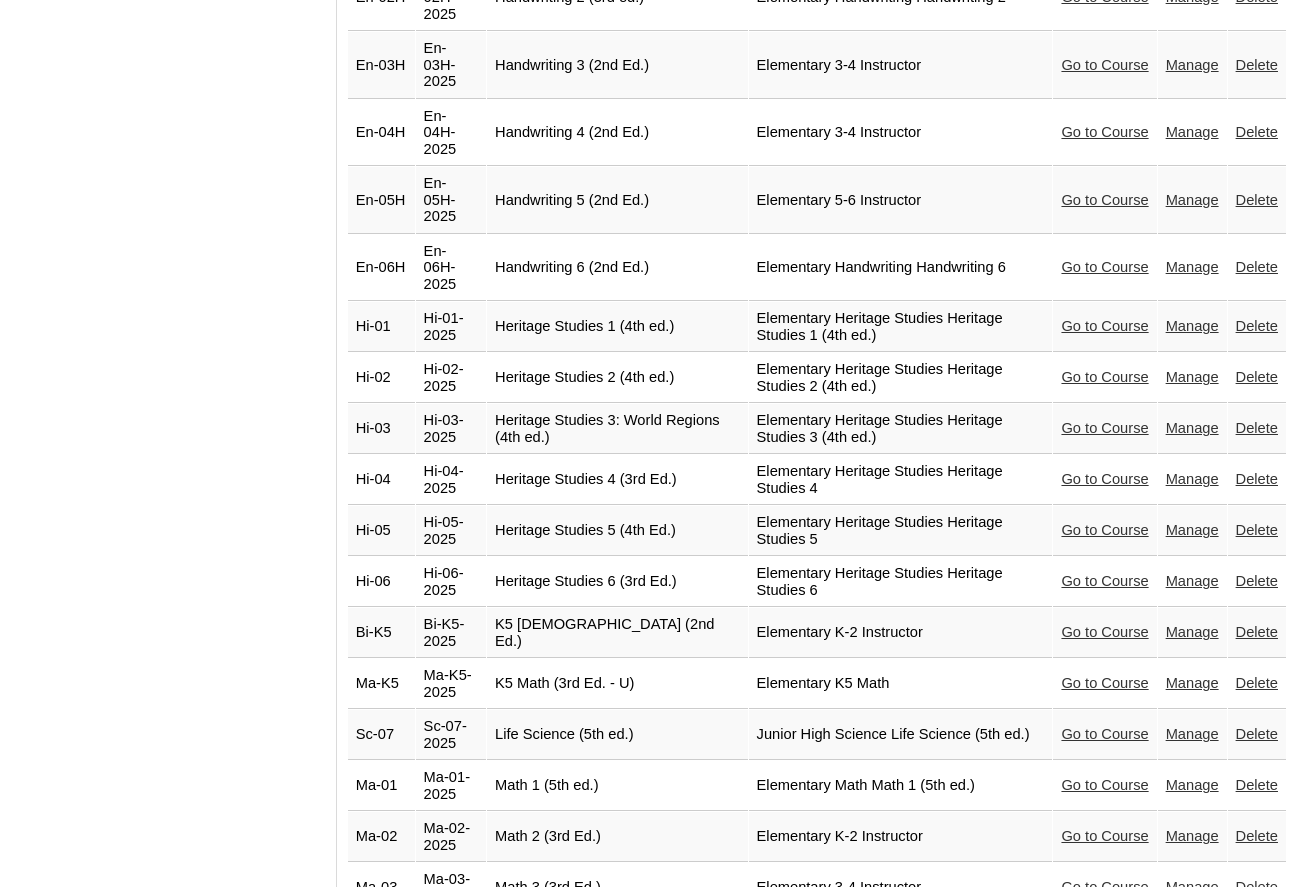 click on "Go to Course" at bounding box center (1104, 377) 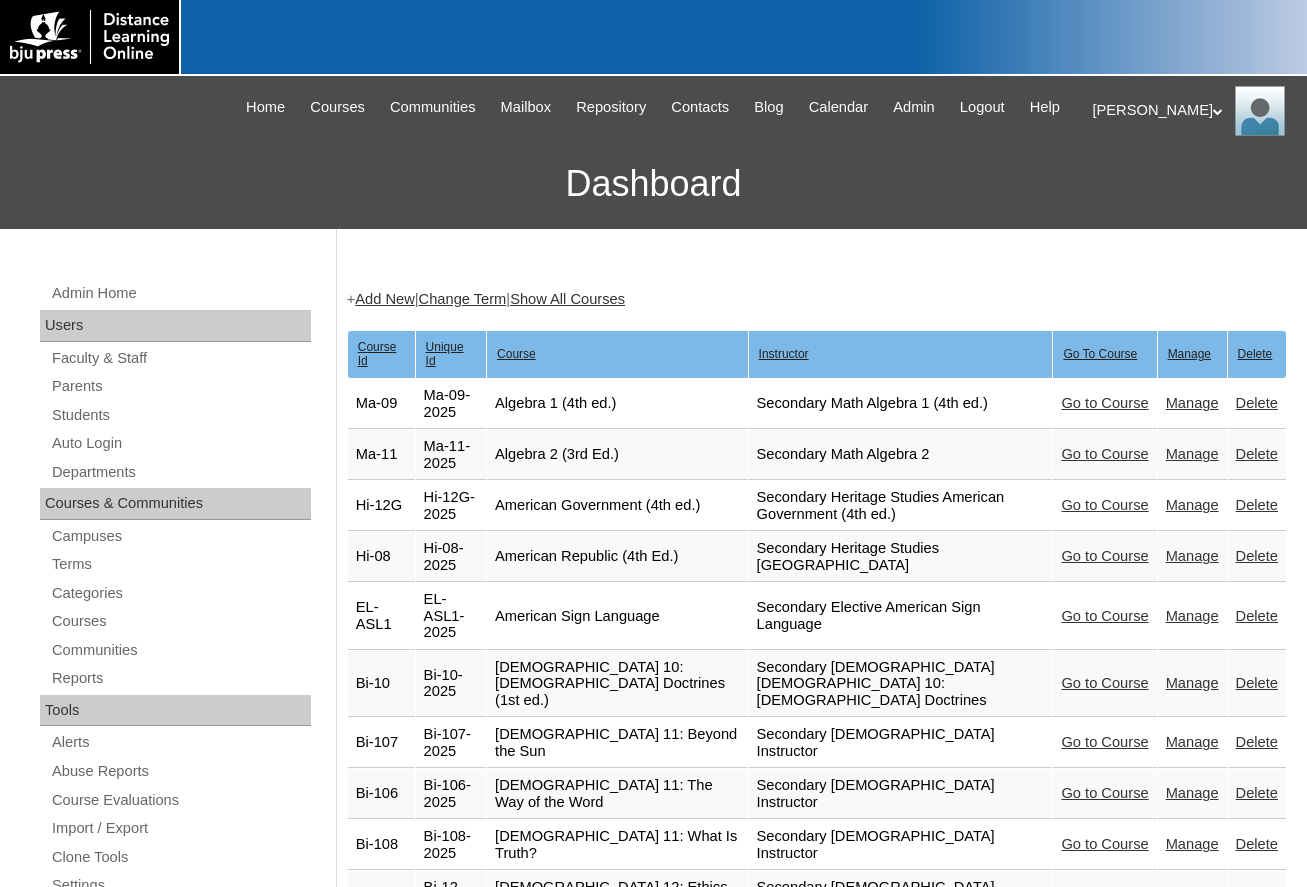 scroll, scrollTop: 2876, scrollLeft: 0, axis: vertical 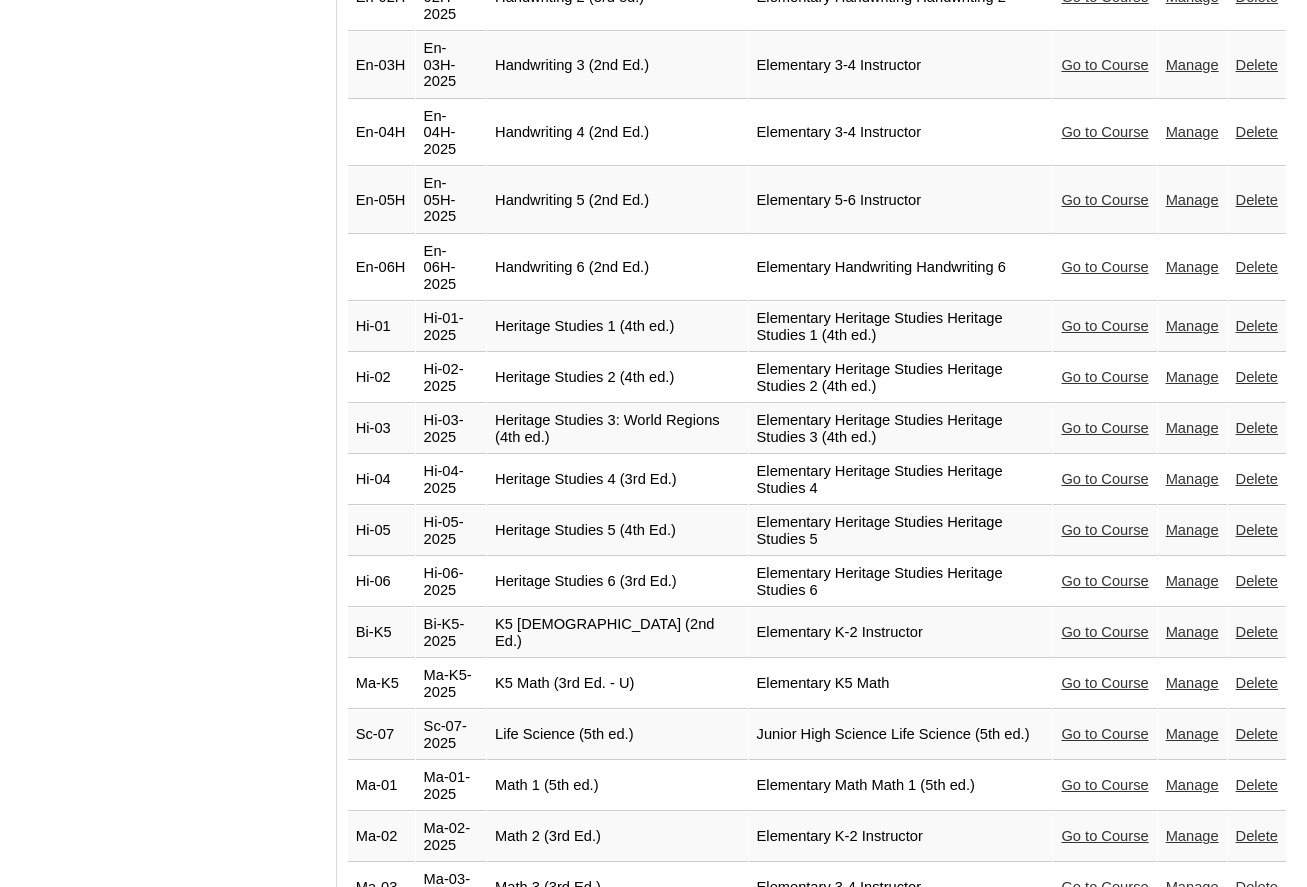 click on "Go to Course" at bounding box center (1104, 428) 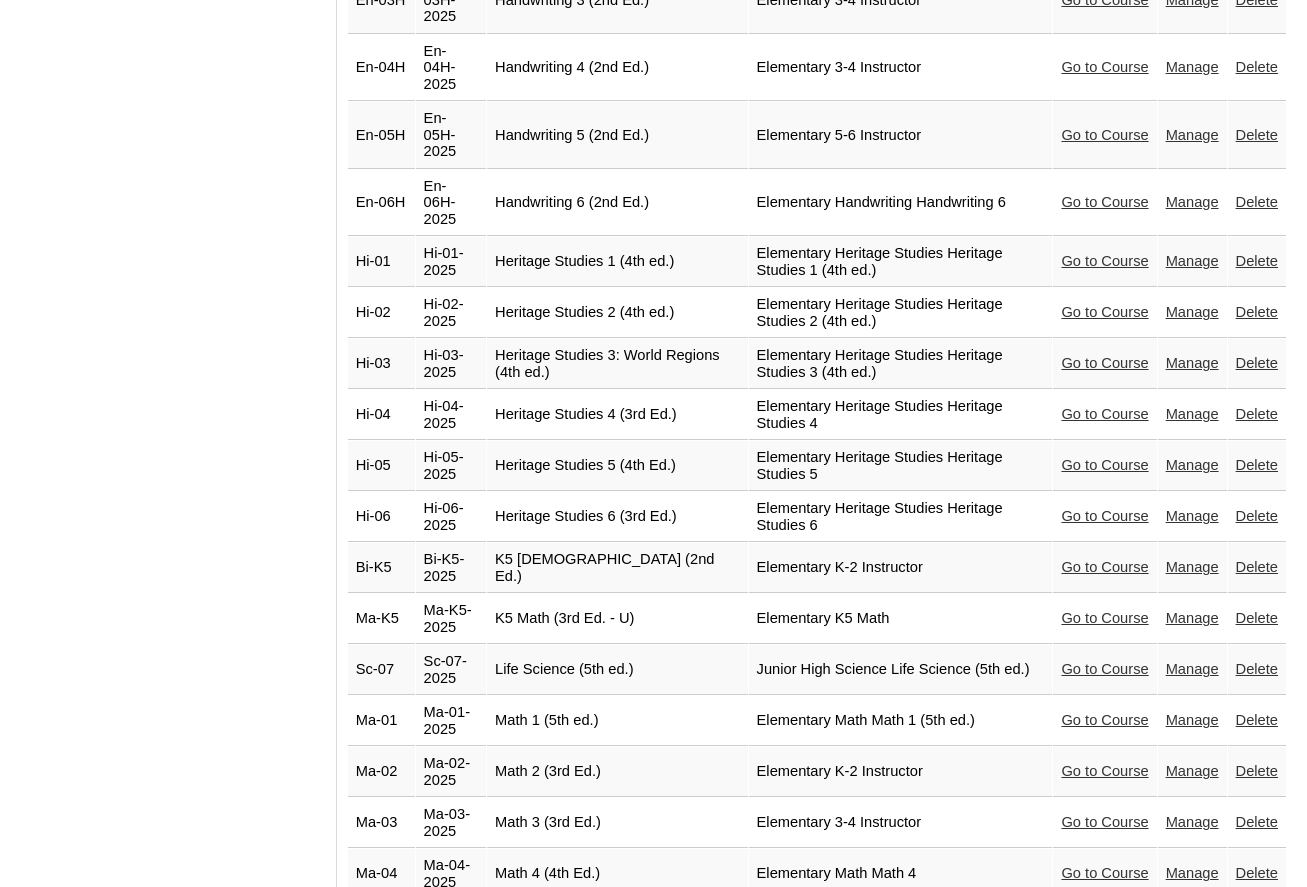 scroll, scrollTop: 2976, scrollLeft: 0, axis: vertical 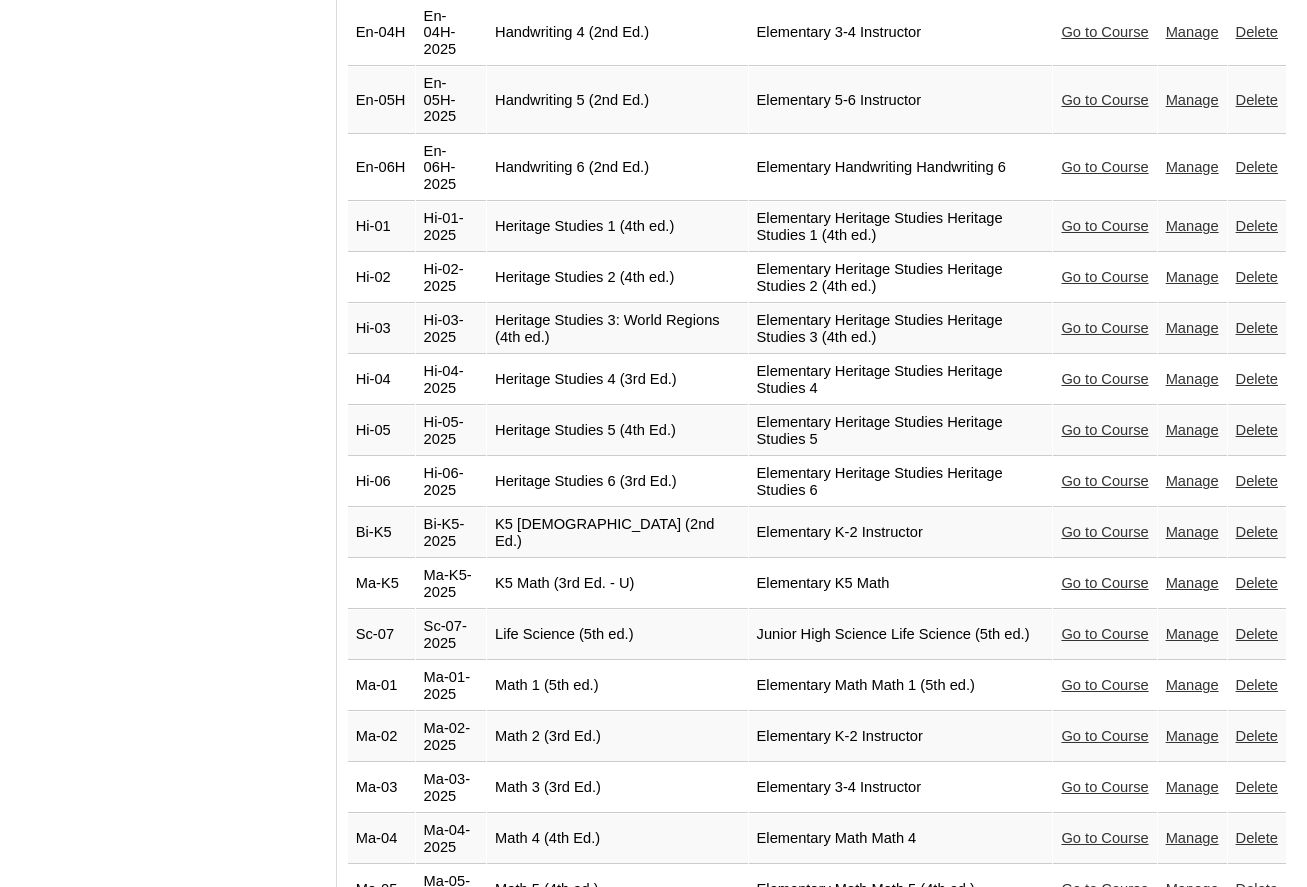 click on "Go to Course" at bounding box center (1104, 379) 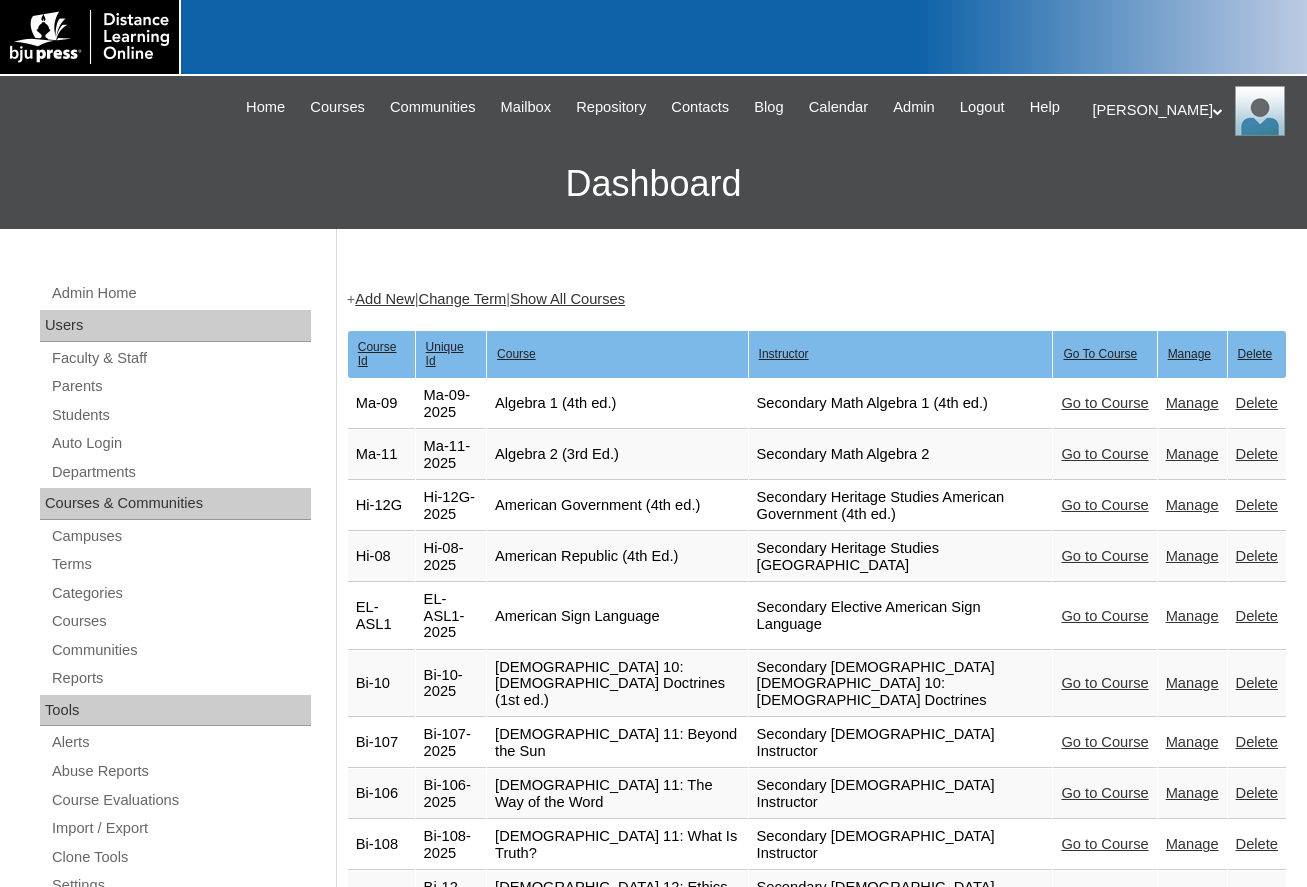 scroll, scrollTop: 2976, scrollLeft: 0, axis: vertical 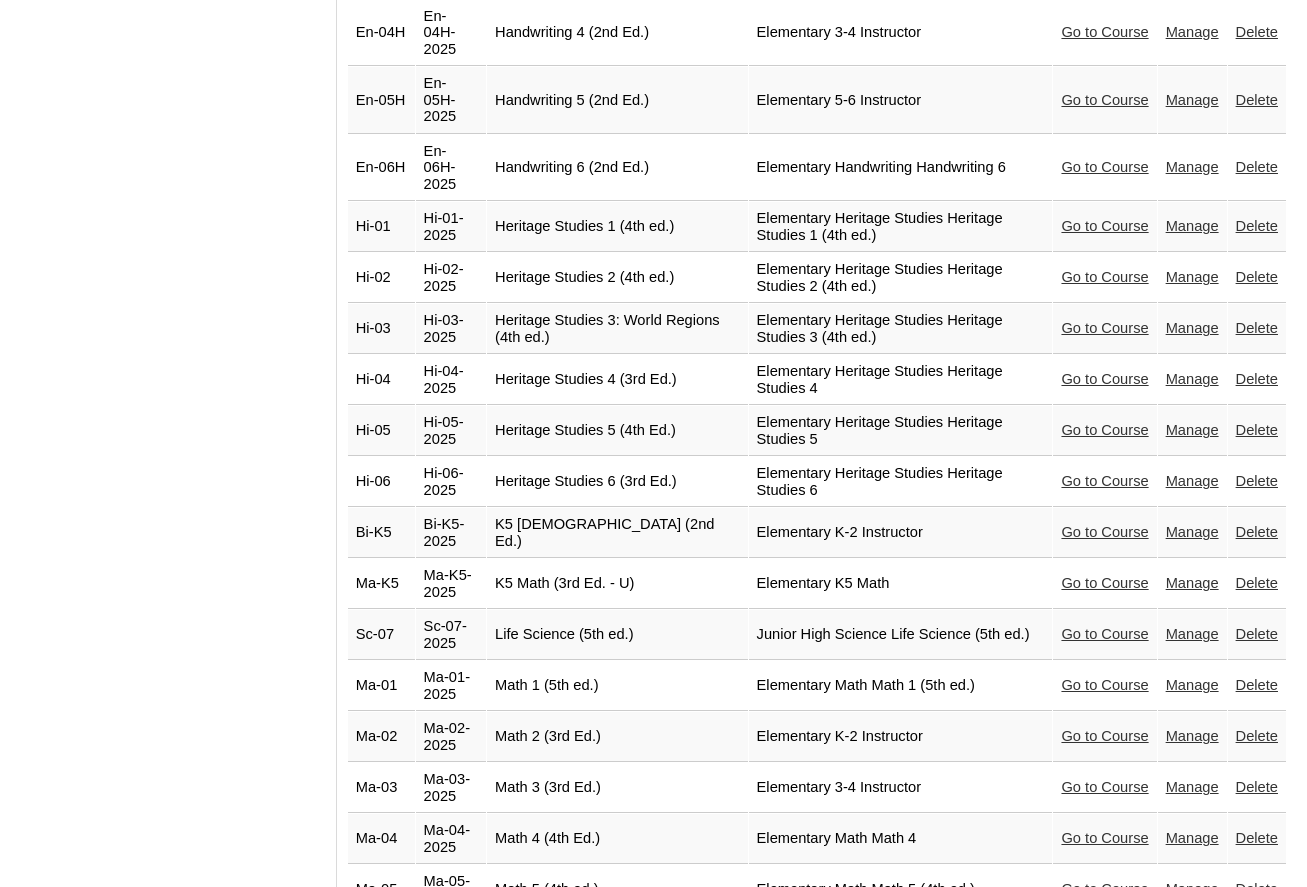 click on "Go to Course" at bounding box center (1104, 430) 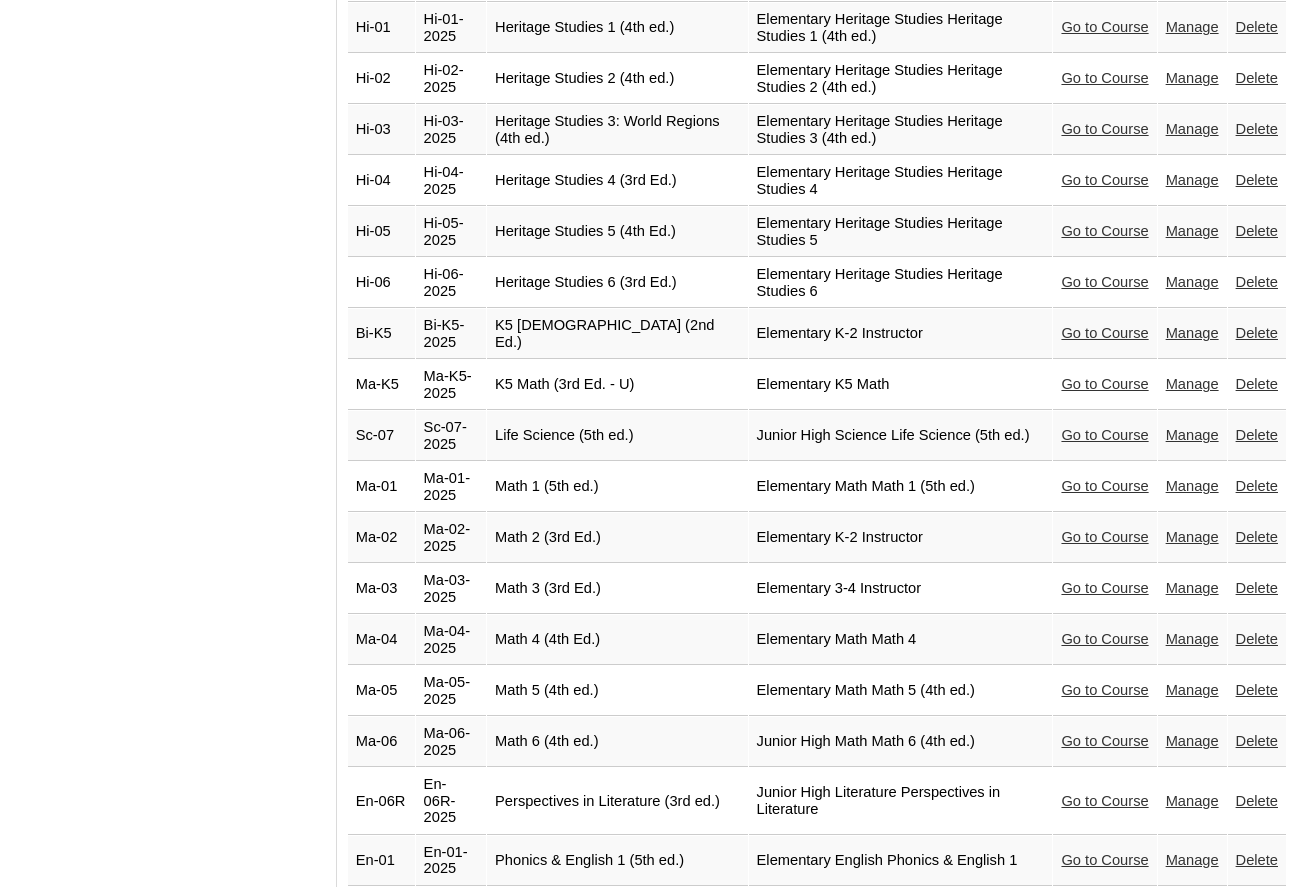scroll, scrollTop: 3176, scrollLeft: 0, axis: vertical 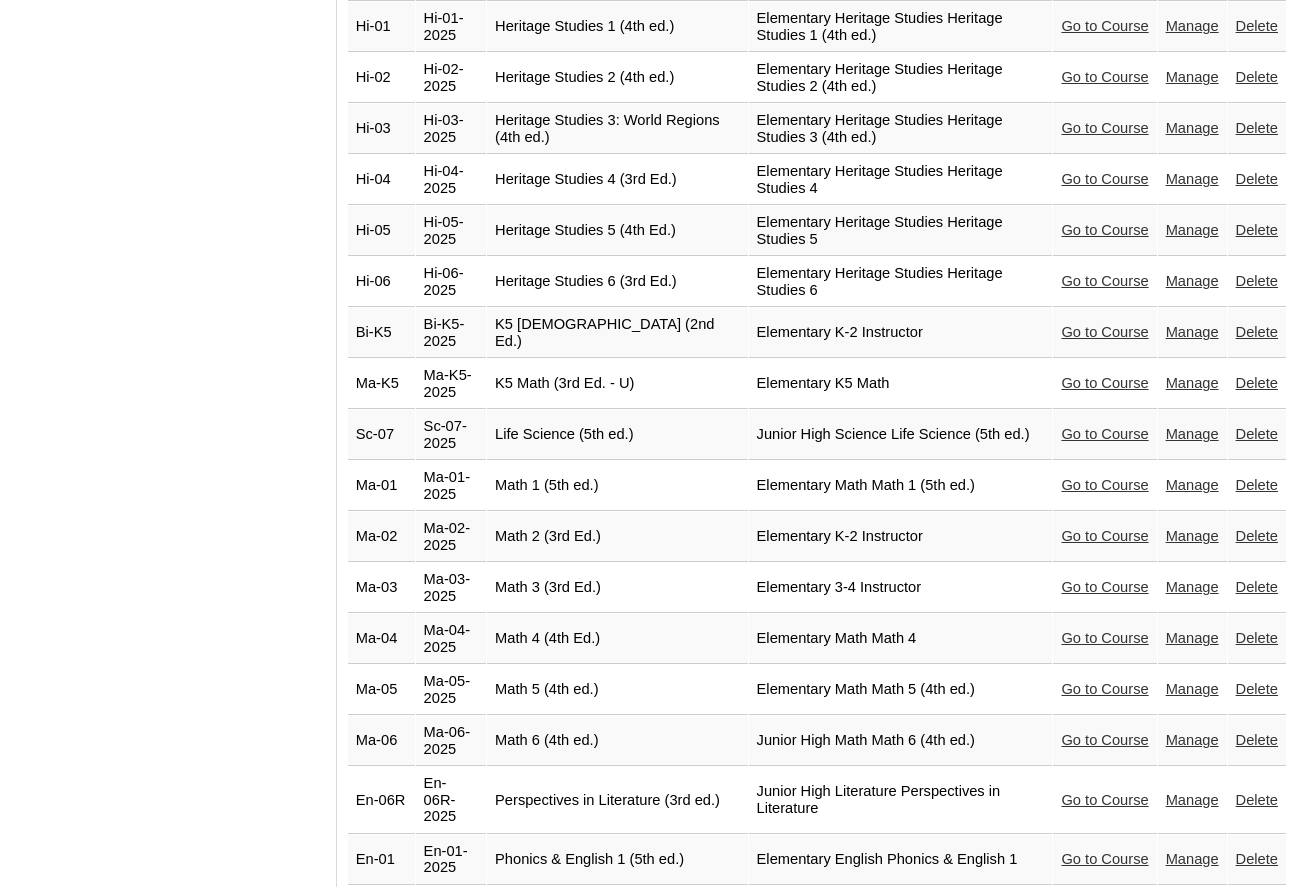 click on "Go to Course" at bounding box center (1104, 281) 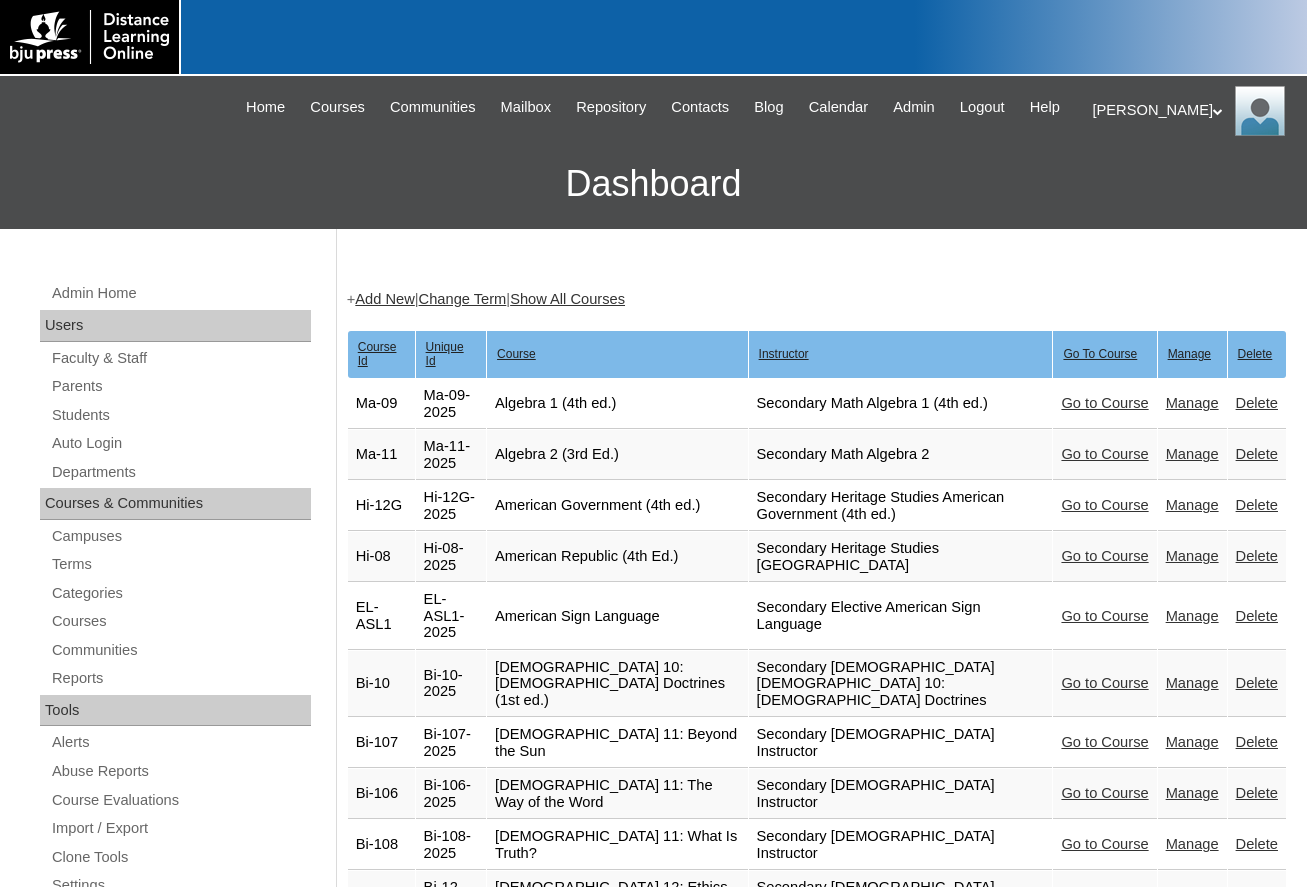 scroll, scrollTop: 3176, scrollLeft: 0, axis: vertical 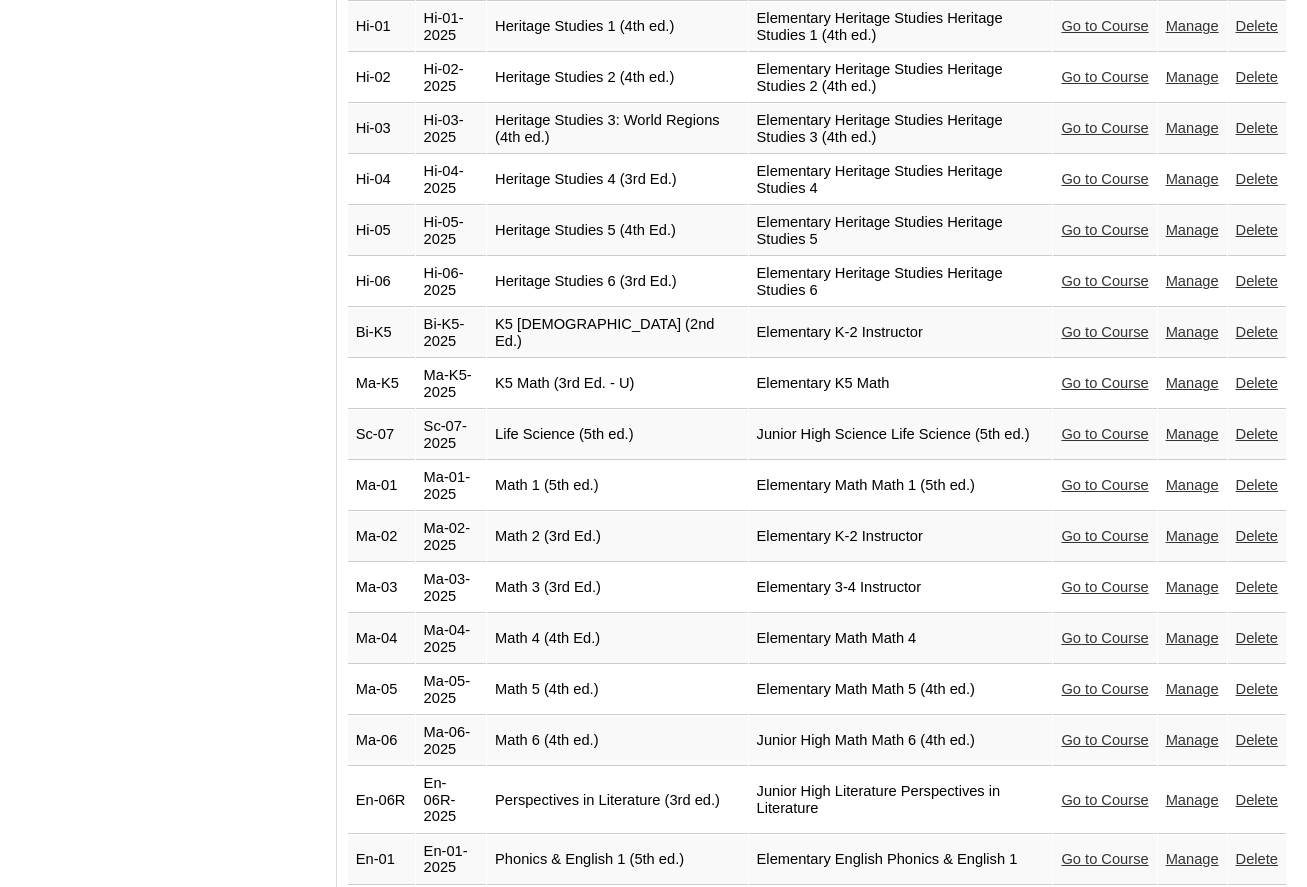 click on "Go to Course" at bounding box center (1104, 434) 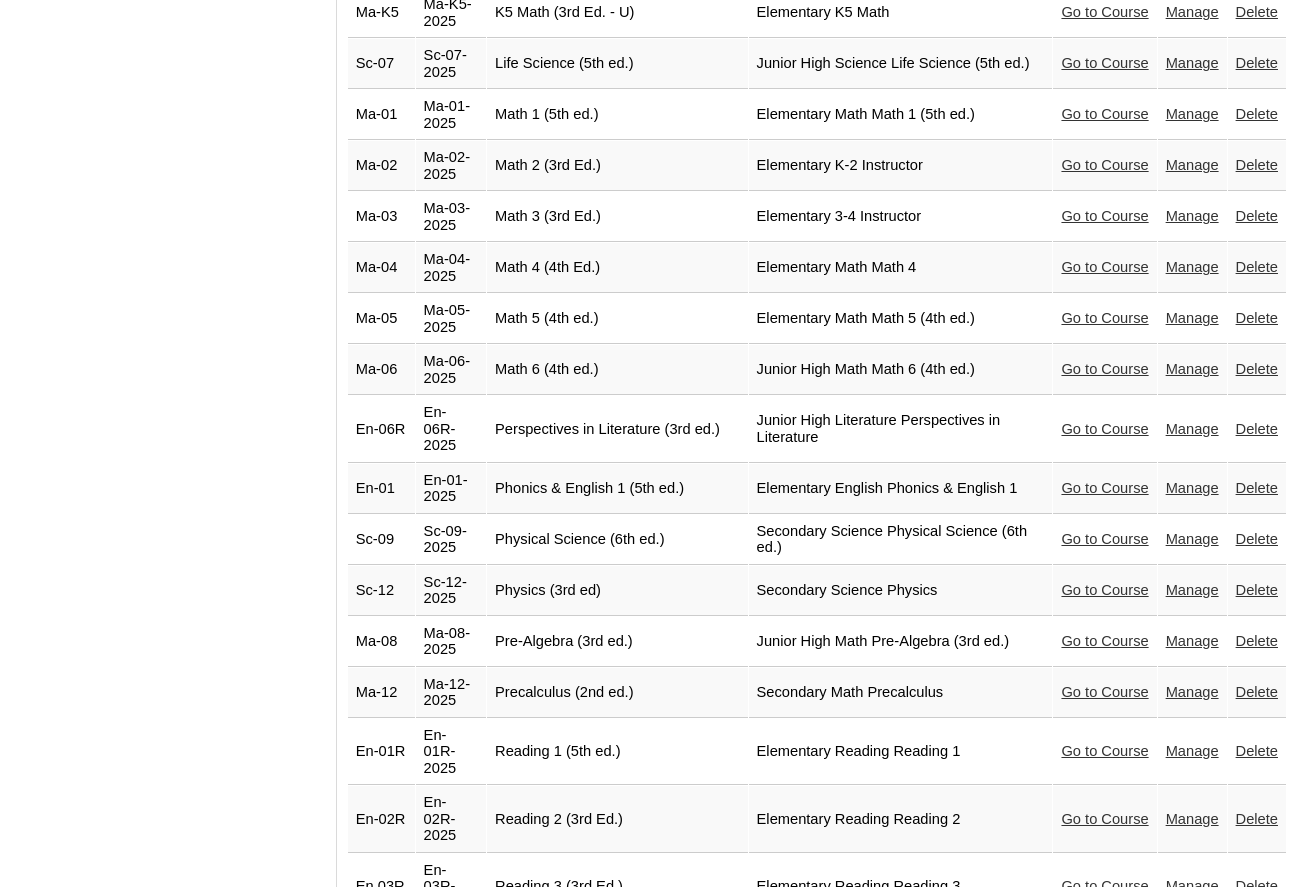 scroll, scrollTop: 3576, scrollLeft: 0, axis: vertical 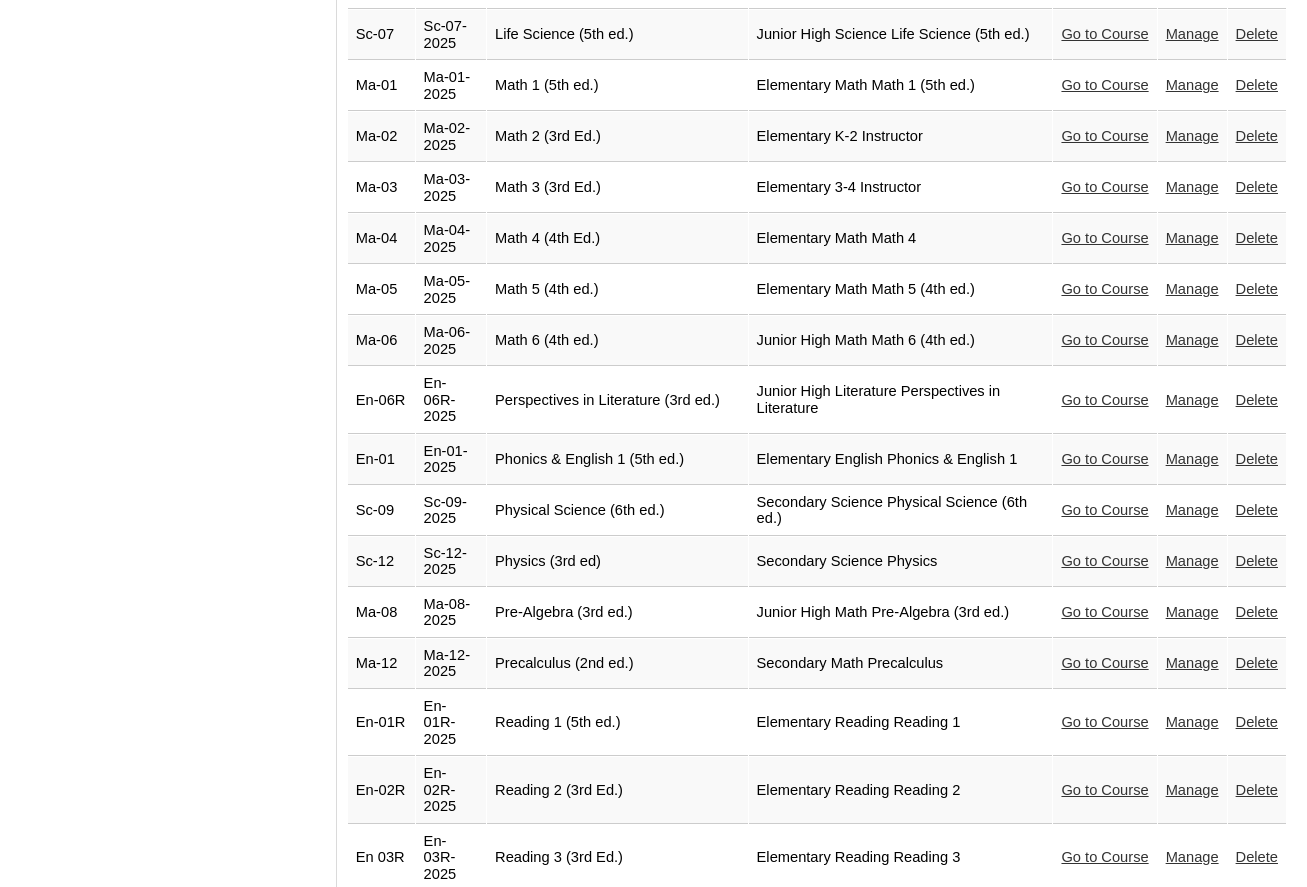 click on "Go to Course" at bounding box center [1104, 340] 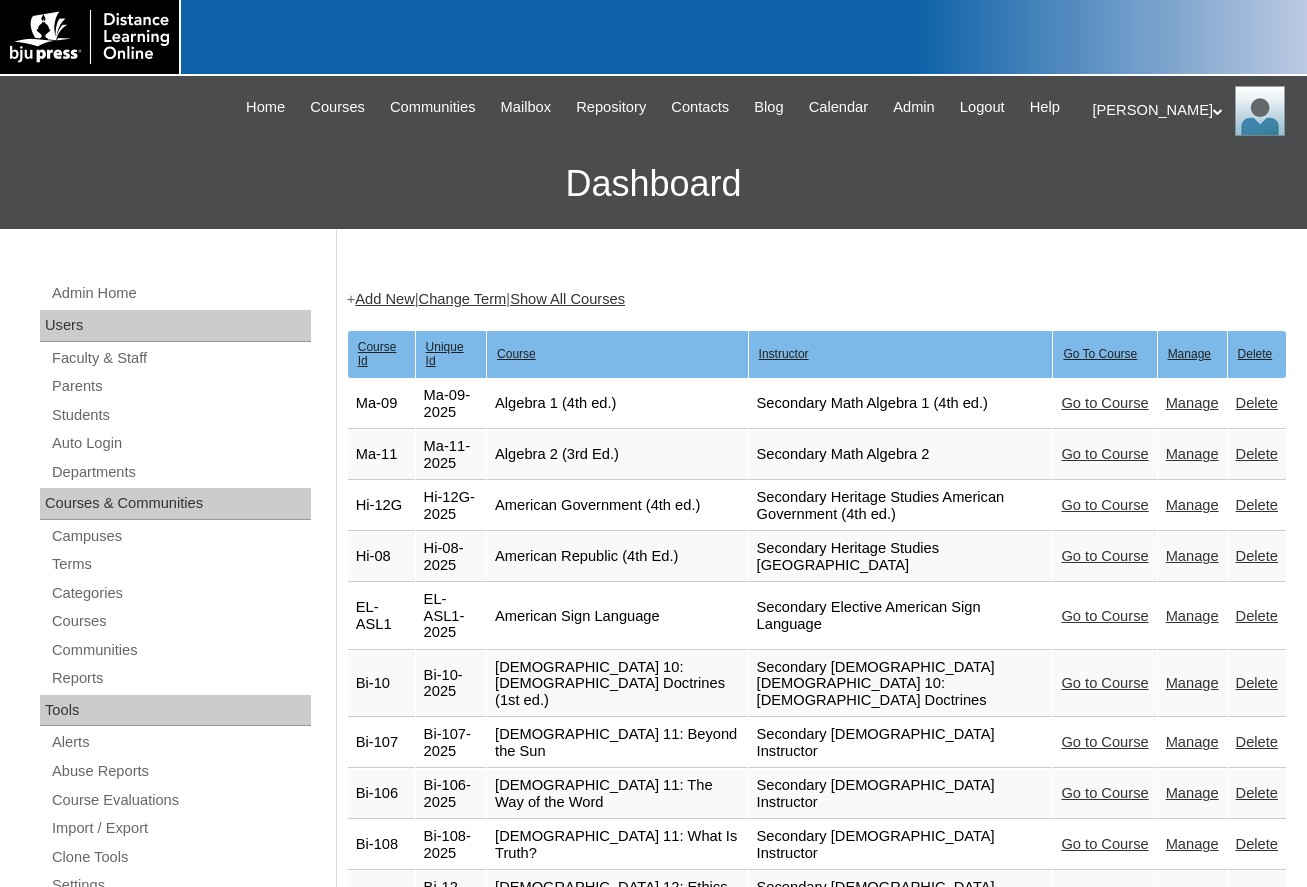 scroll, scrollTop: 3576, scrollLeft: 0, axis: vertical 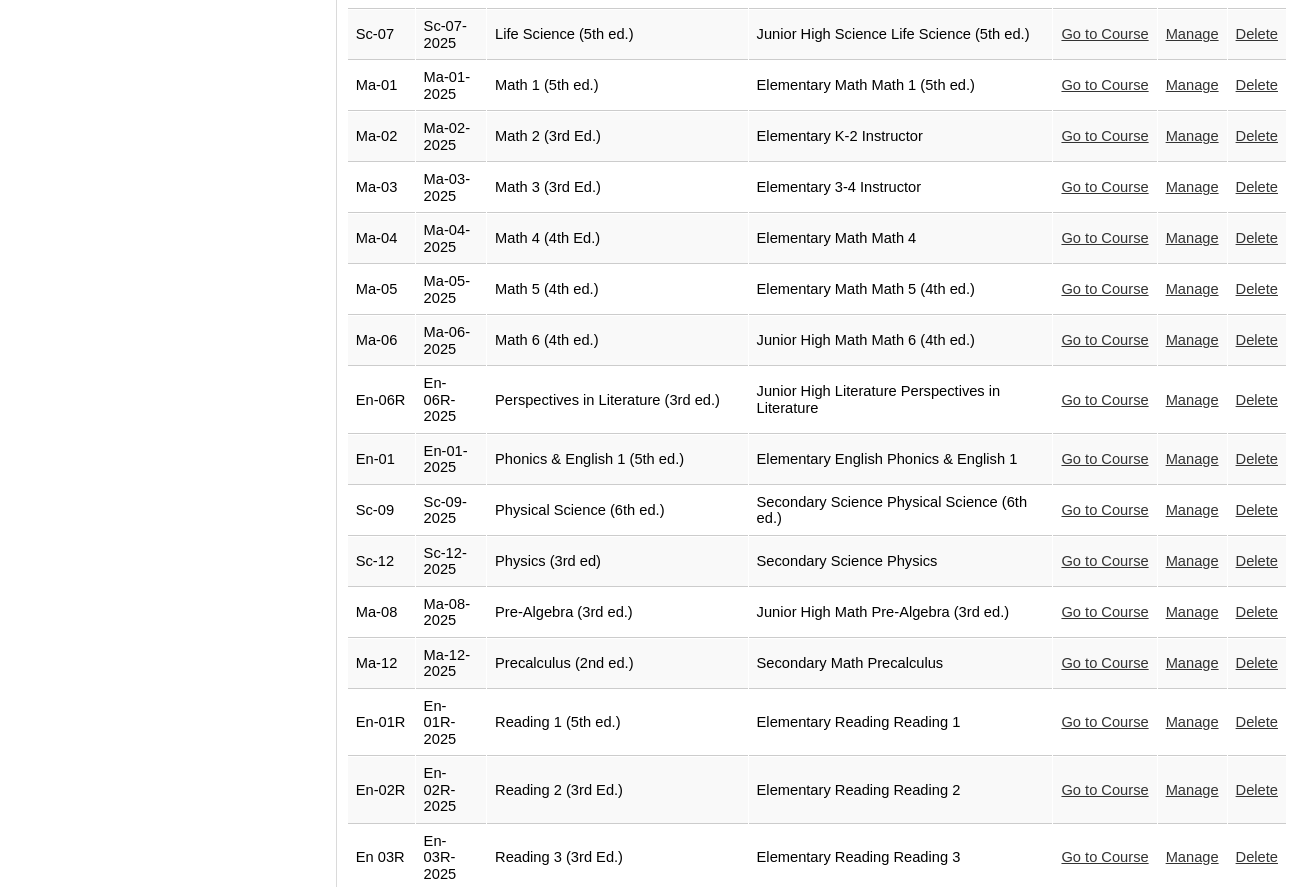 click on "Go to Course" at bounding box center [1104, 400] 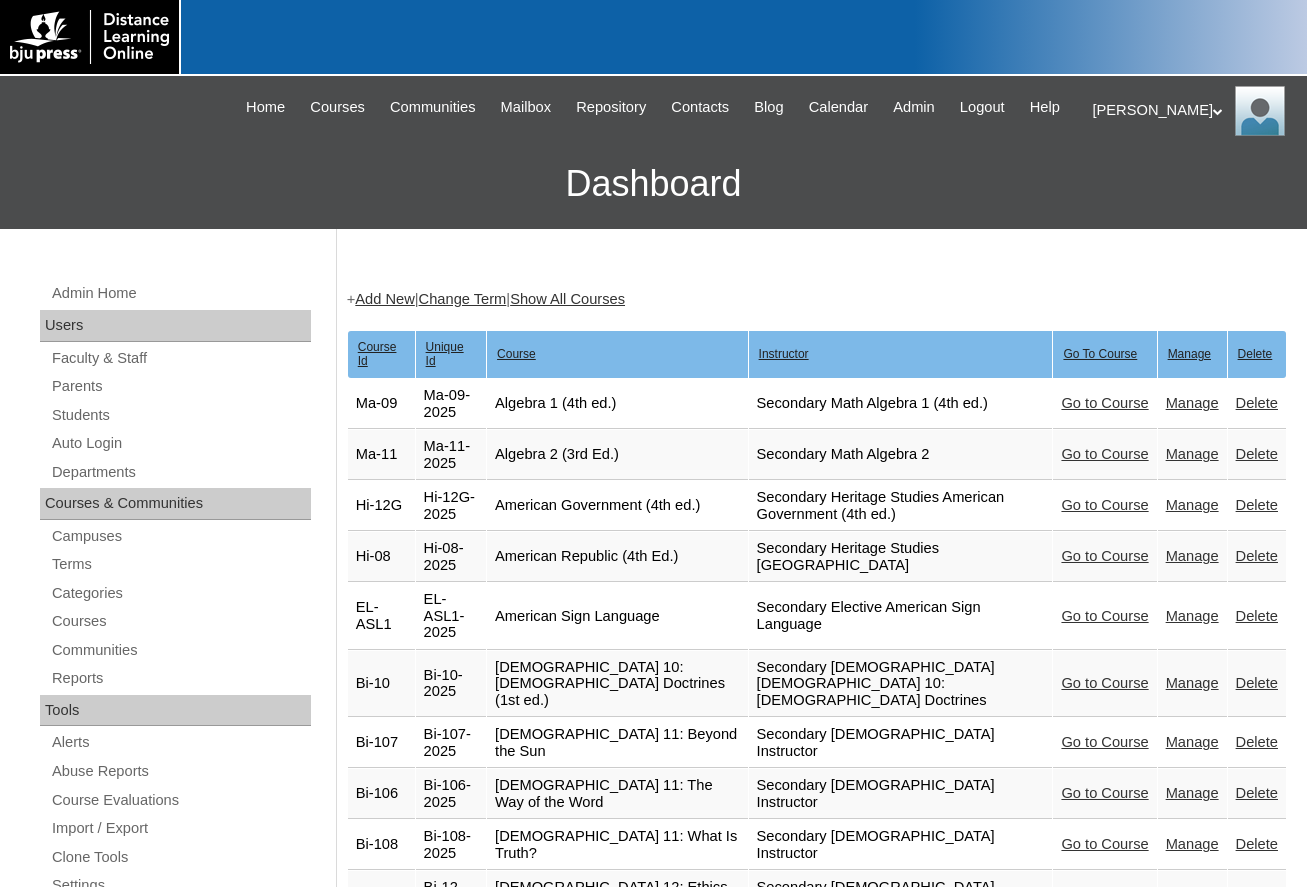 scroll, scrollTop: 3576, scrollLeft: 0, axis: vertical 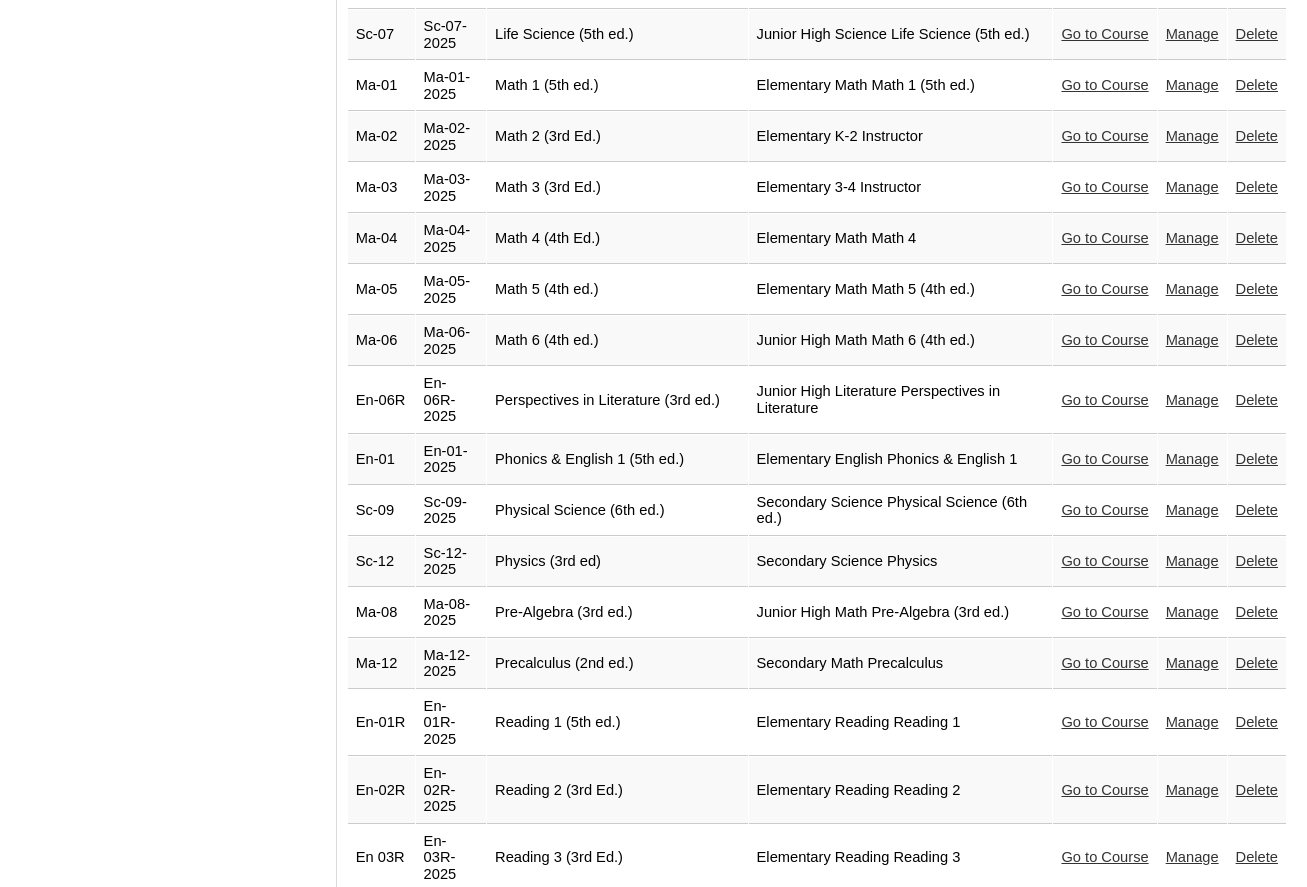 click on "Go to Course" at bounding box center (1104, 459) 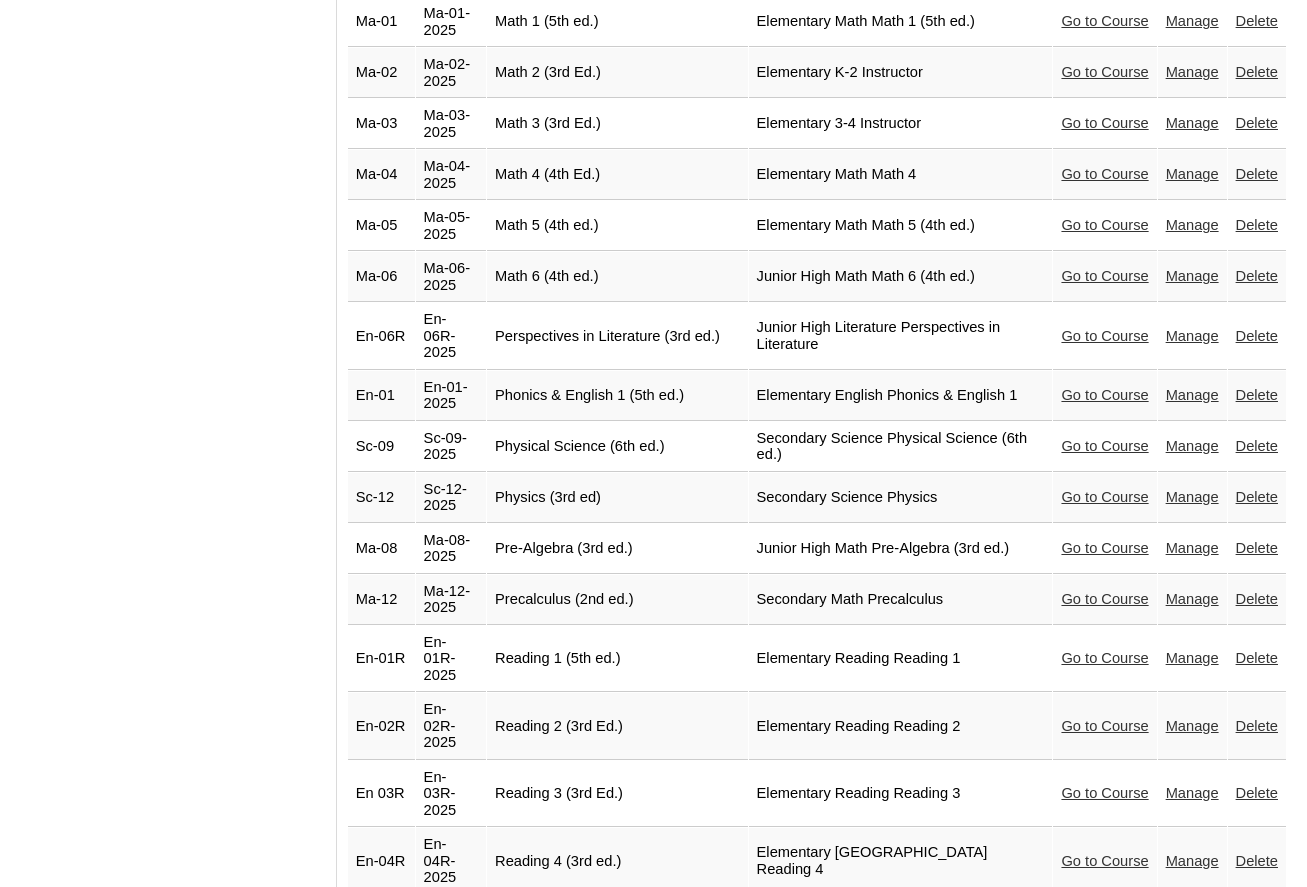 scroll, scrollTop: 3676, scrollLeft: 0, axis: vertical 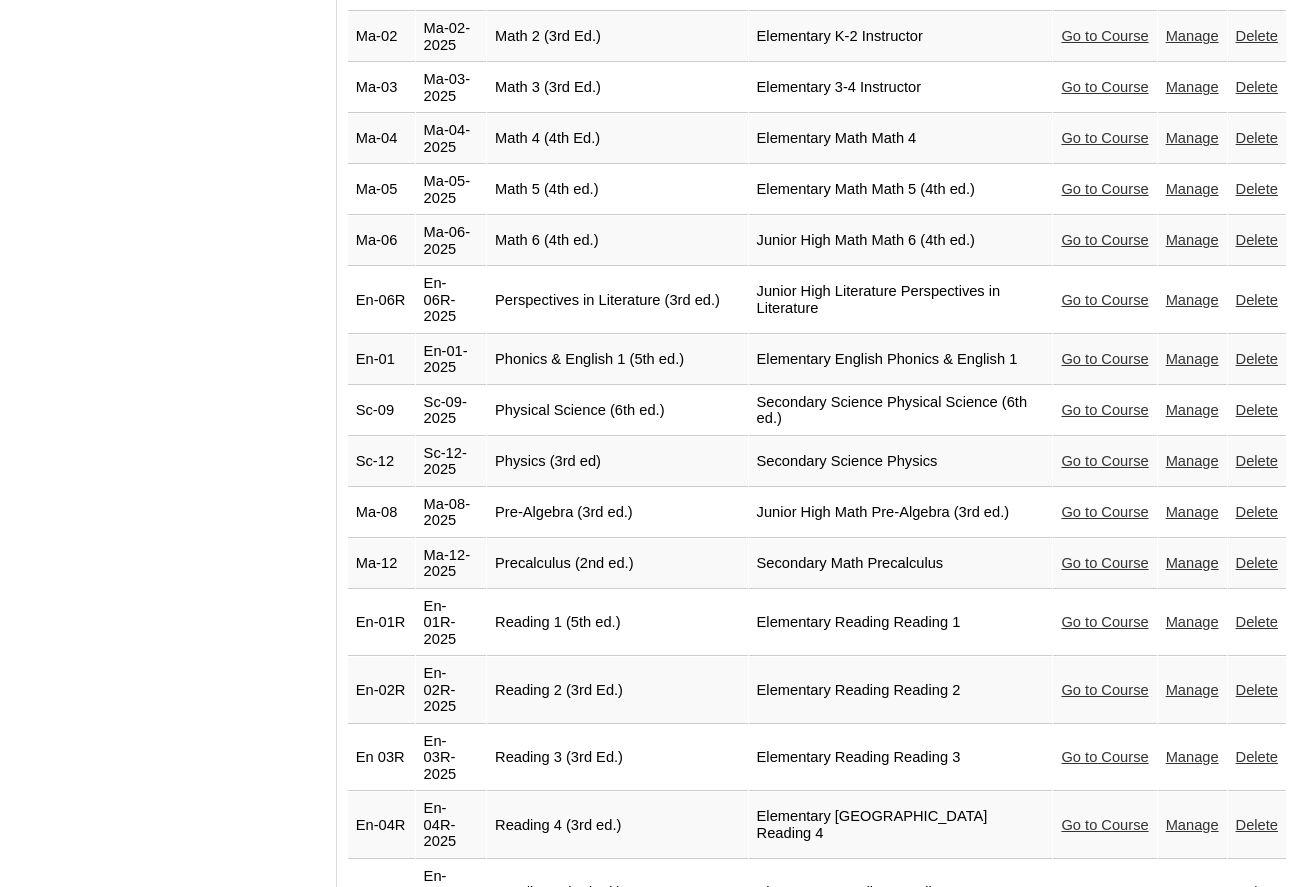 click on "Go to Course" at bounding box center (1104, 410) 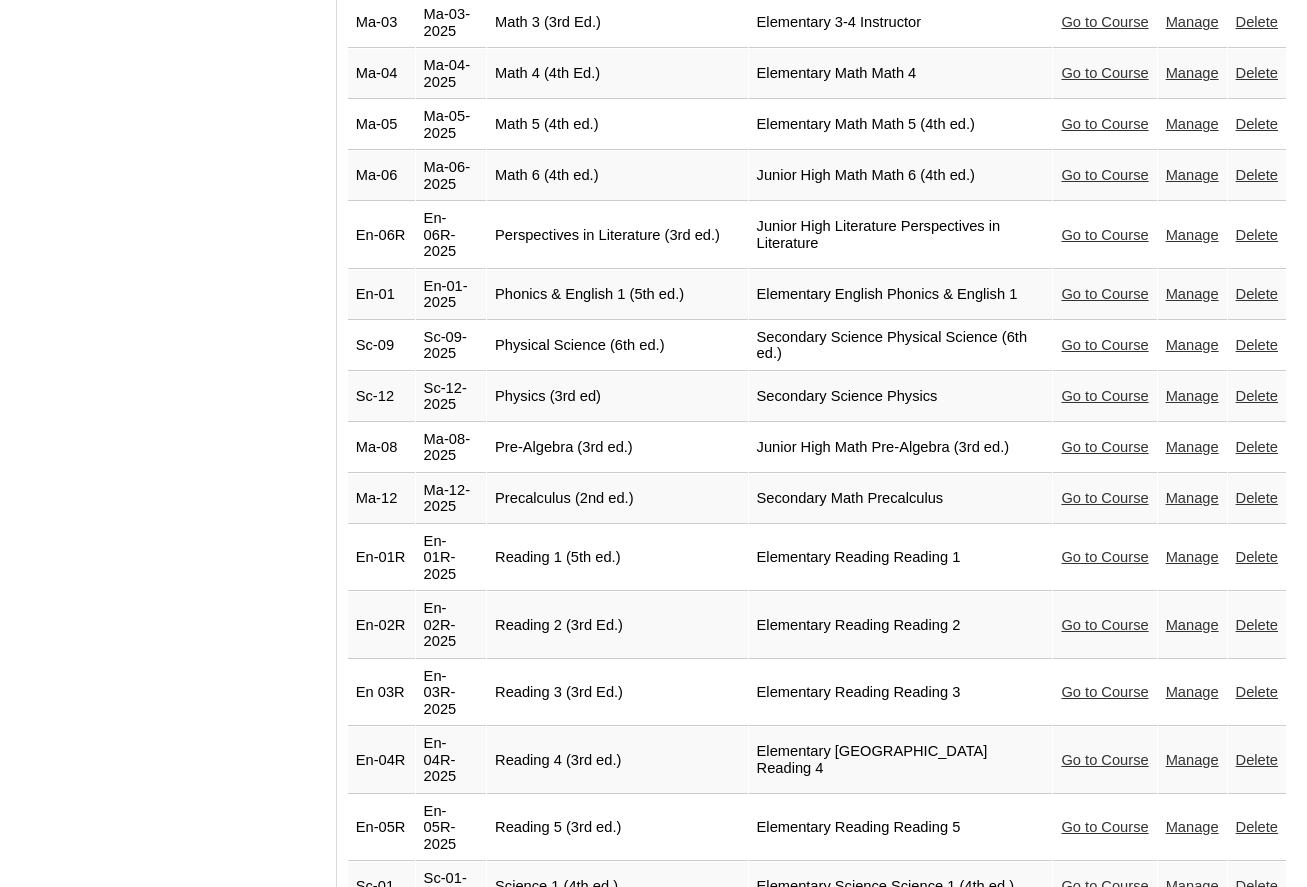 scroll, scrollTop: 3776, scrollLeft: 0, axis: vertical 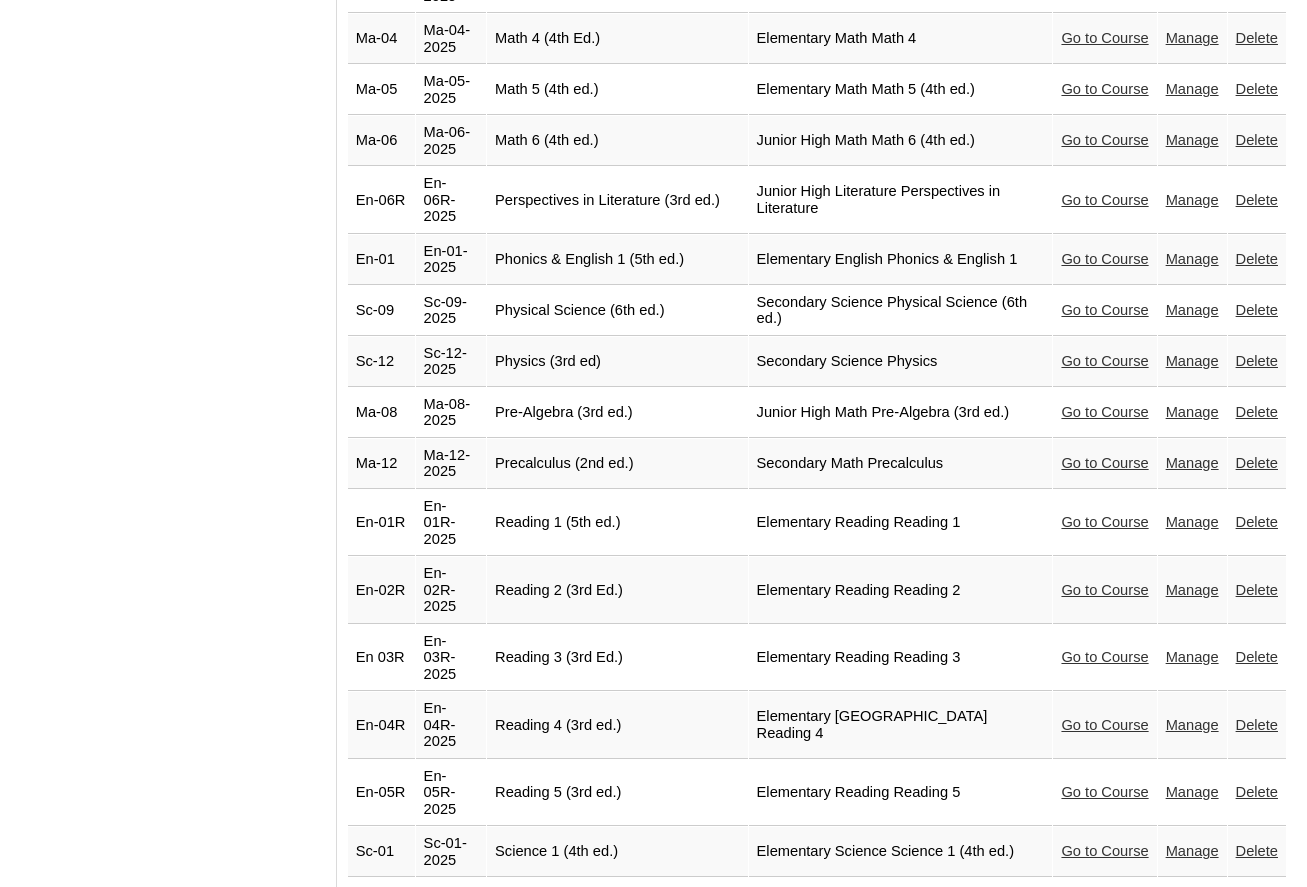 click on "Go to Course" at bounding box center [1104, 361] 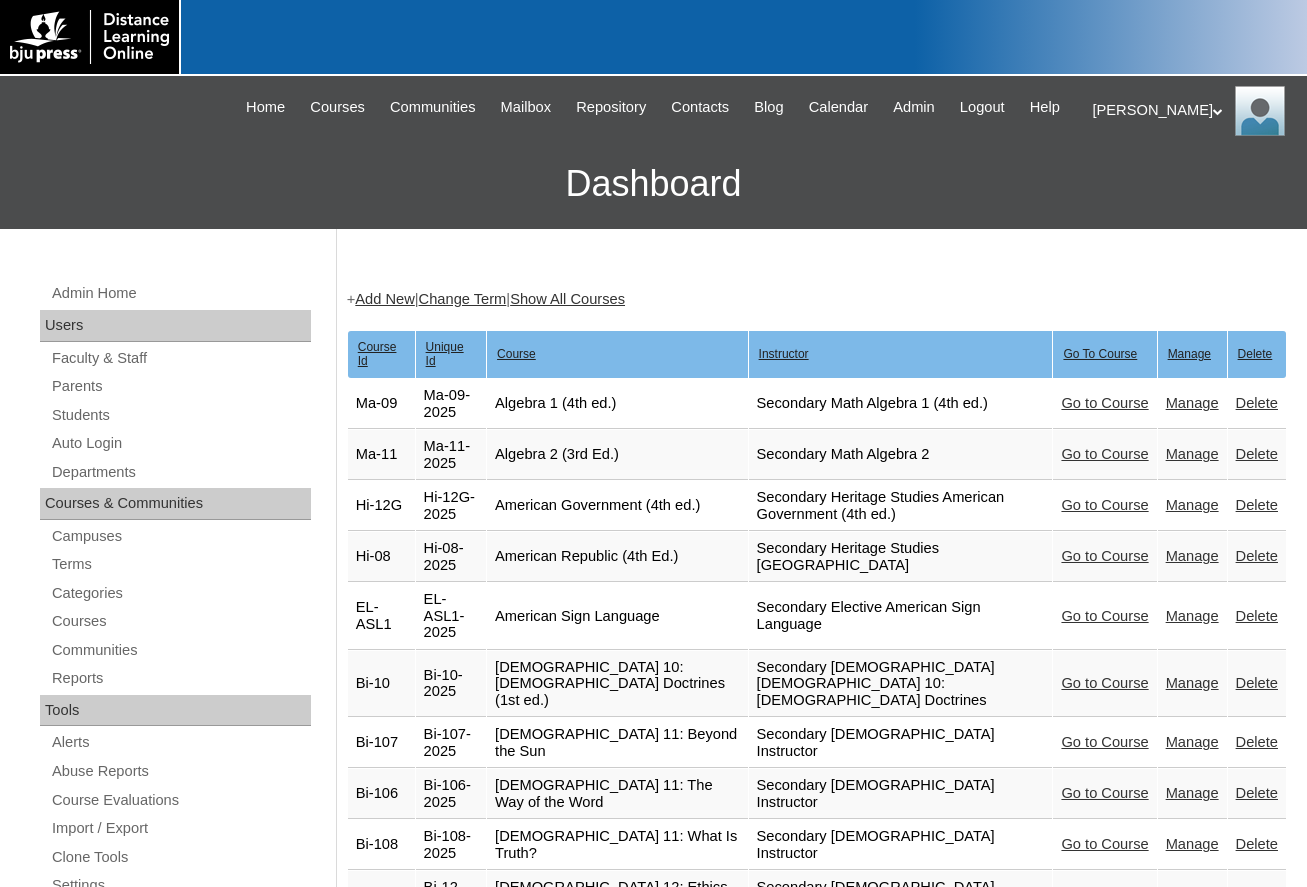 scroll, scrollTop: 3776, scrollLeft: 0, axis: vertical 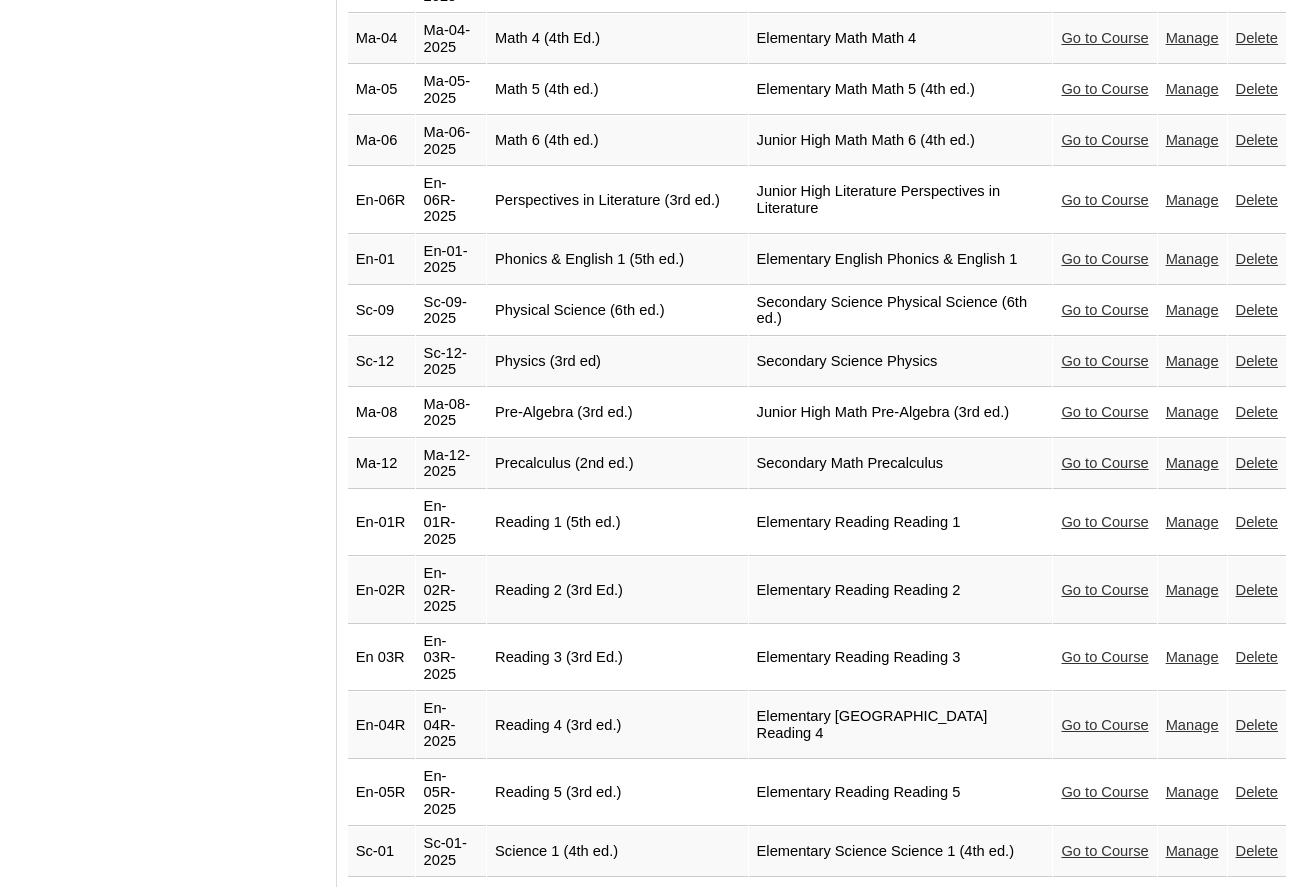 click on "Go to Course" at bounding box center (1104, 412) 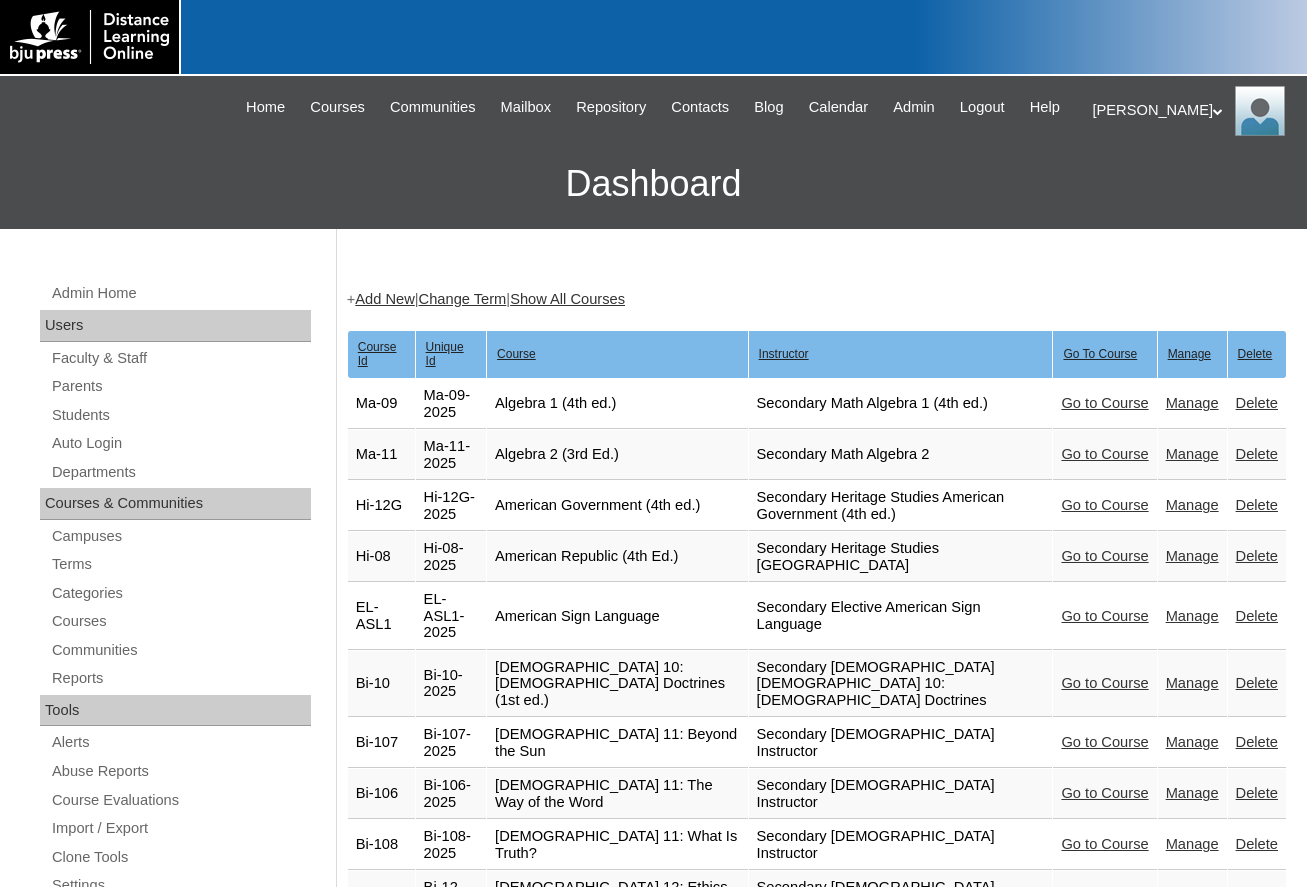 scroll, scrollTop: 3776, scrollLeft: 0, axis: vertical 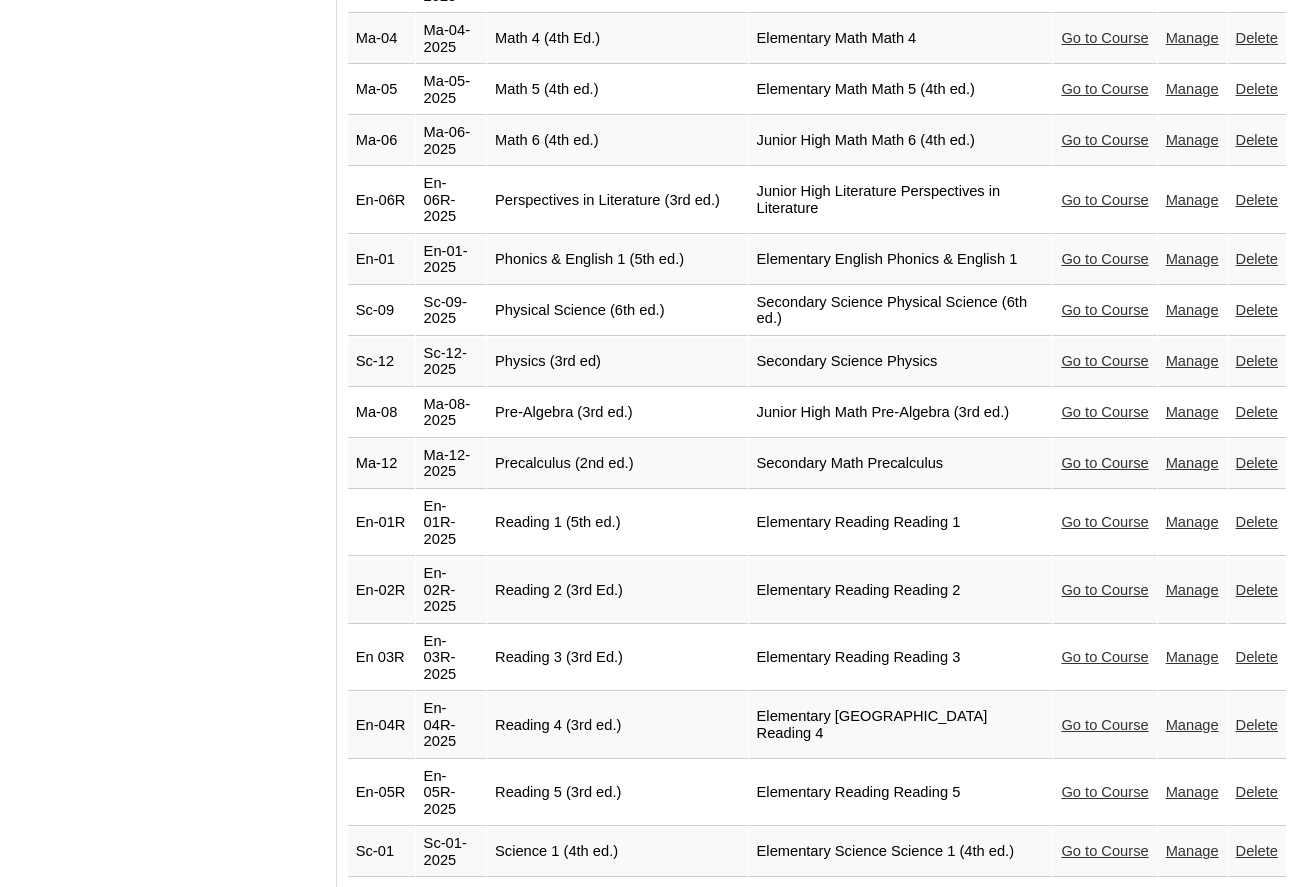 click on "Go to Course" at bounding box center (1104, 463) 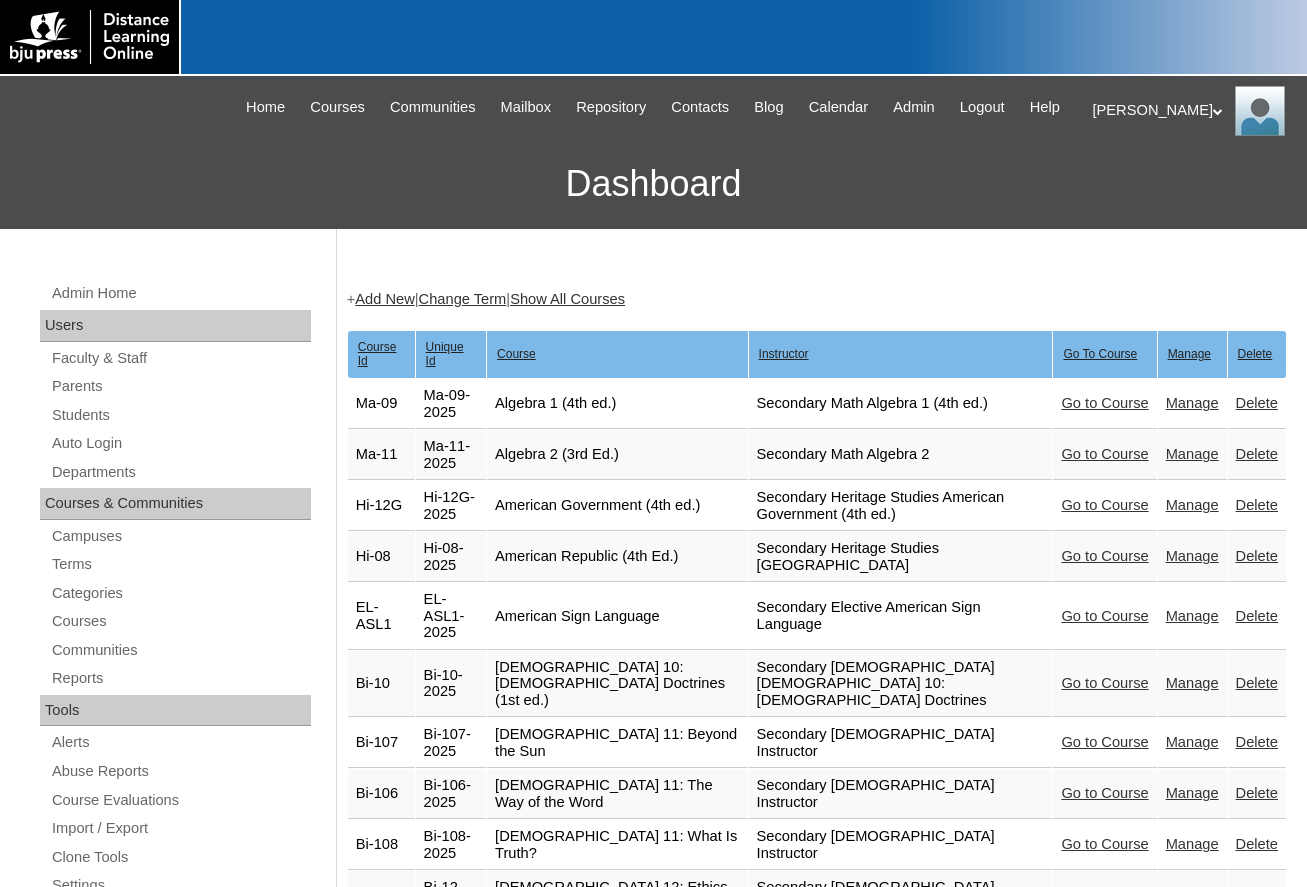 scroll, scrollTop: 3776, scrollLeft: 0, axis: vertical 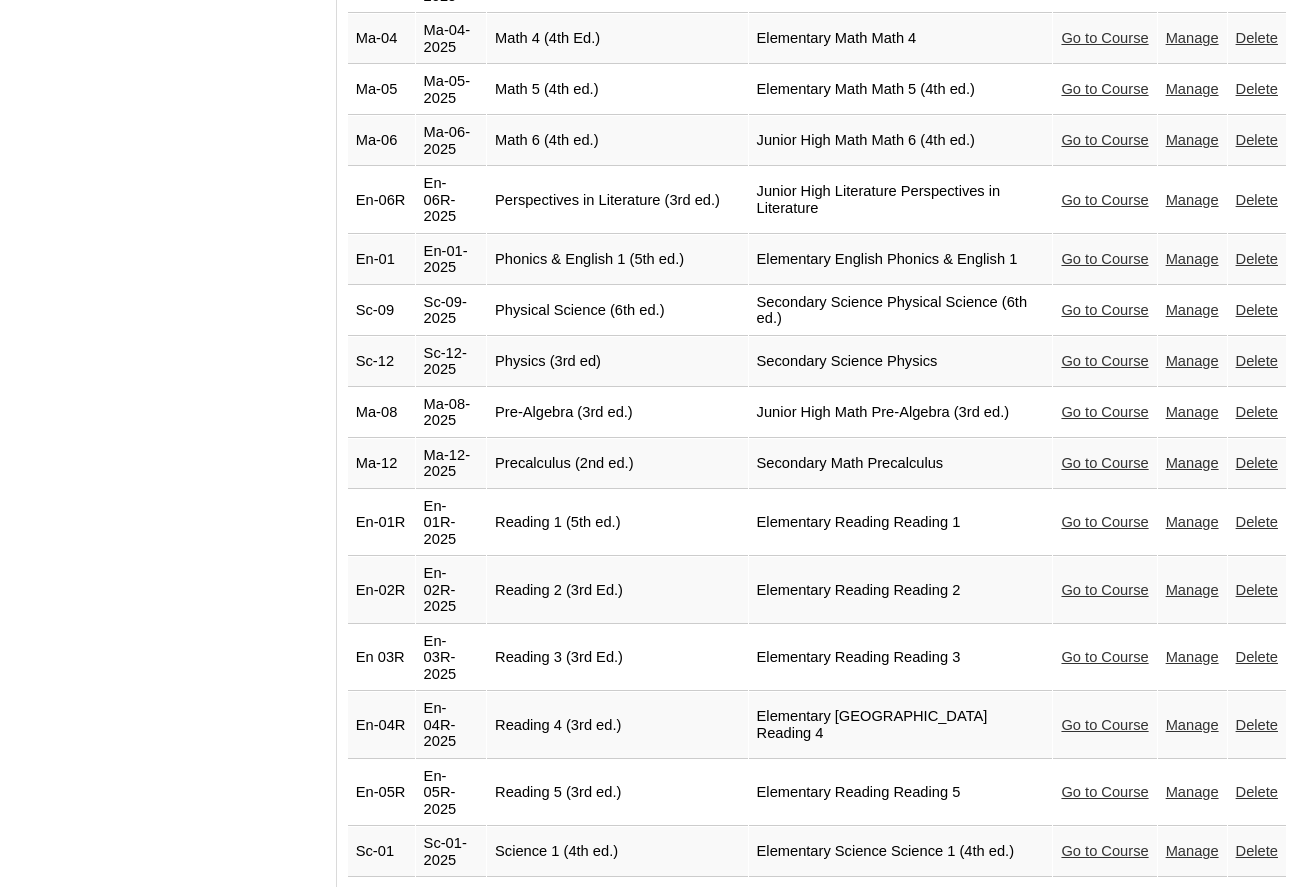 click on "Go to Course" at bounding box center (1104, 522) 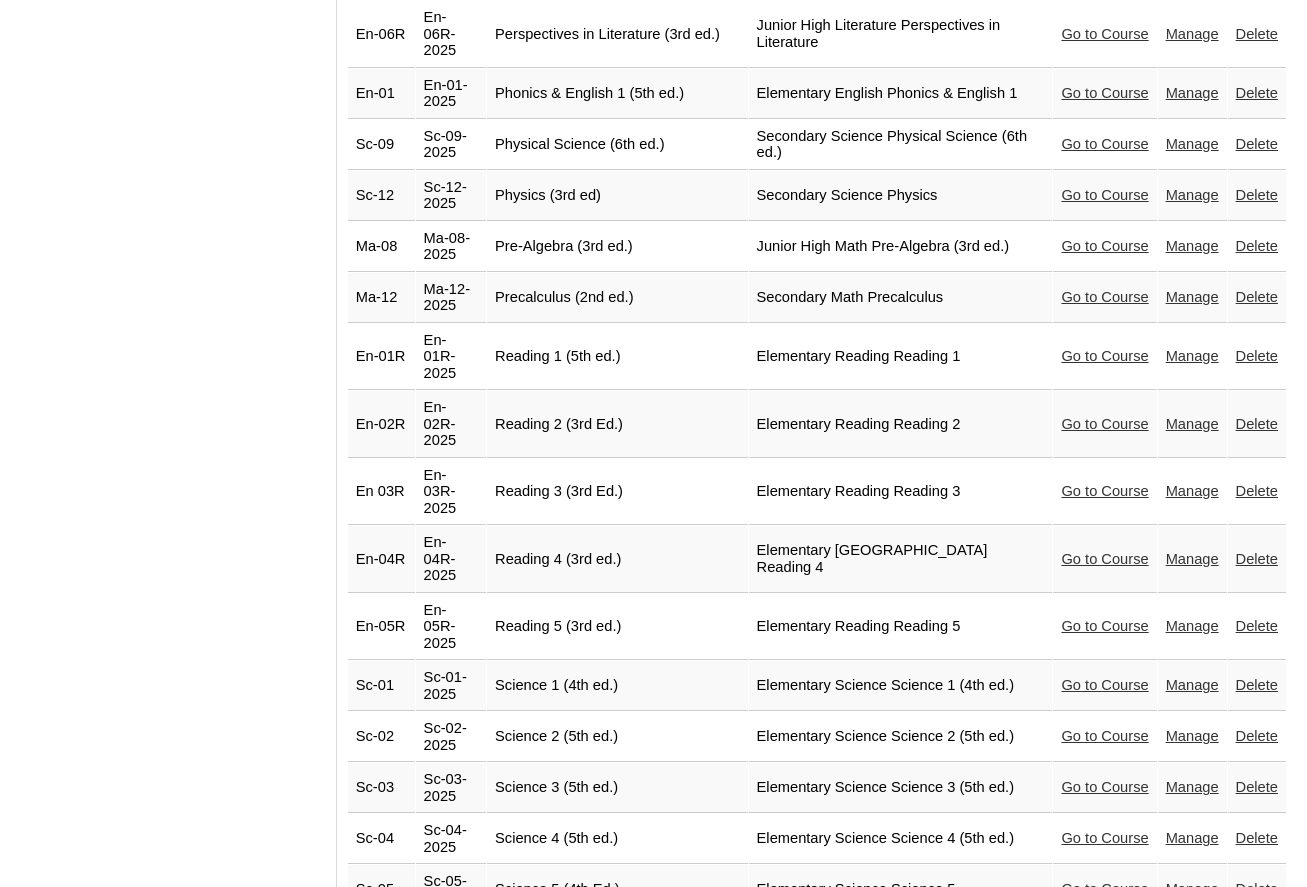 scroll, scrollTop: 3976, scrollLeft: 0, axis: vertical 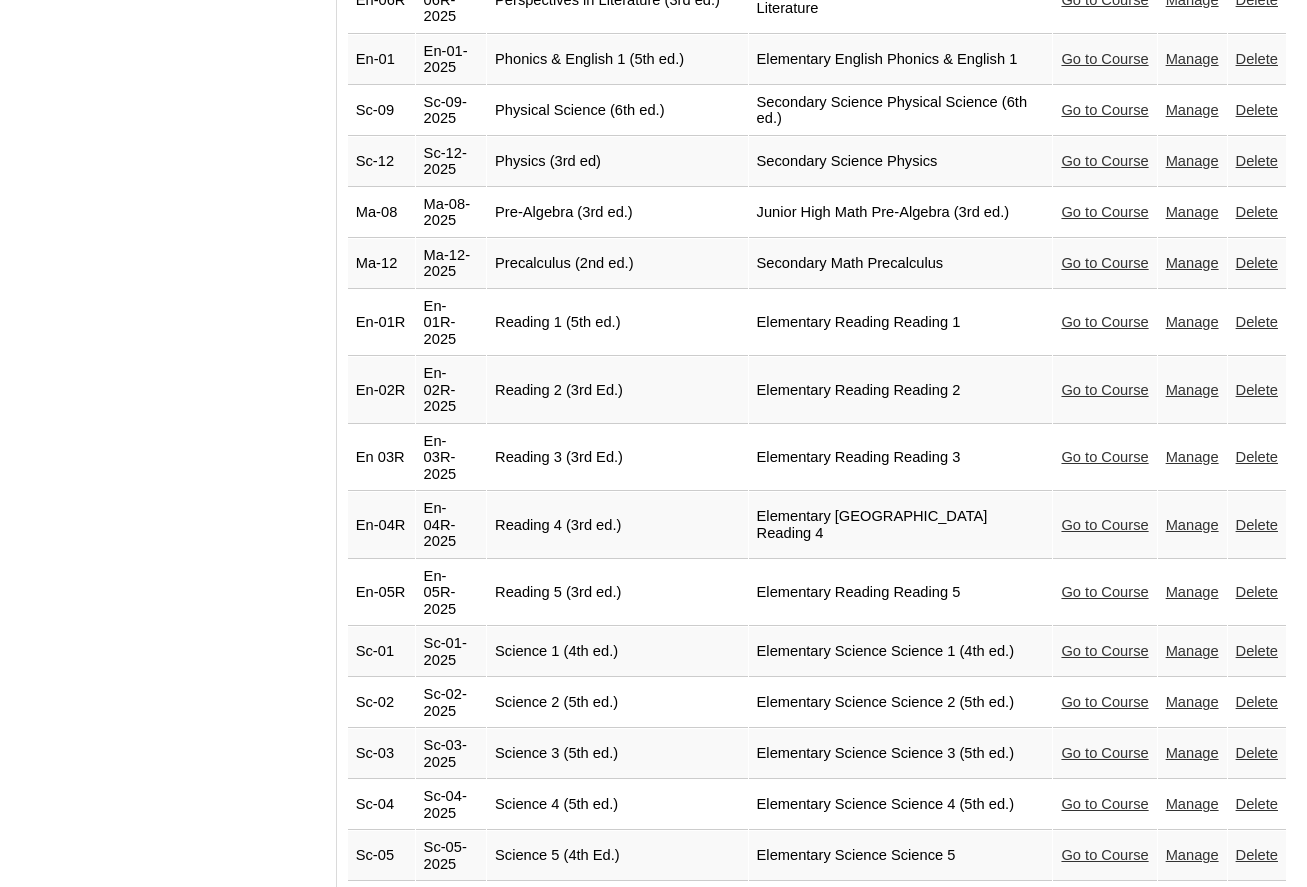 click on "Go to Course" at bounding box center [1104, 390] 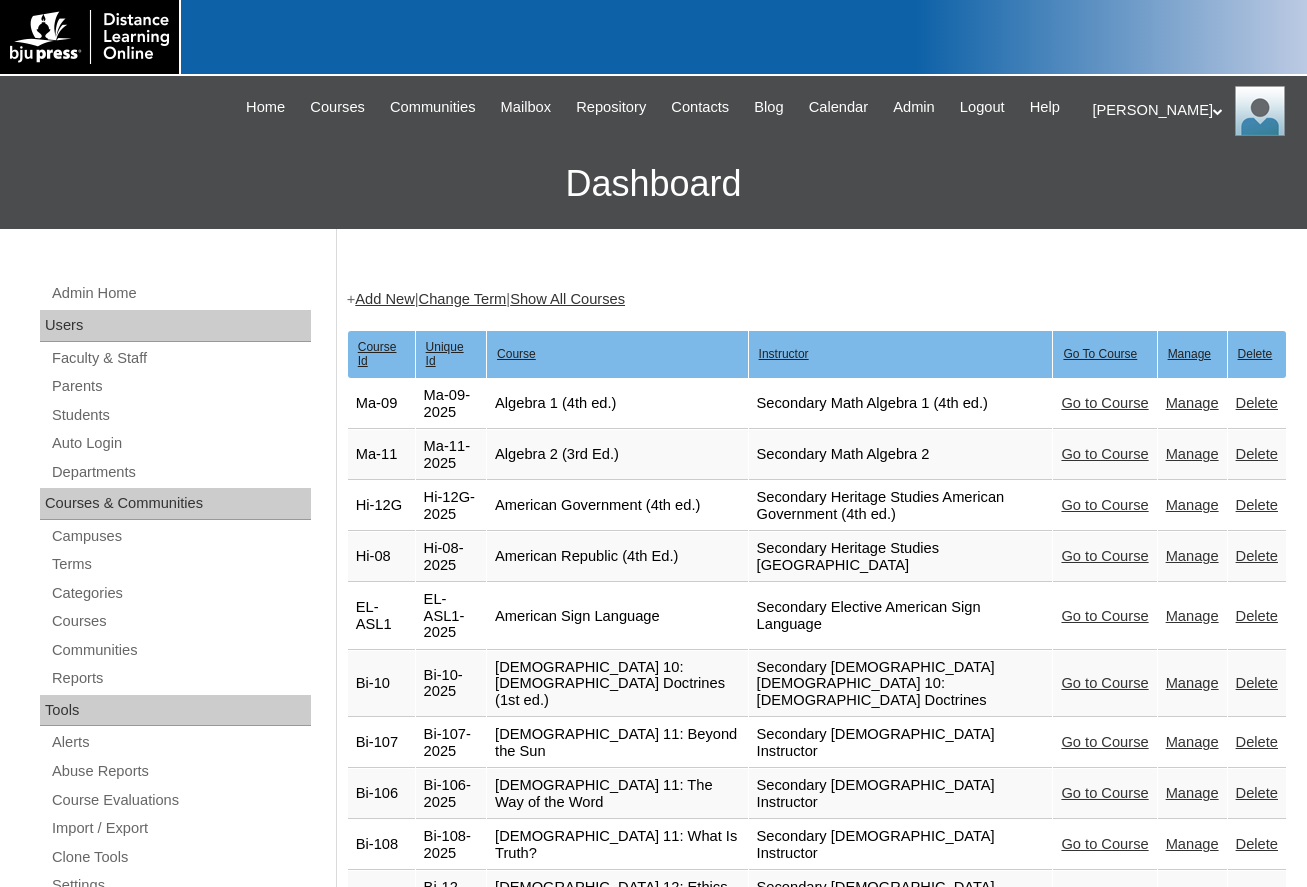scroll, scrollTop: 3976, scrollLeft: 0, axis: vertical 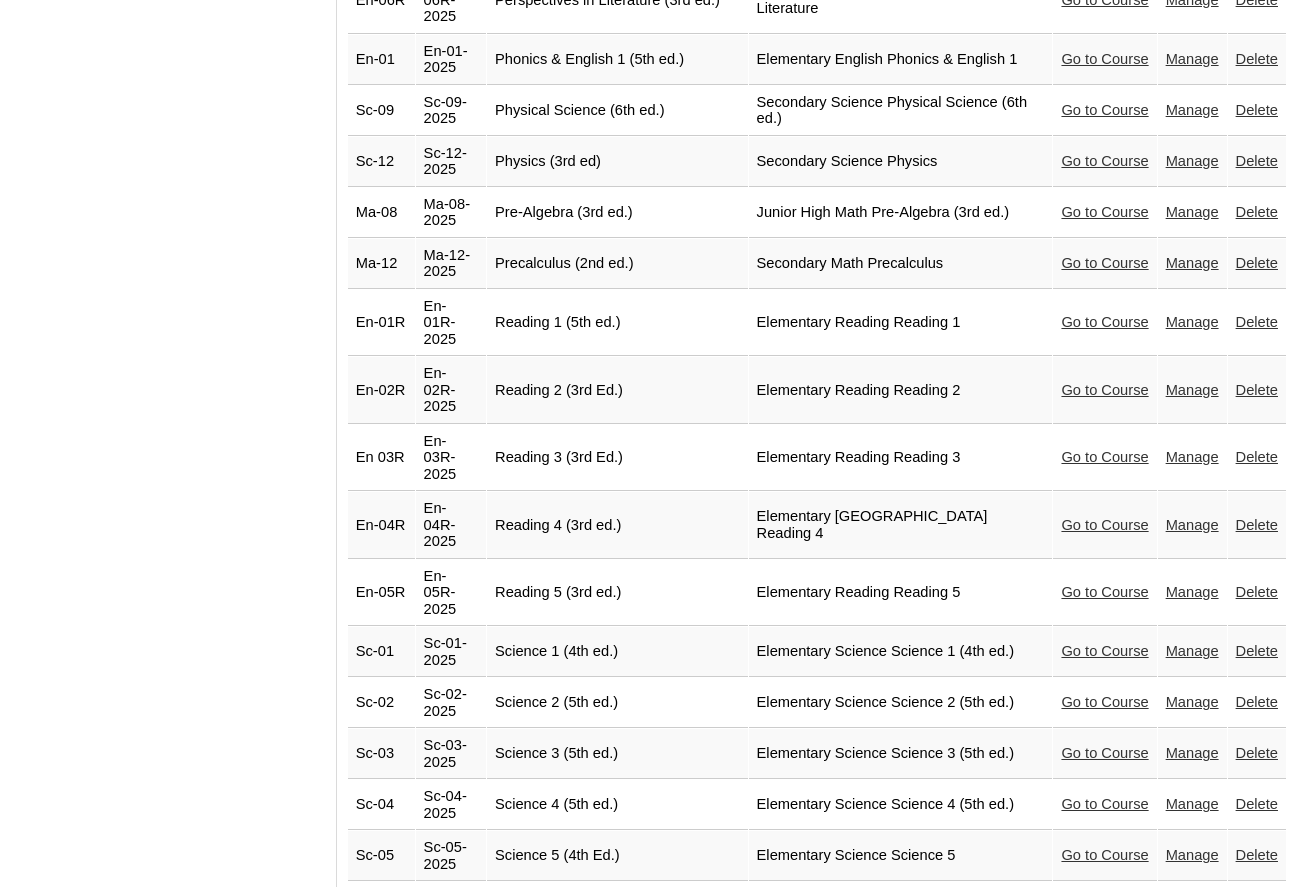 click on "Go to Course" at bounding box center [1104, 457] 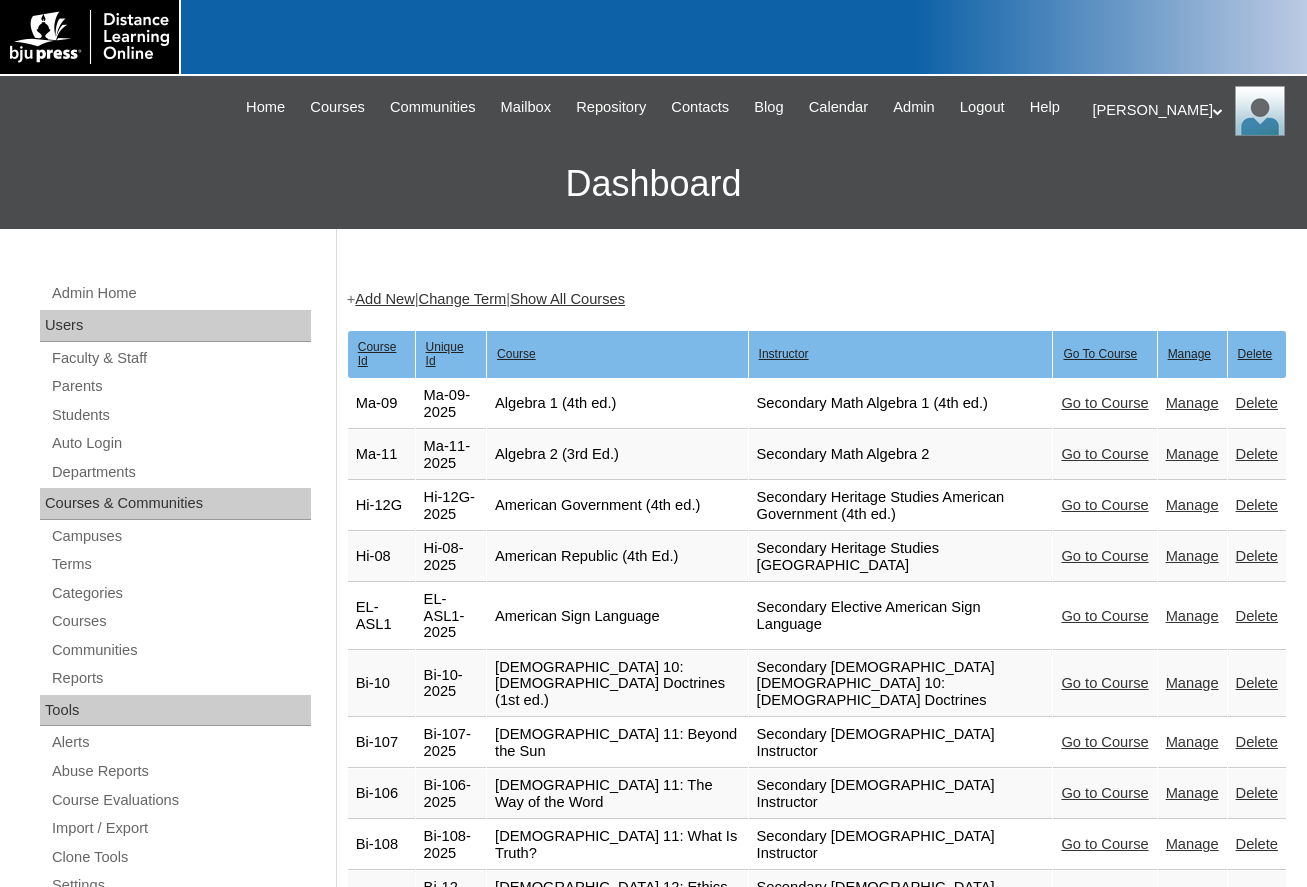 scroll, scrollTop: 3976, scrollLeft: 0, axis: vertical 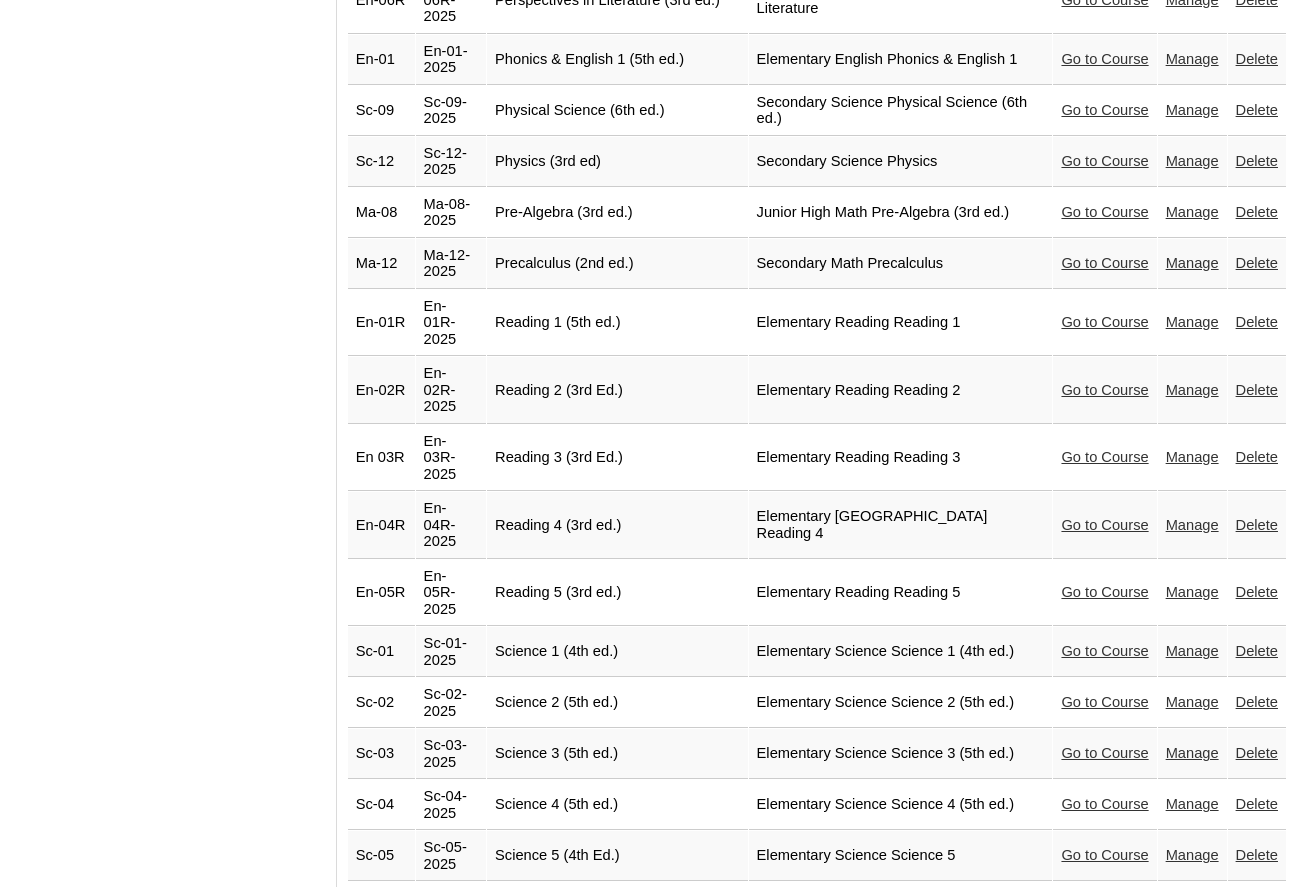 click on "Go to Course" at bounding box center (1104, 525) 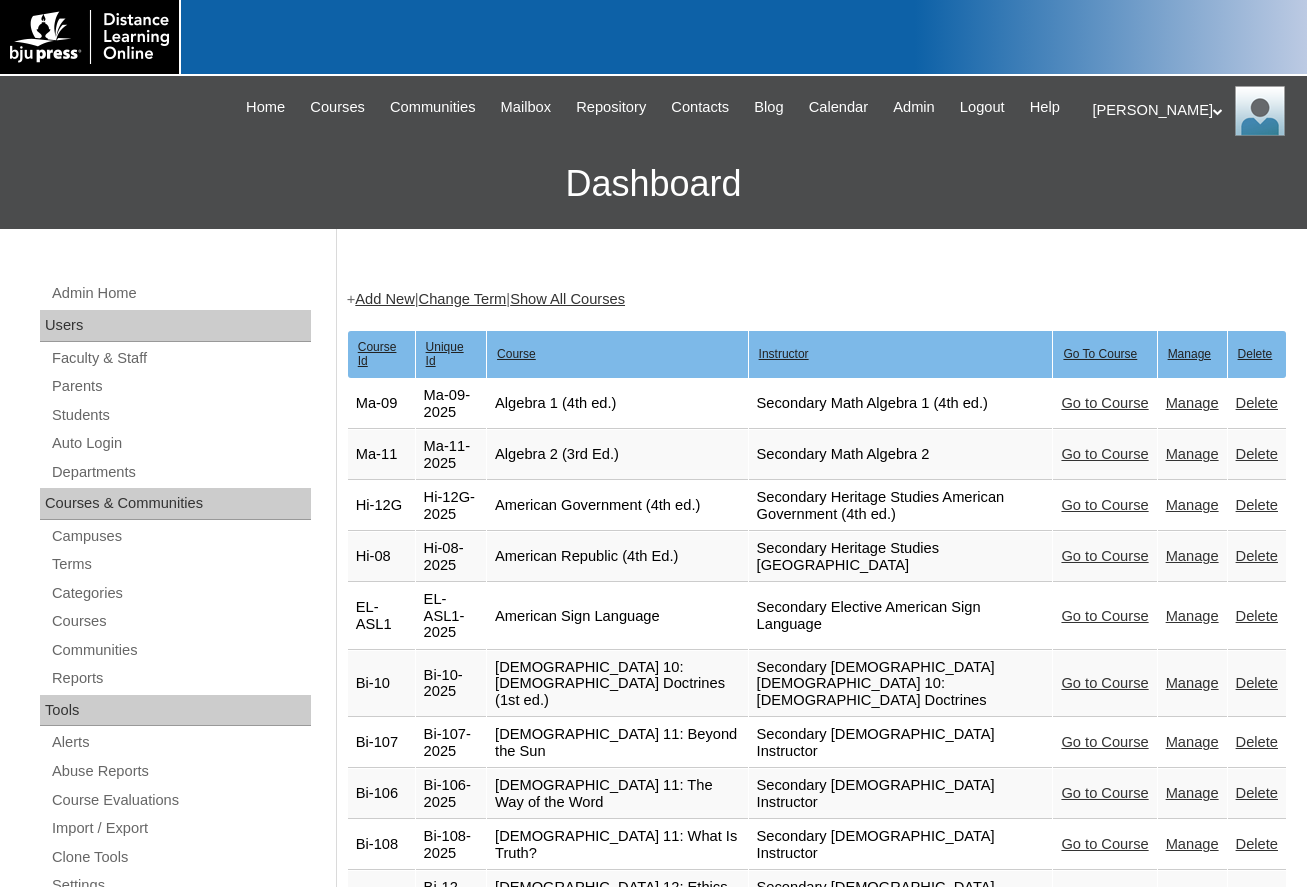 scroll, scrollTop: 3976, scrollLeft: 0, axis: vertical 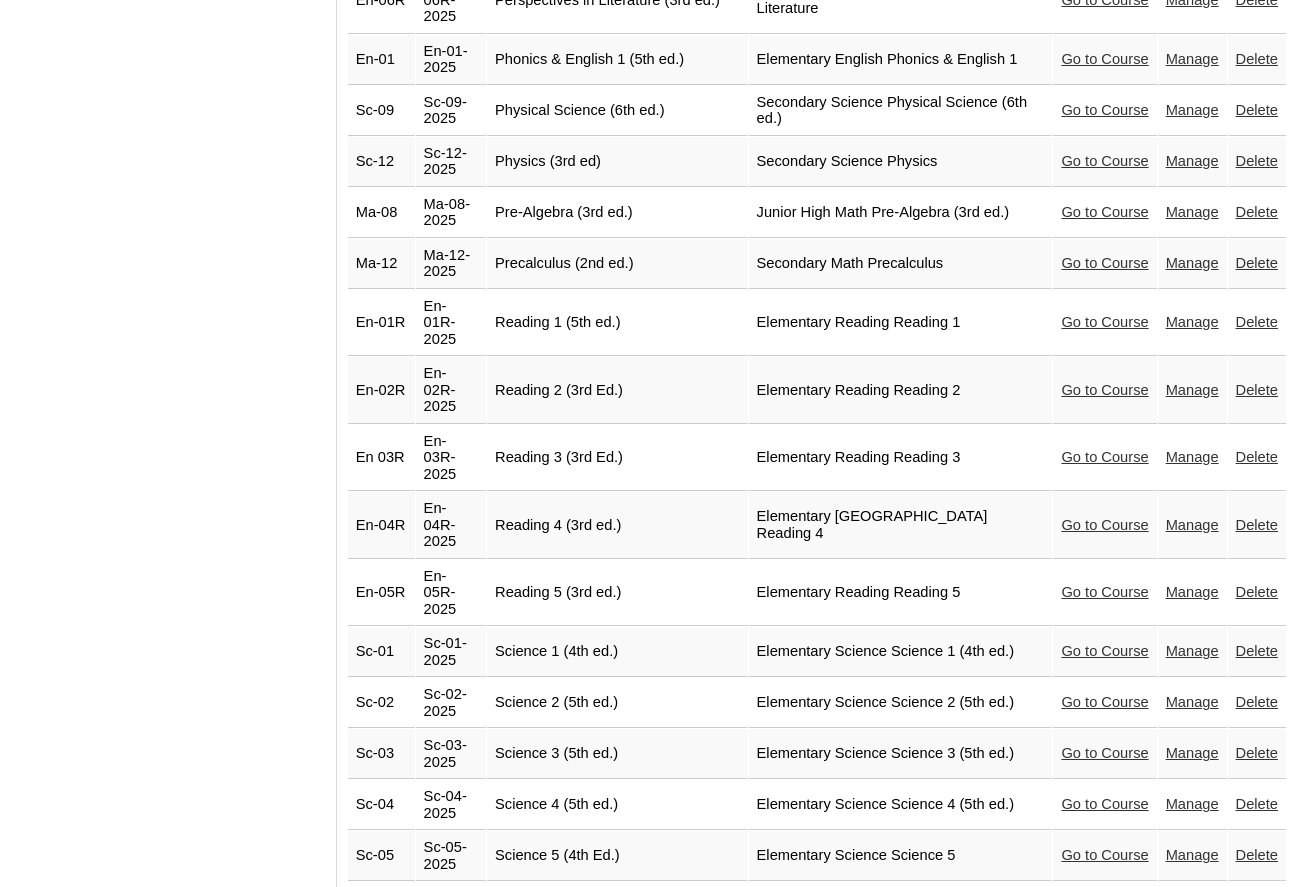 click on "Go to Course" at bounding box center (1104, 592) 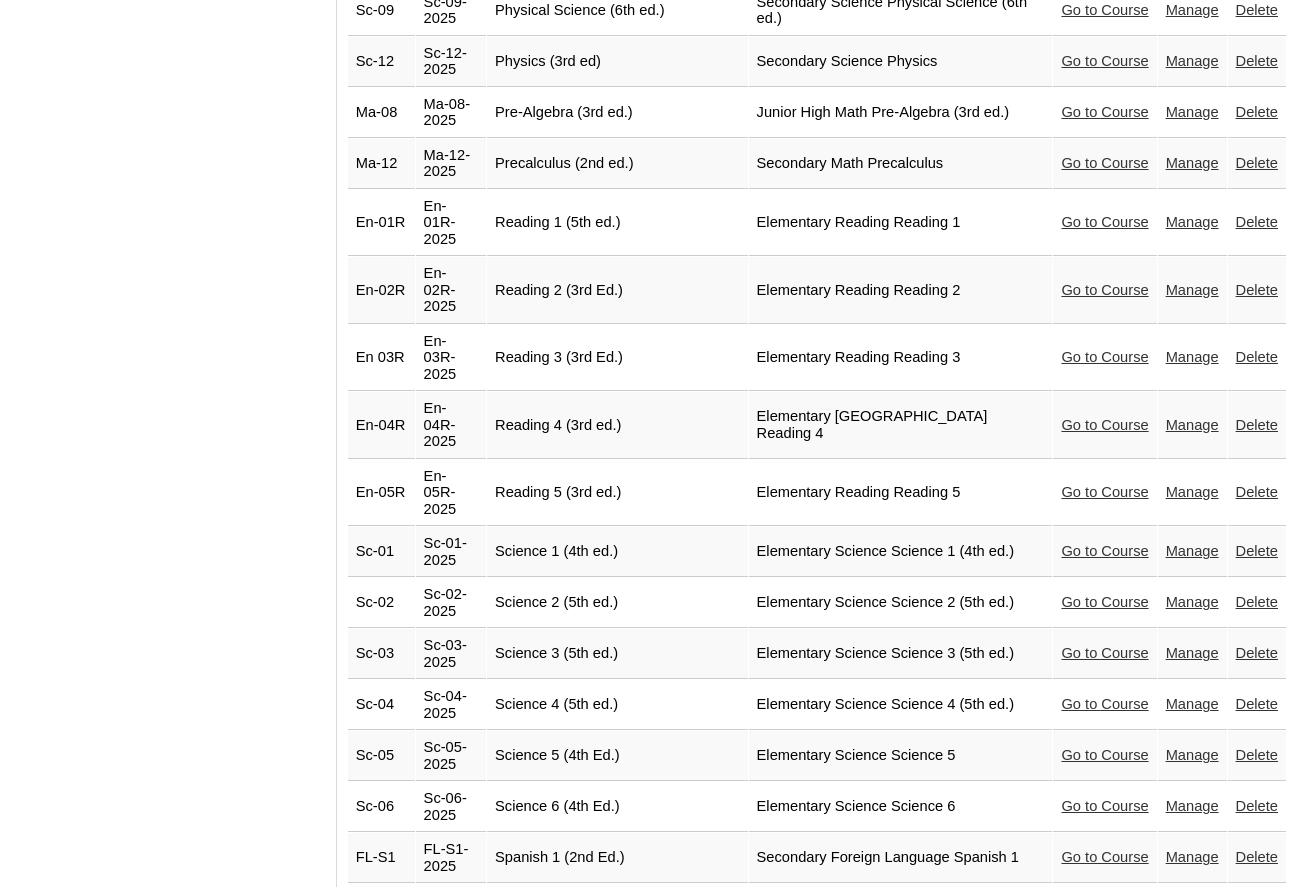 scroll, scrollTop: 4176, scrollLeft: 0, axis: vertical 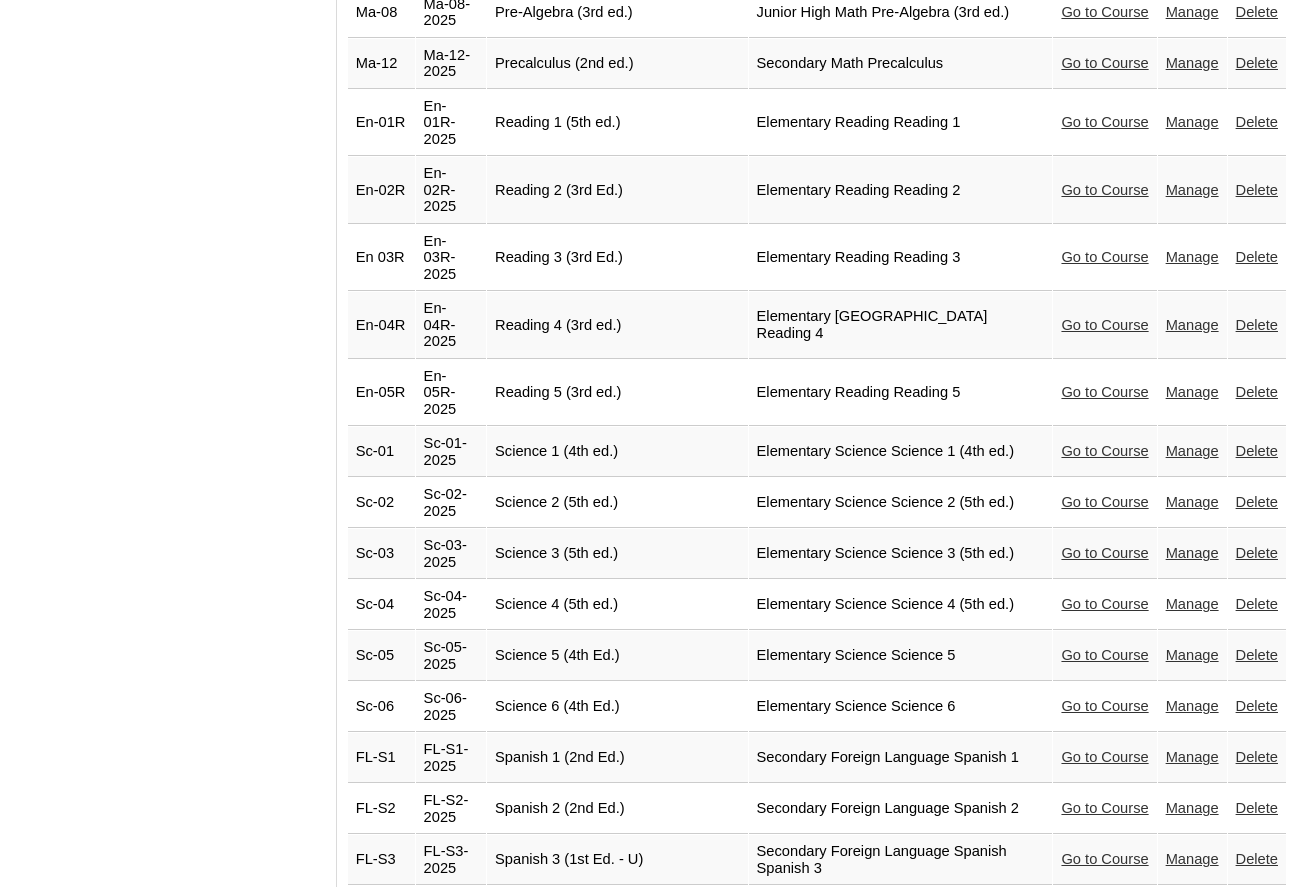 click on "Go to Course" at bounding box center [1104, 451] 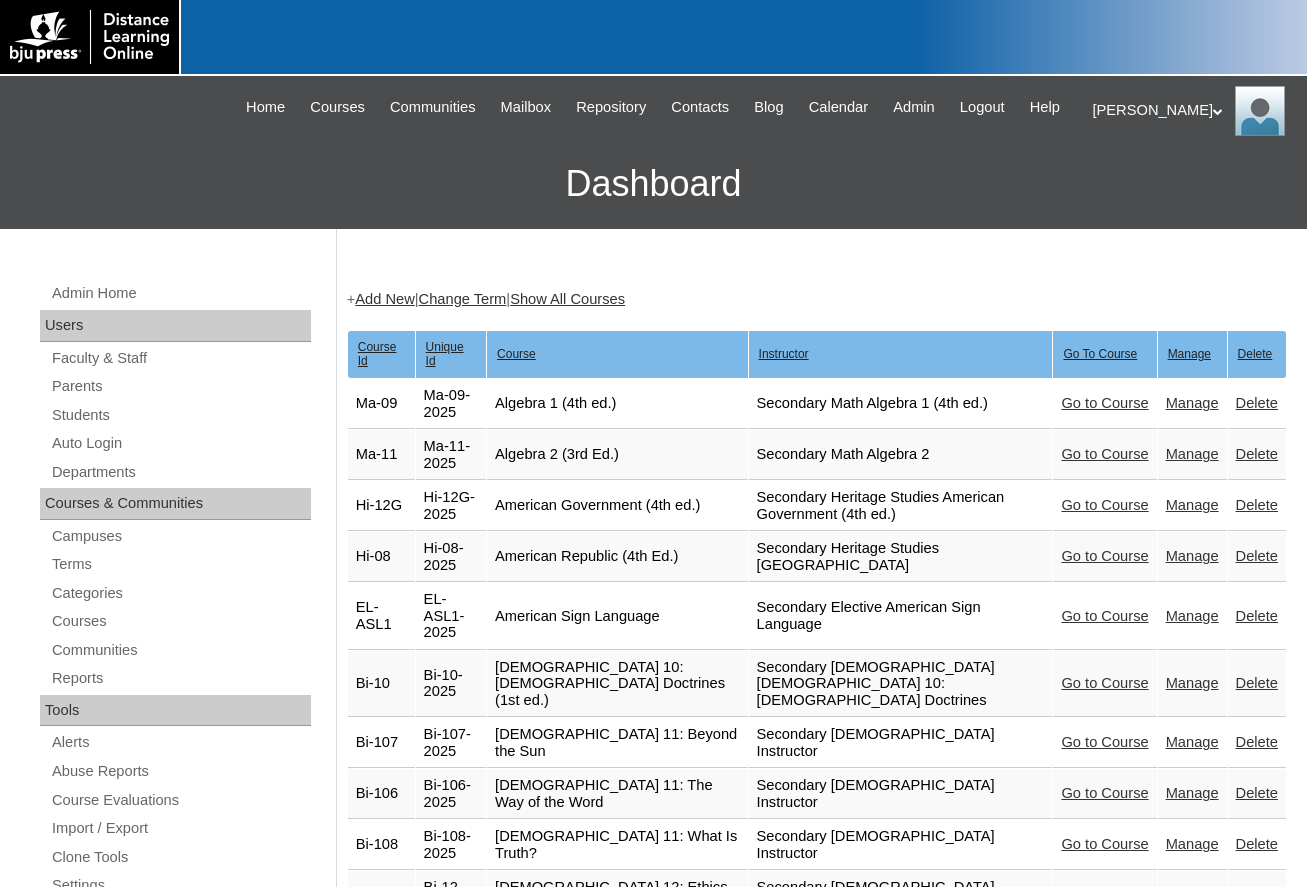 scroll, scrollTop: 4176, scrollLeft: 0, axis: vertical 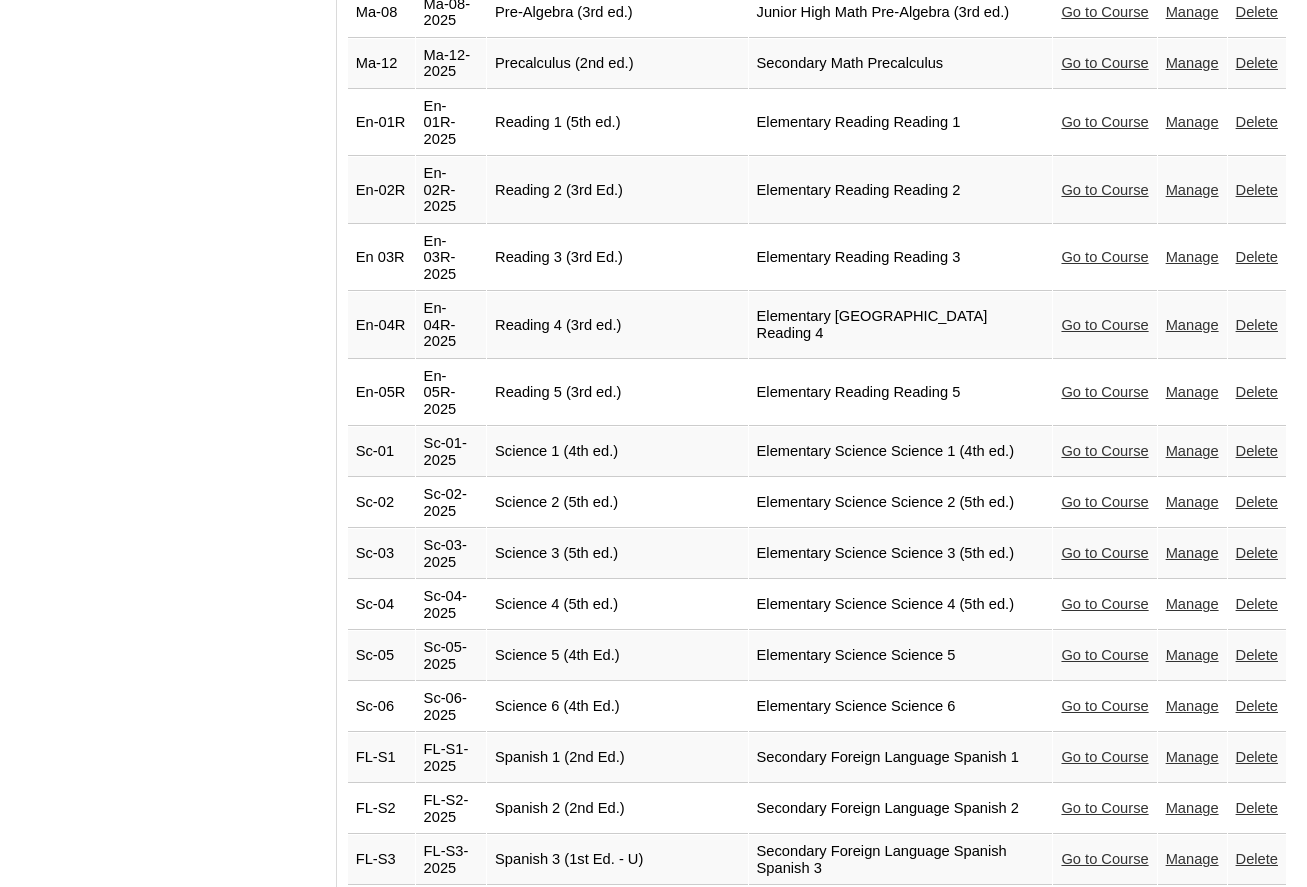 click on "Go to Course" at bounding box center [1104, 502] 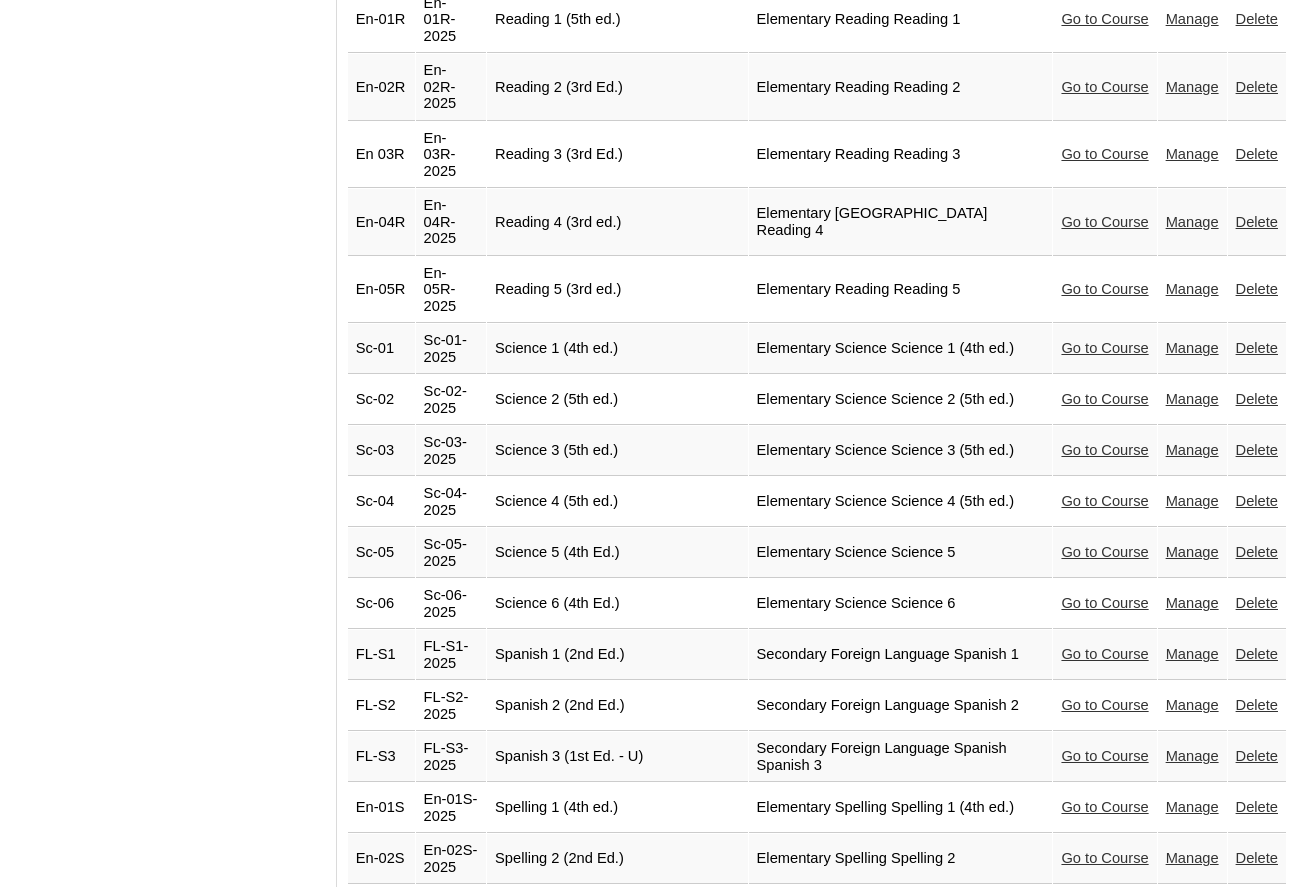 scroll, scrollTop: 4386, scrollLeft: 0, axis: vertical 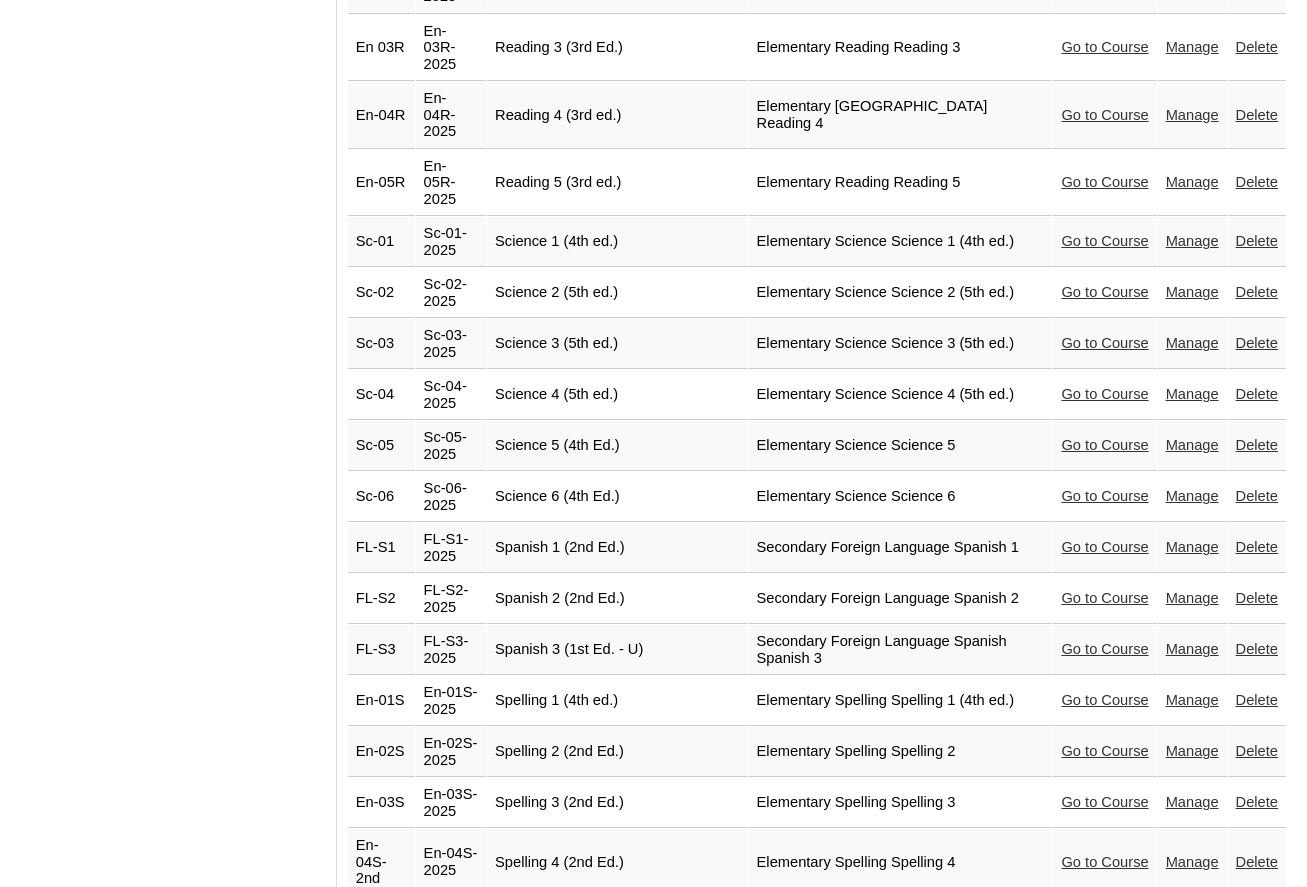 click on "Go to Course" at bounding box center (1104, 343) 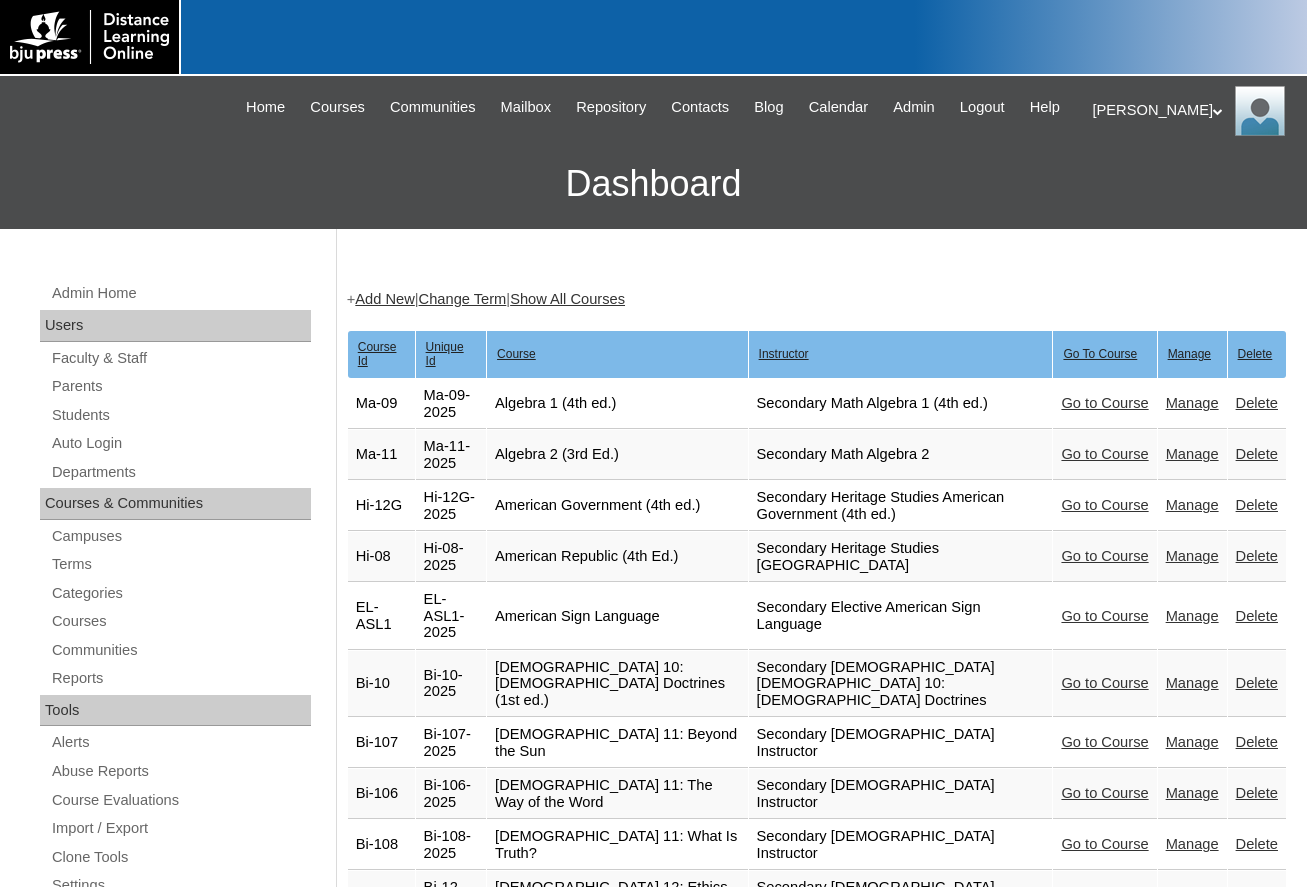 scroll, scrollTop: 4386, scrollLeft: 0, axis: vertical 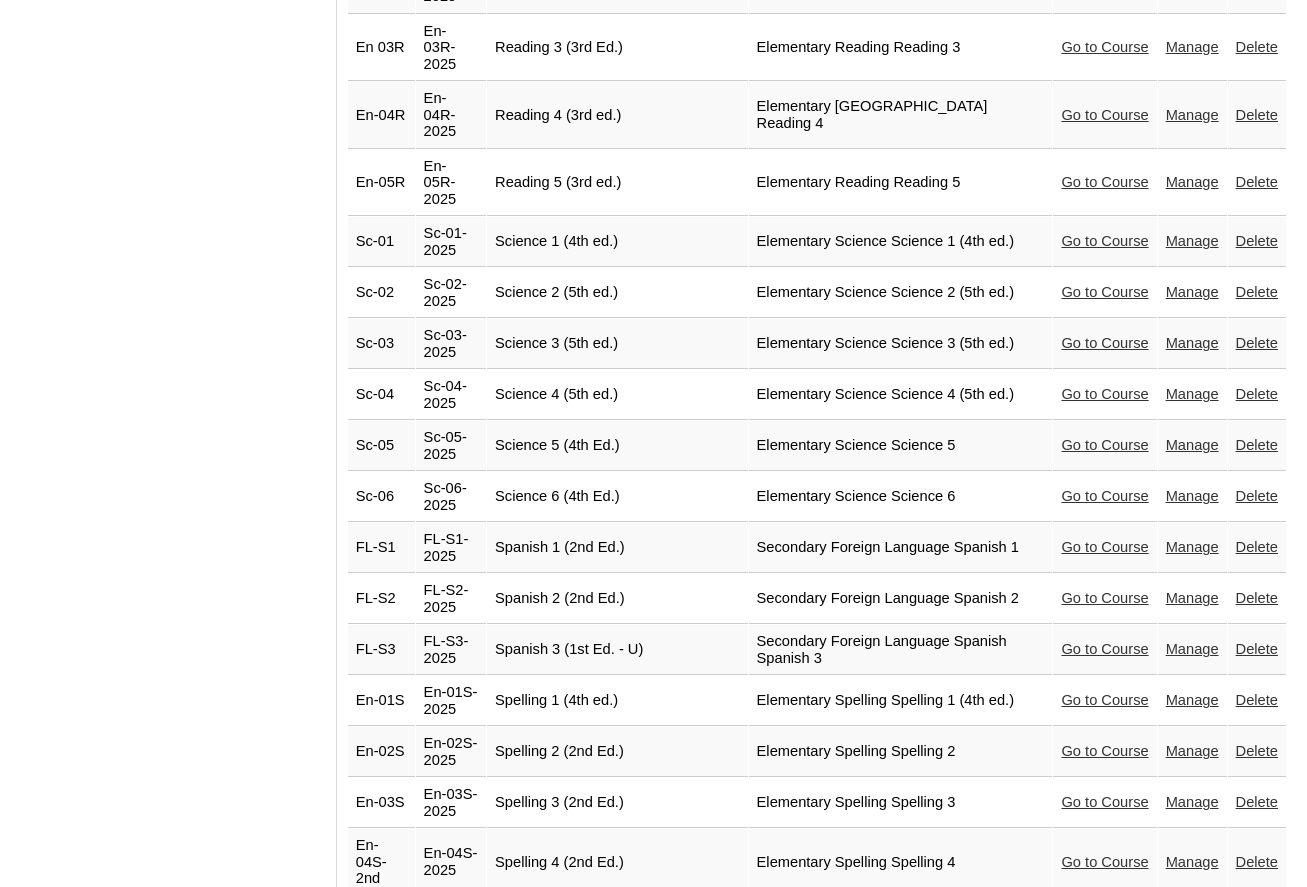 click on "Go to Course" at bounding box center (1104, 394) 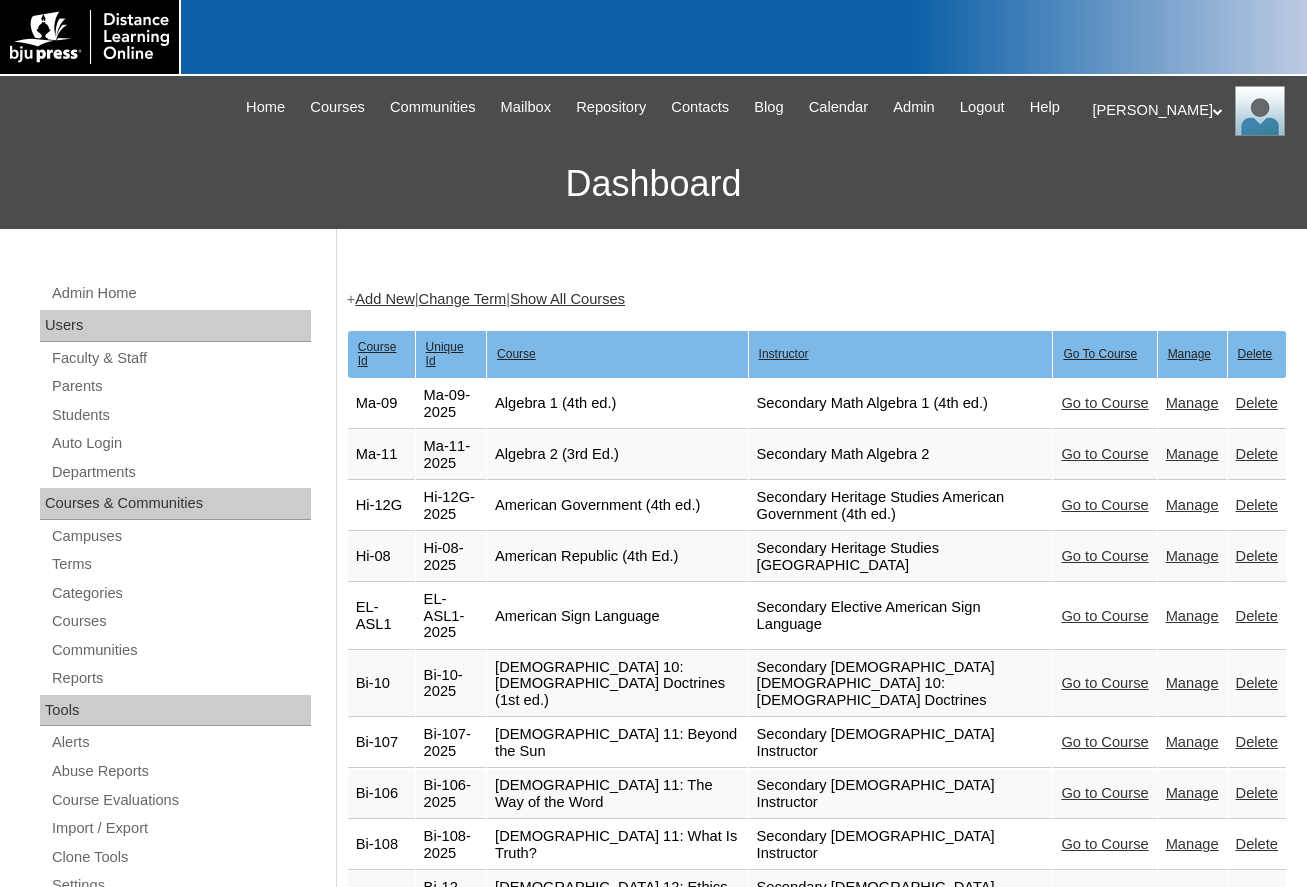 scroll, scrollTop: 4386, scrollLeft: 0, axis: vertical 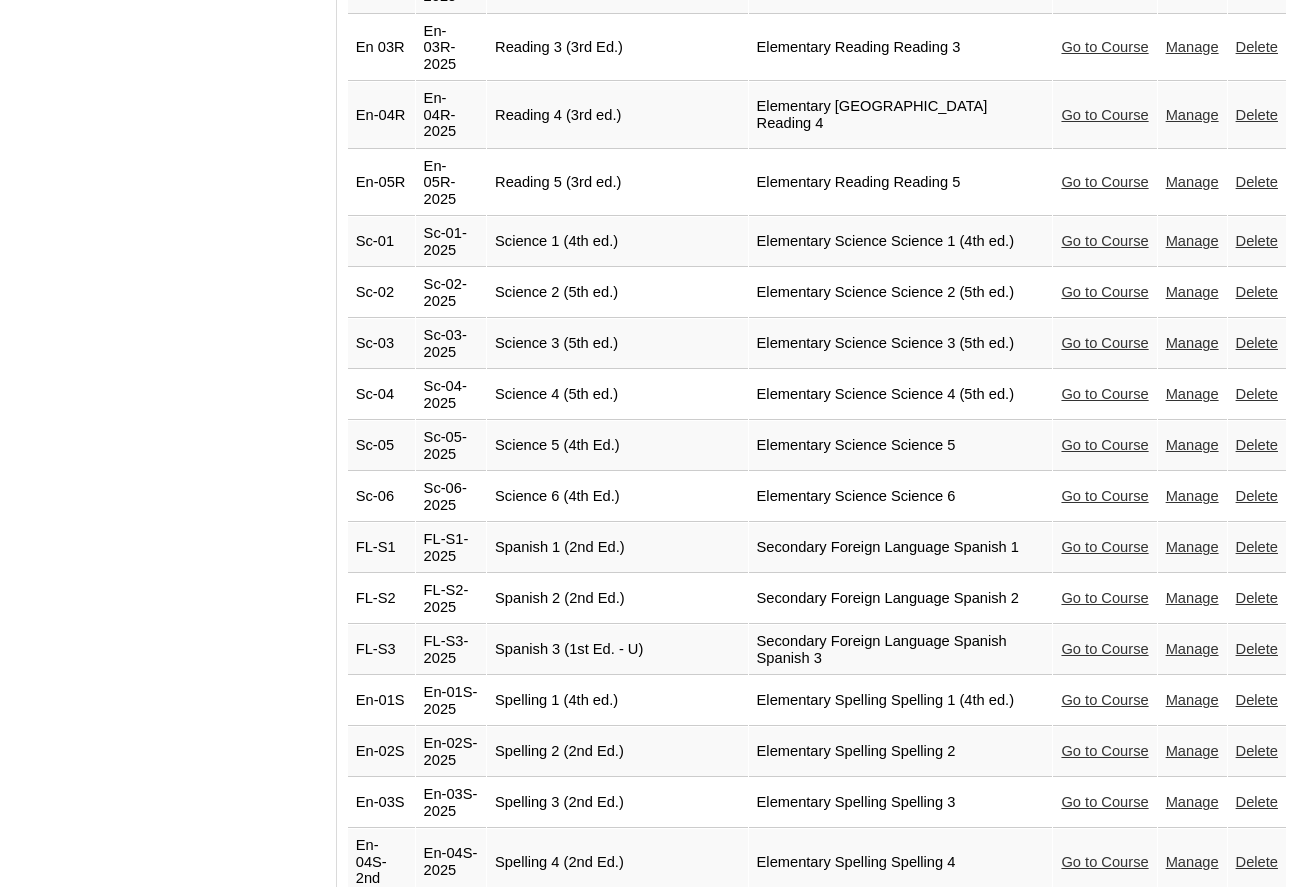 click on "Go to Course" at bounding box center [1104, 445] 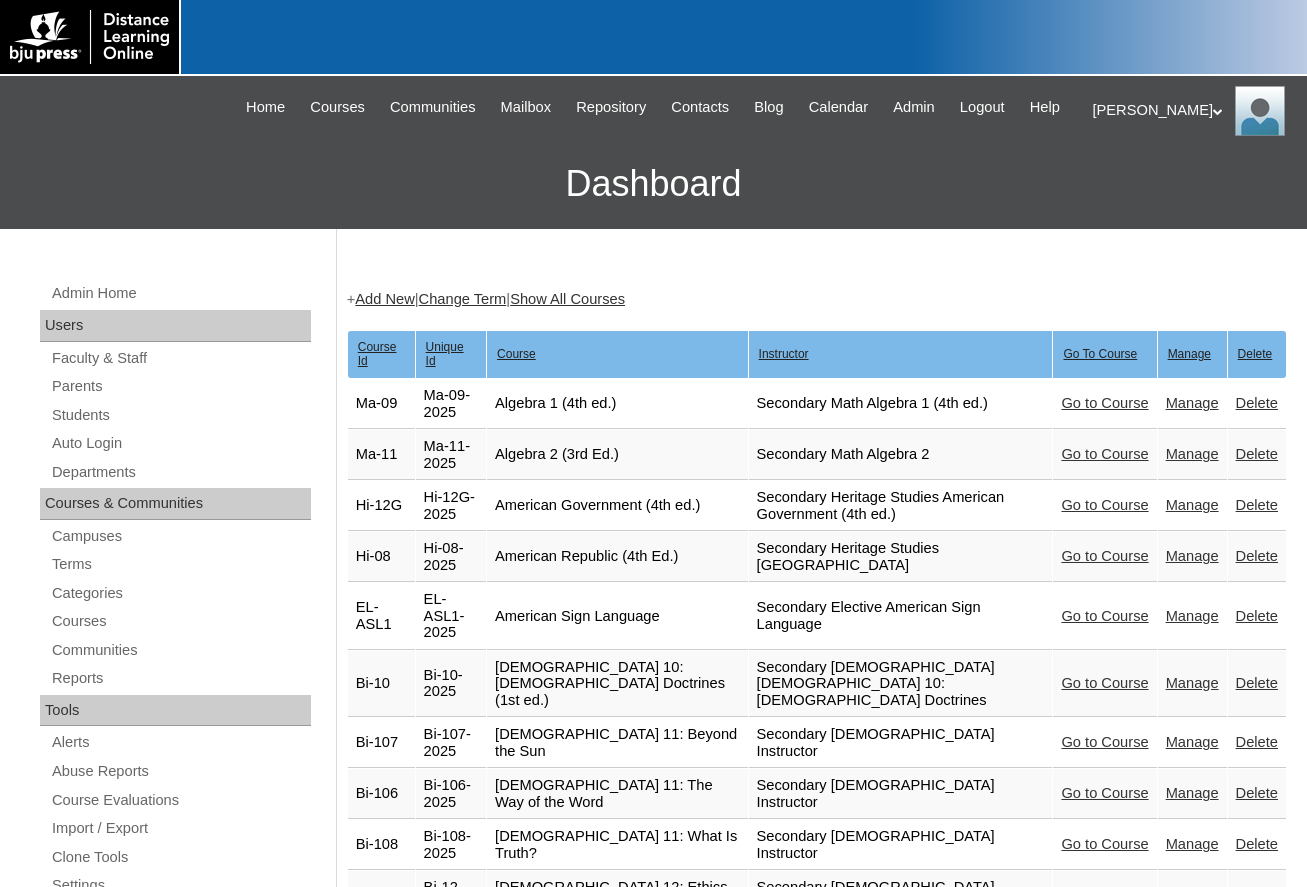 scroll, scrollTop: 4386, scrollLeft: 0, axis: vertical 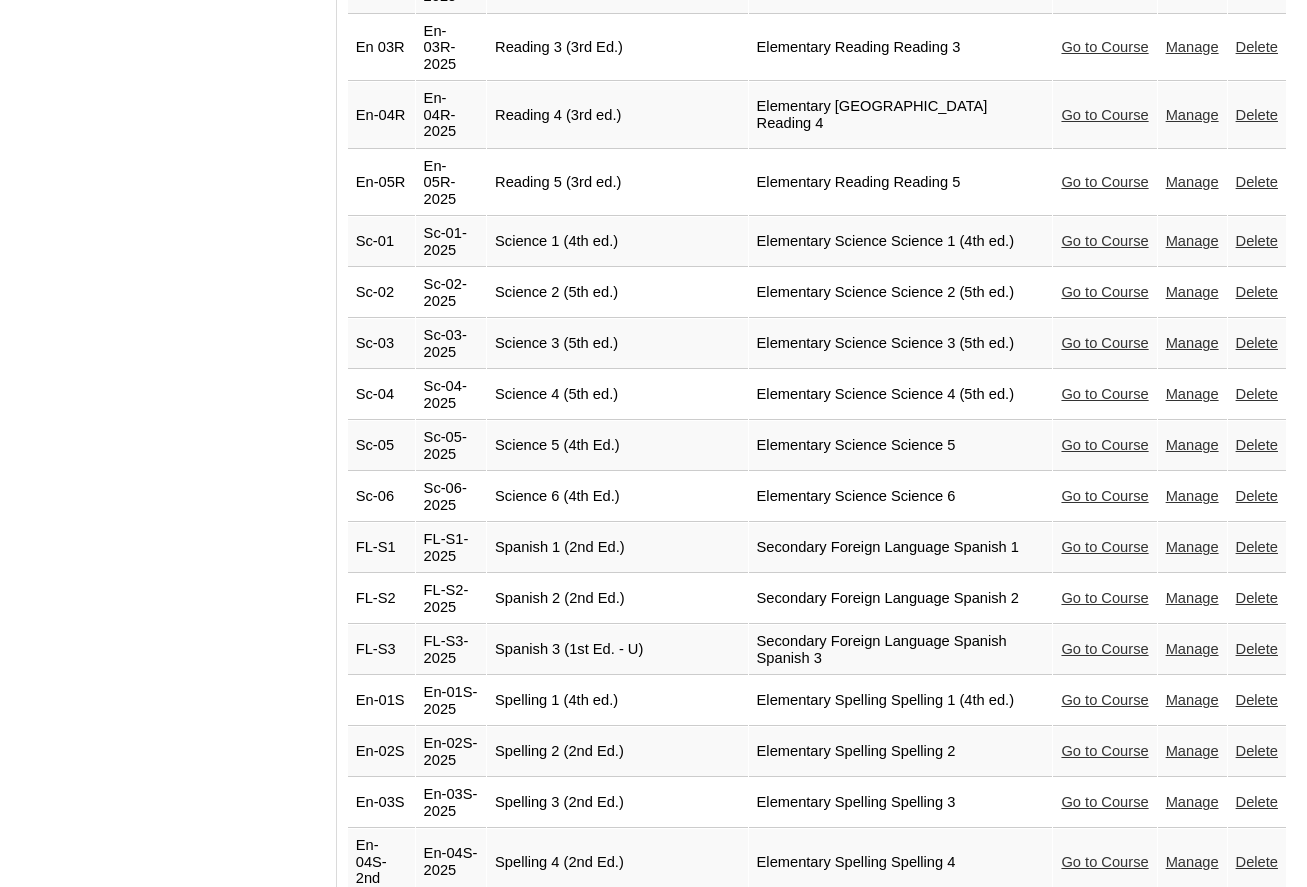click on "Go to Course" at bounding box center (1104, 496) 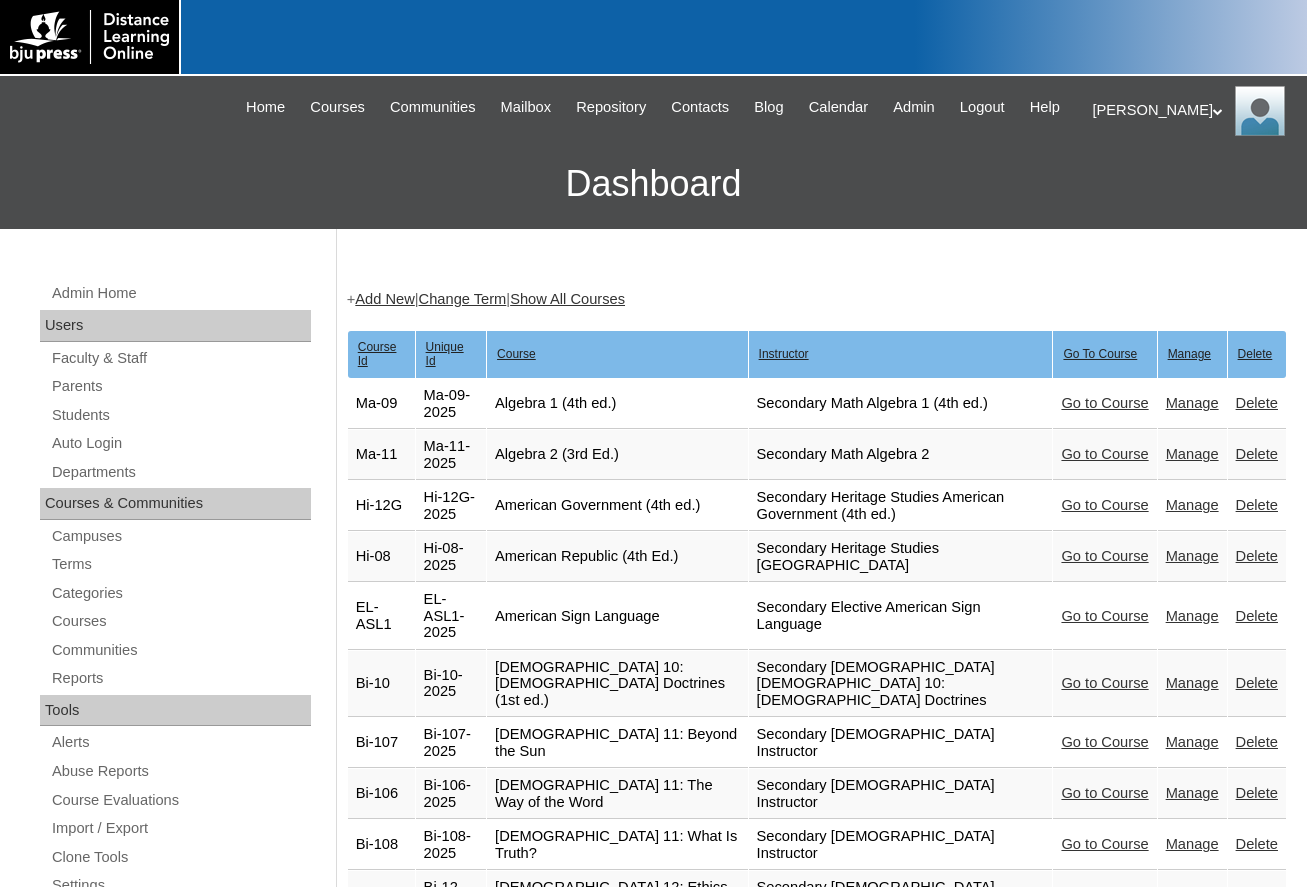 scroll, scrollTop: 4386, scrollLeft: 0, axis: vertical 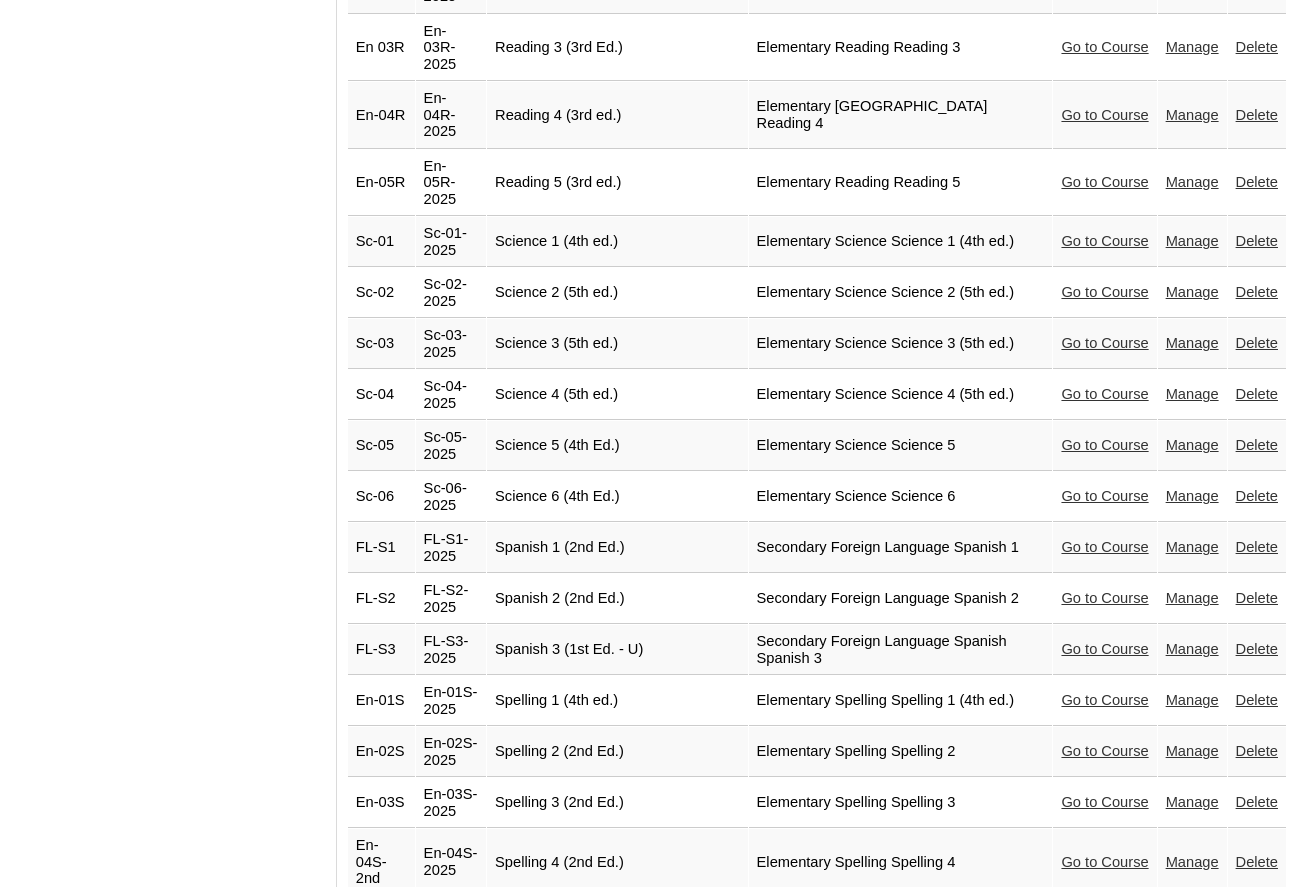 click on "Go to Course" at bounding box center (1104, 547) 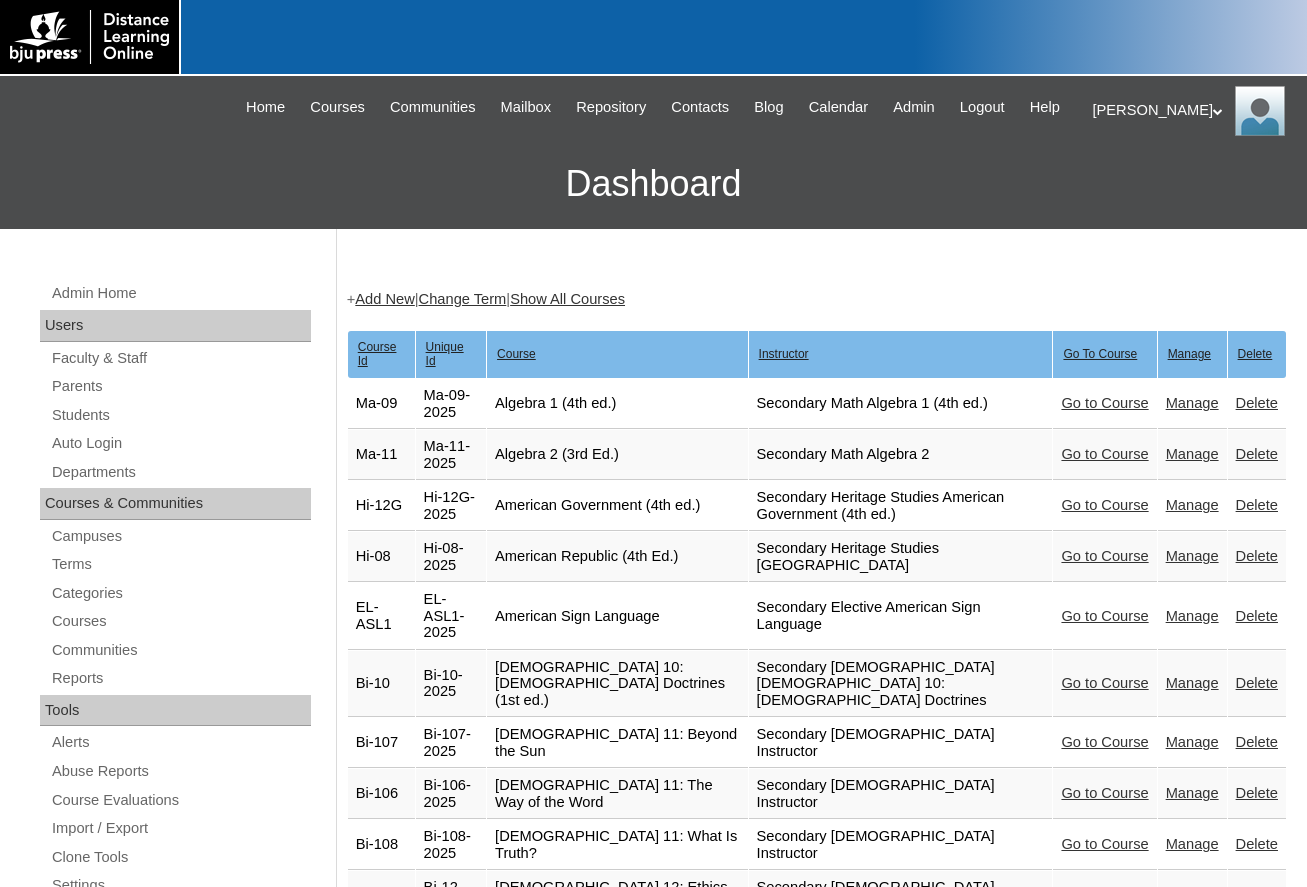 scroll, scrollTop: 4386, scrollLeft: 0, axis: vertical 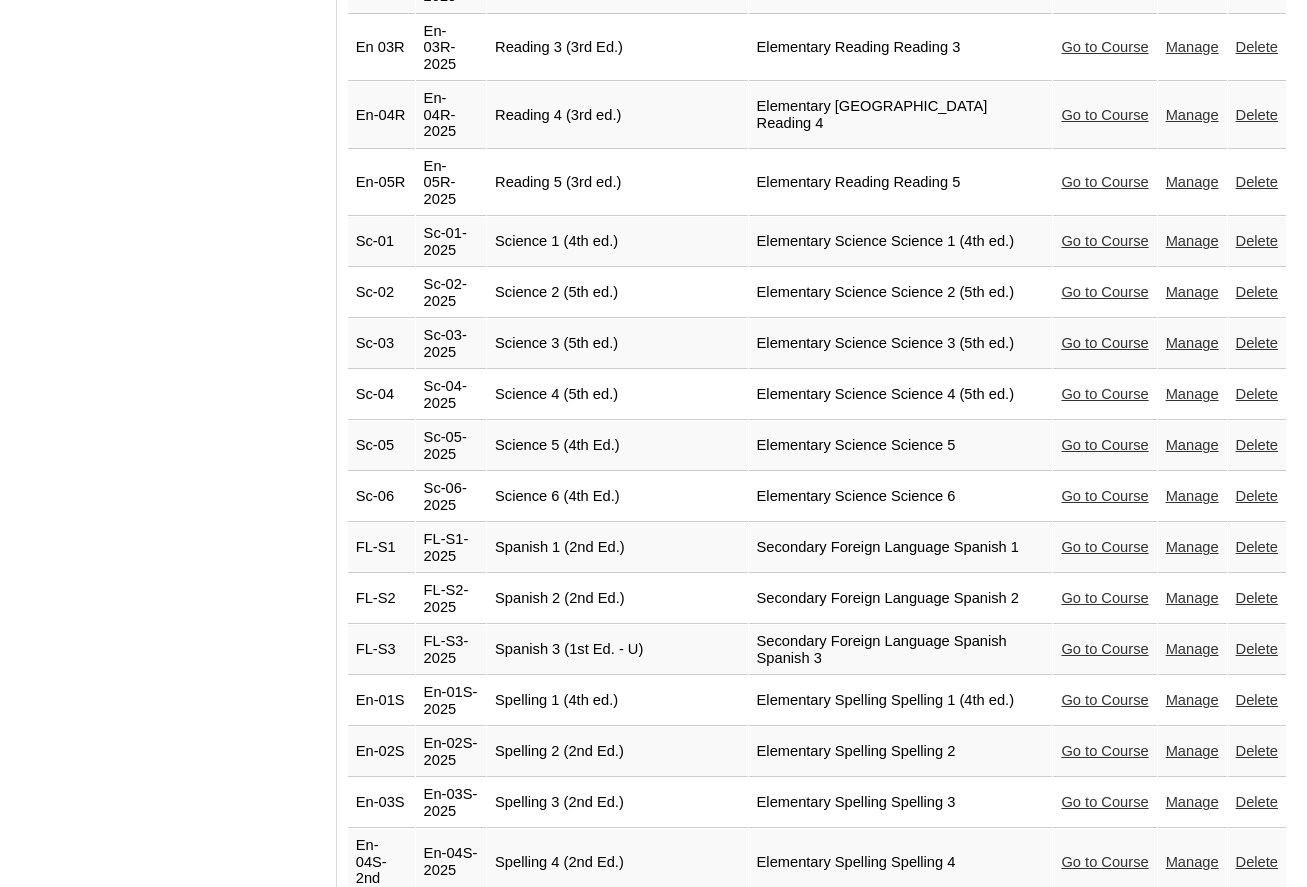 click on "Go to Course" at bounding box center (1104, 598) 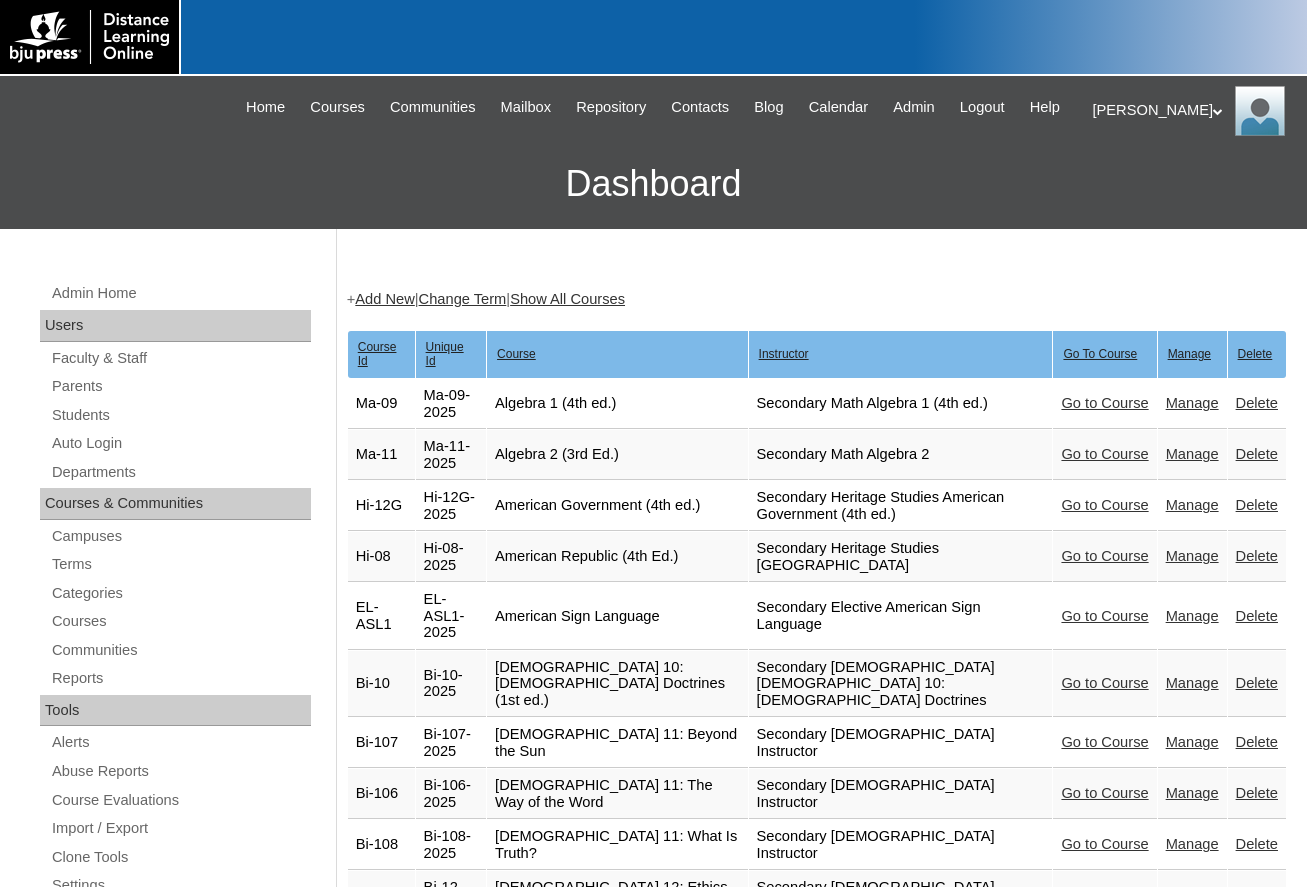scroll, scrollTop: 4386, scrollLeft: 0, axis: vertical 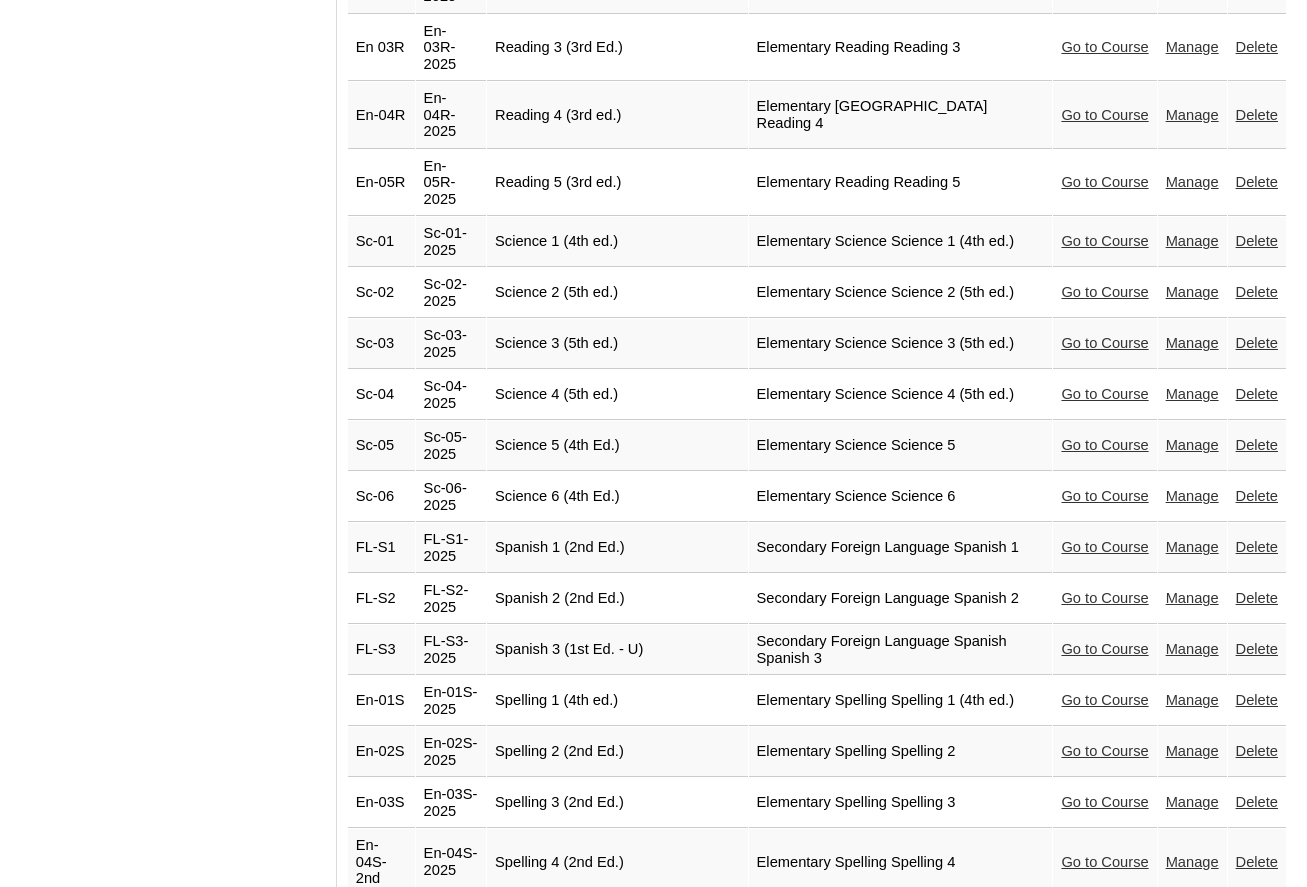 click on "Go to Course" at bounding box center (1104, 649) 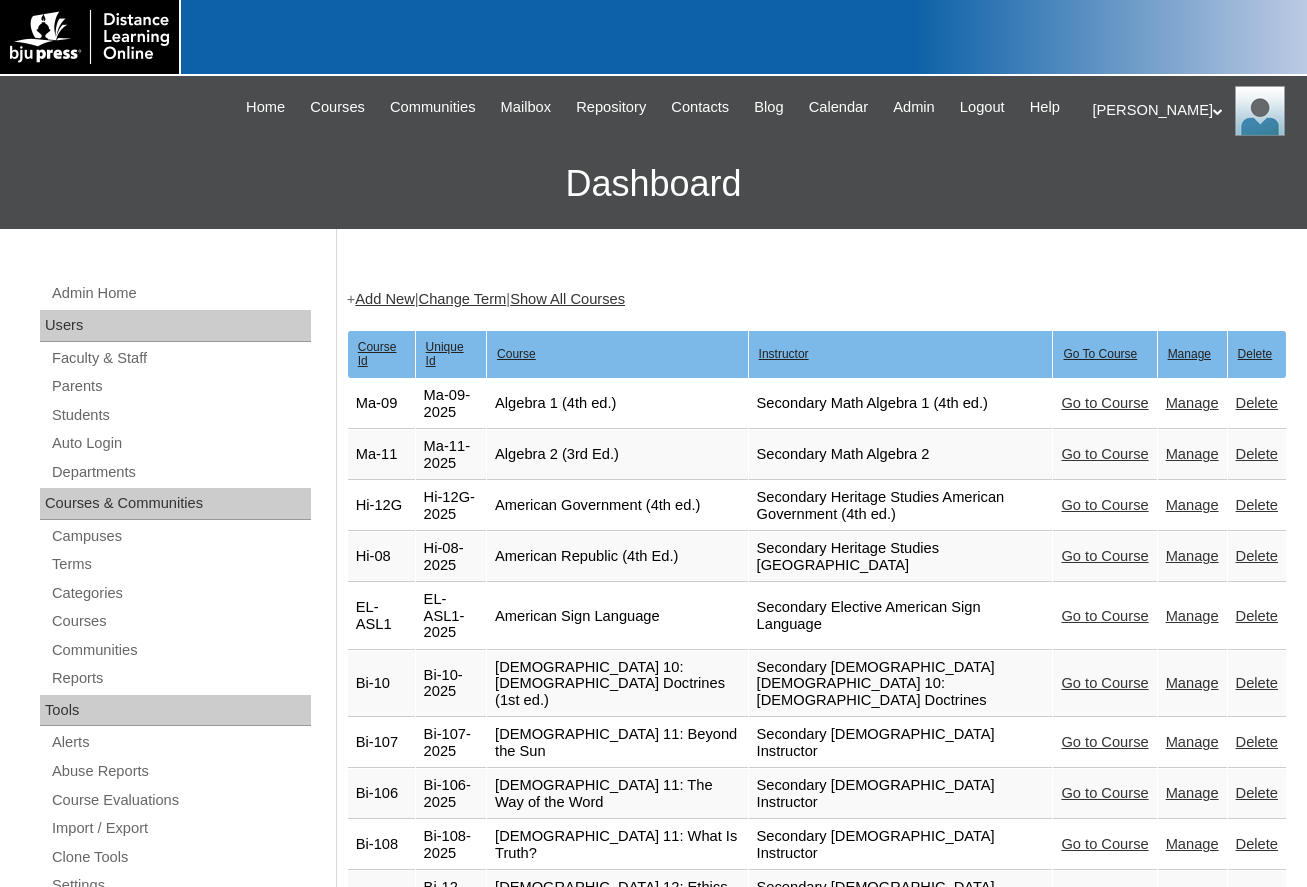 scroll, scrollTop: 4386, scrollLeft: 0, axis: vertical 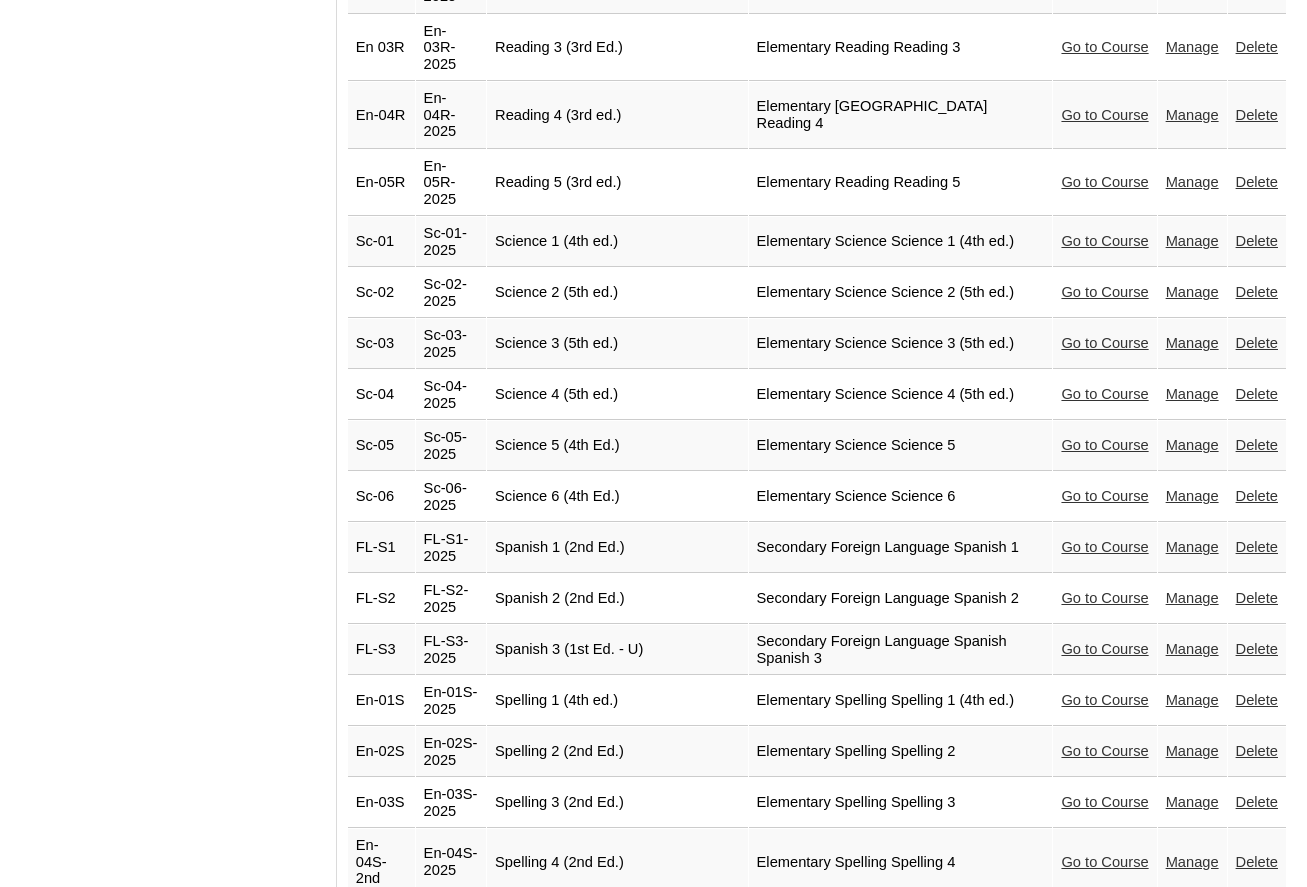 click on "Go to Course" at bounding box center (1104, 700) 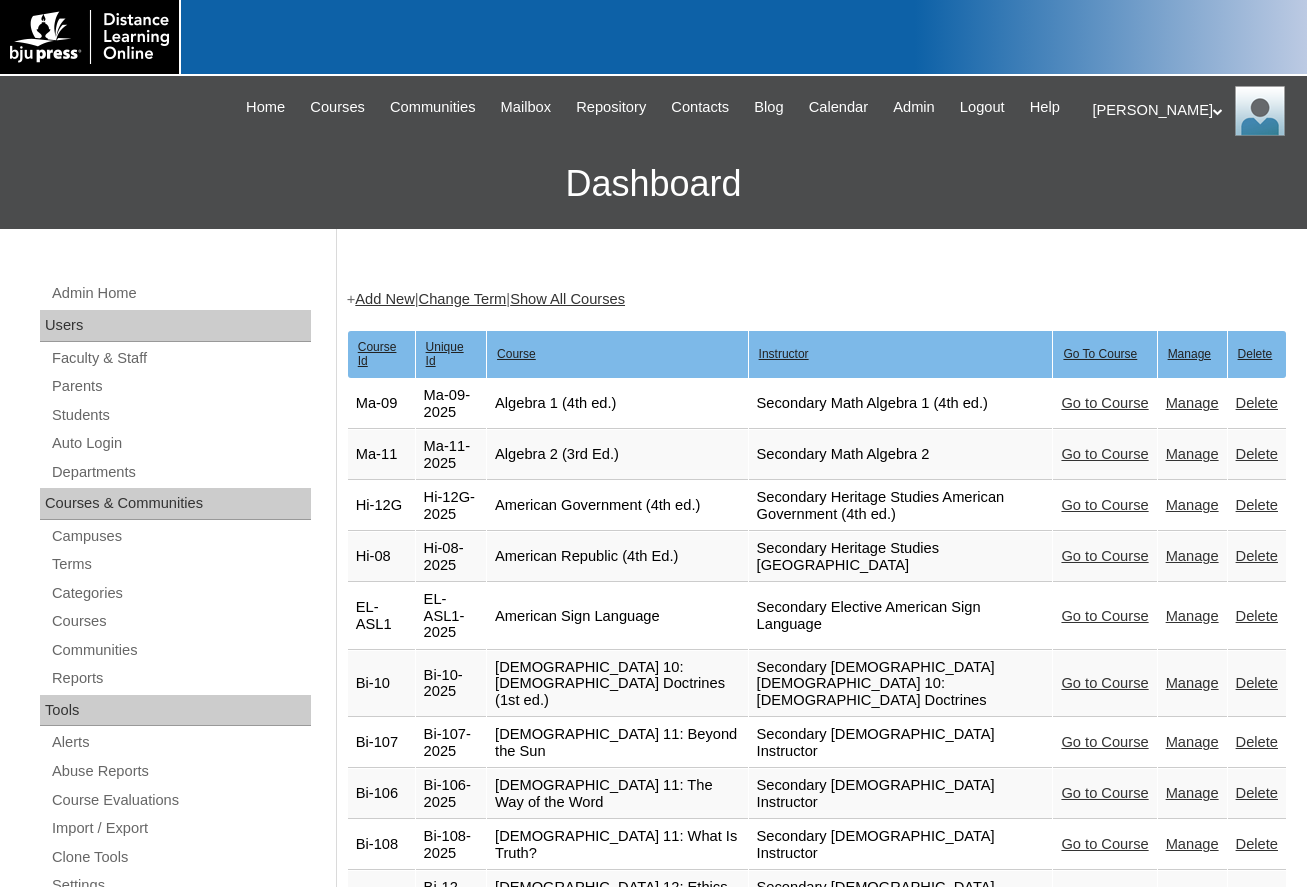 scroll, scrollTop: 4386, scrollLeft: 0, axis: vertical 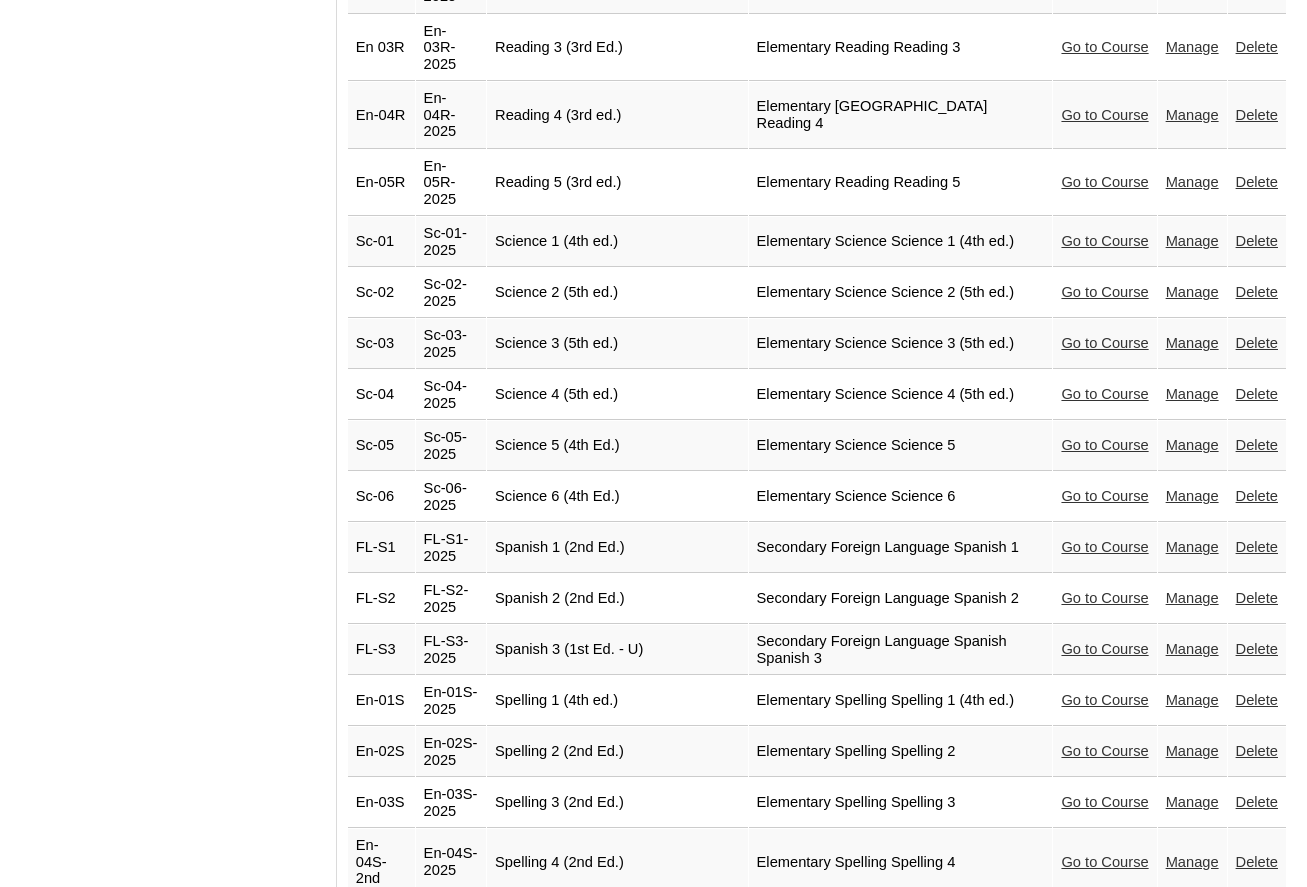 click on "Go to Course" at bounding box center (1104, 1023) 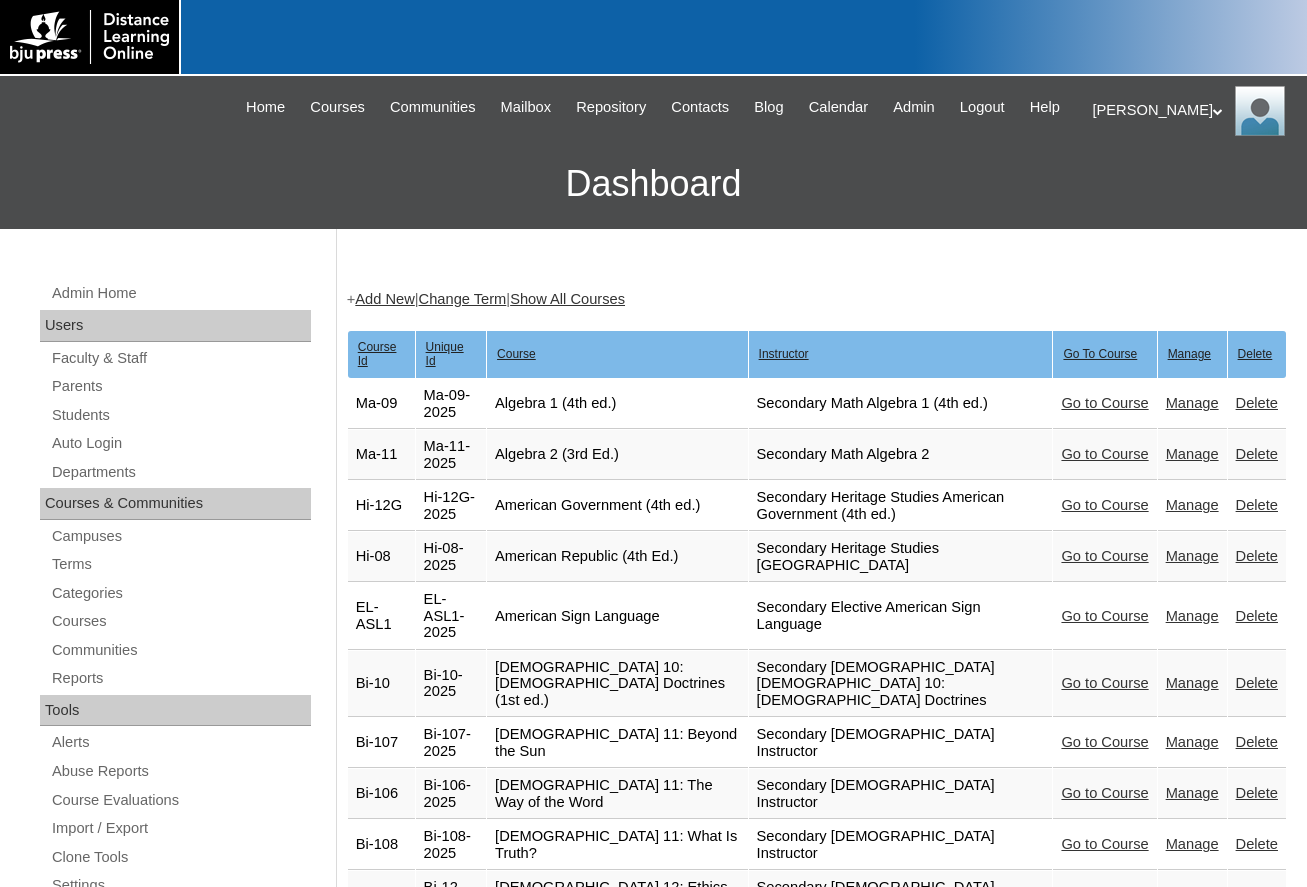 scroll, scrollTop: 4386, scrollLeft: 0, axis: vertical 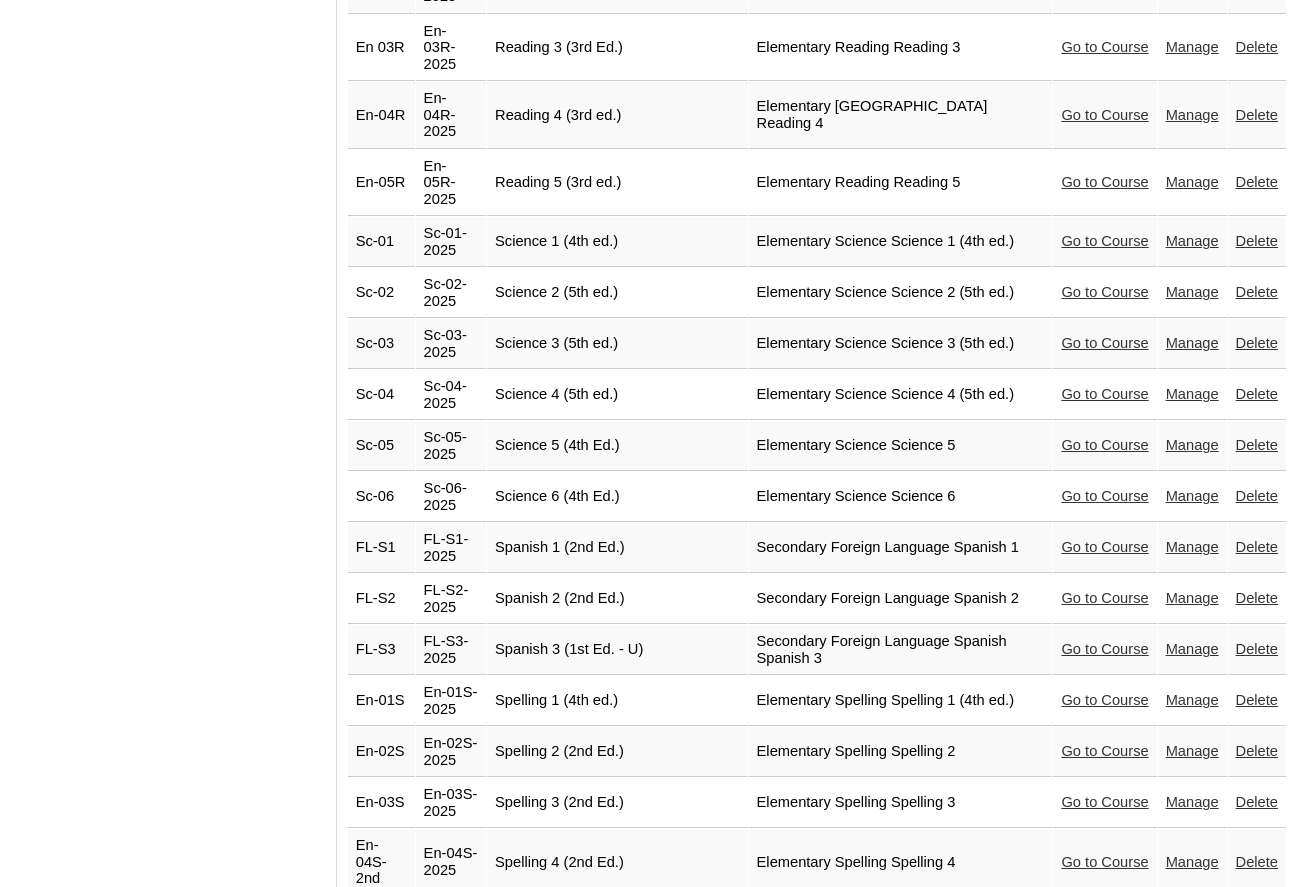 click on "Go to Course" at bounding box center (1104, 1074) 